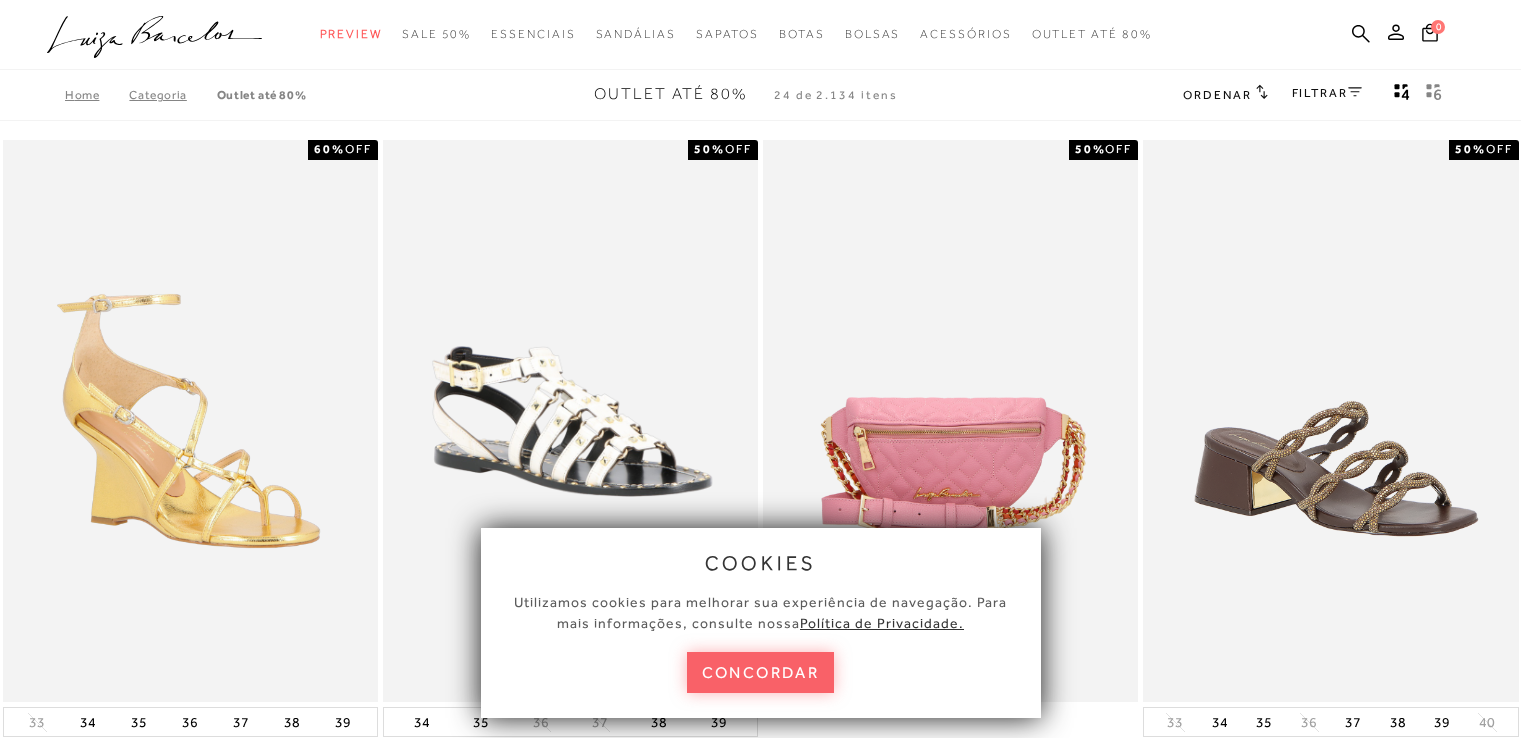scroll, scrollTop: 0, scrollLeft: 0, axis: both 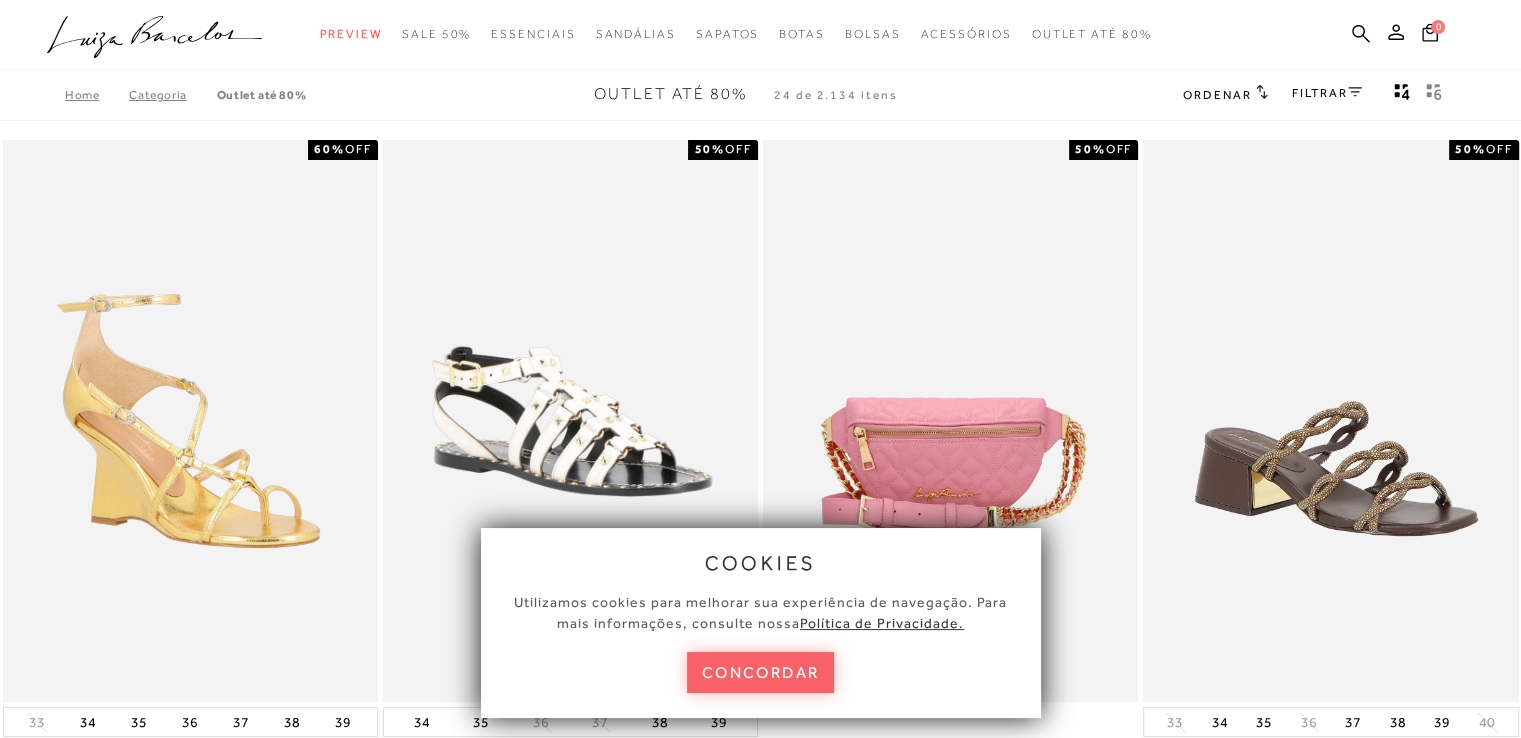 click 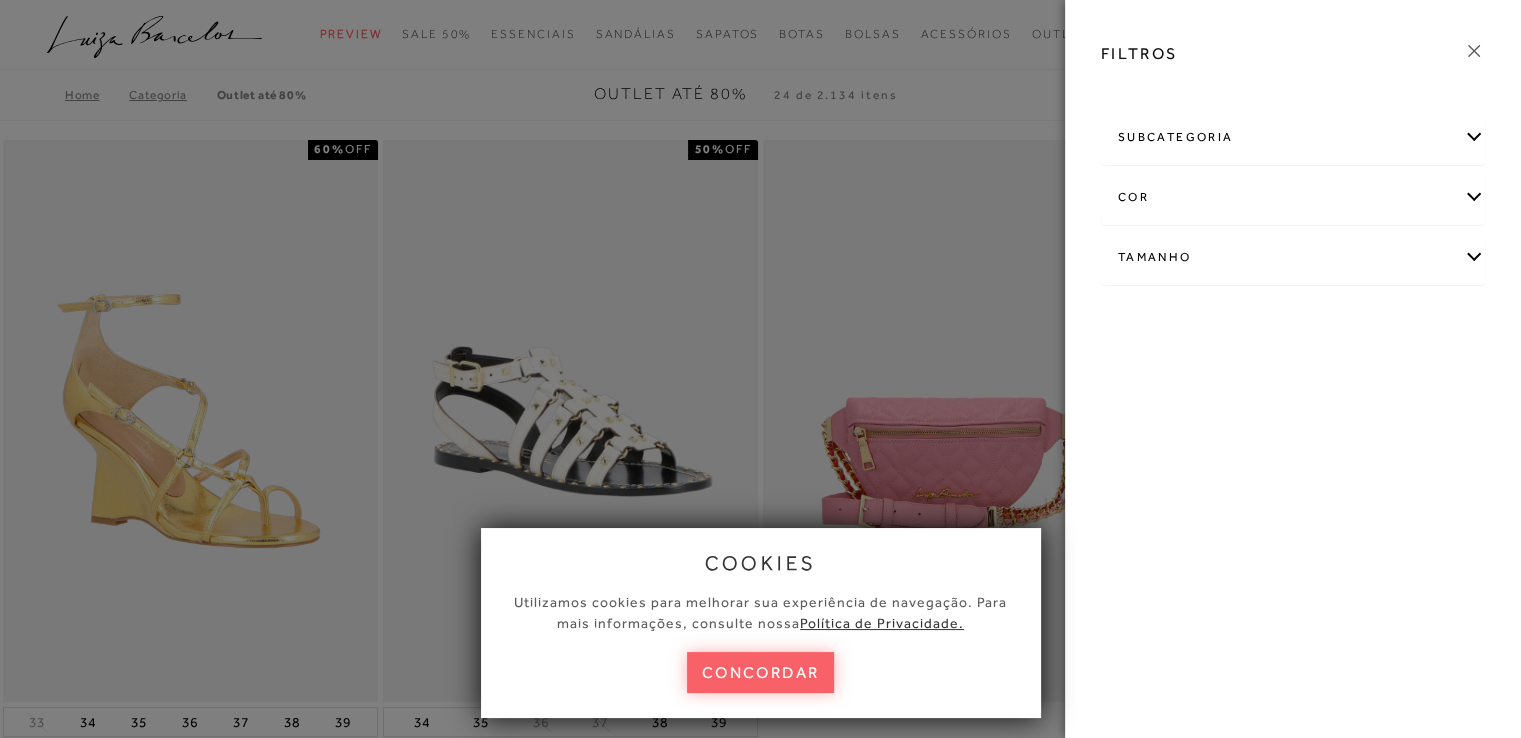 click on "Tamanho" at bounding box center (1293, 257) 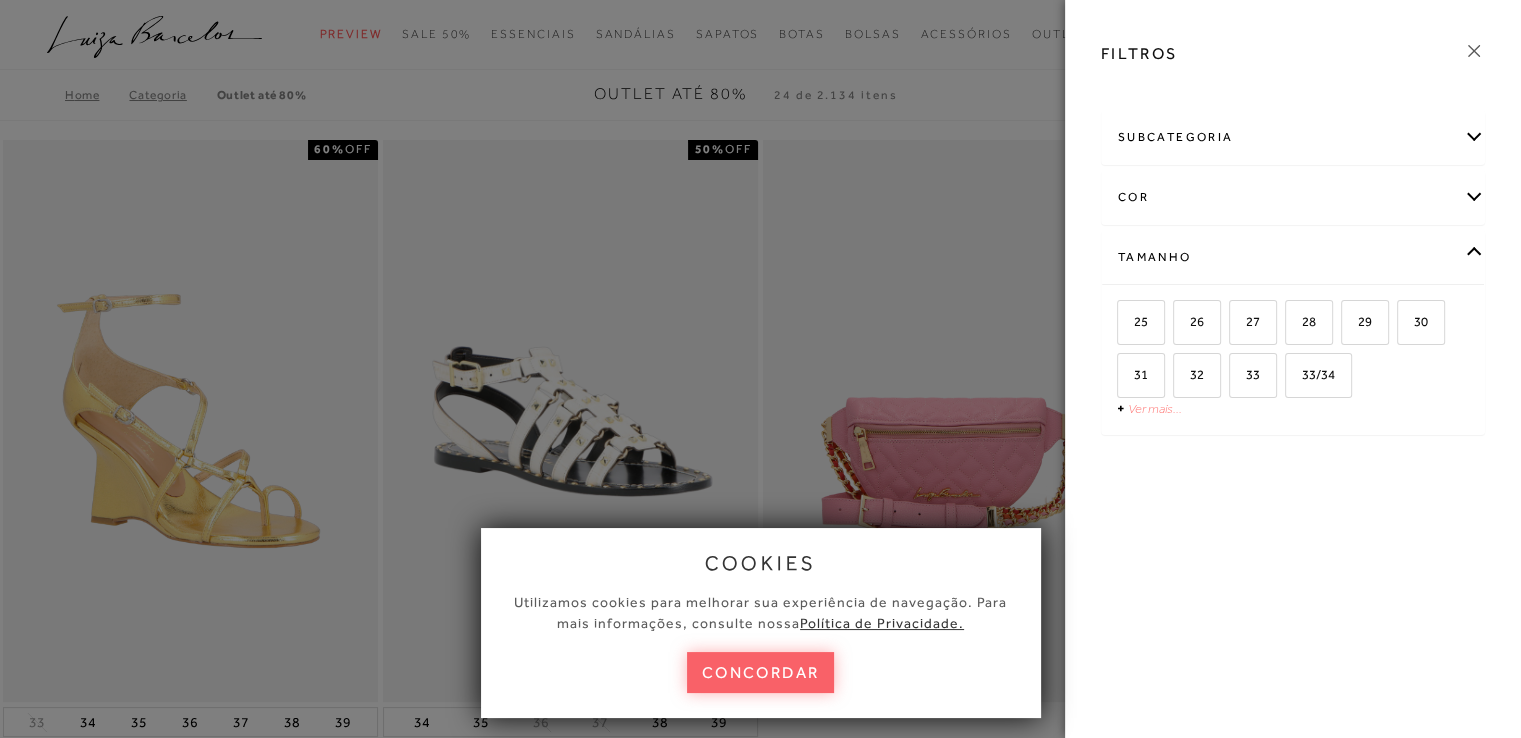 click on "Ver mais..." at bounding box center [1155, 408] 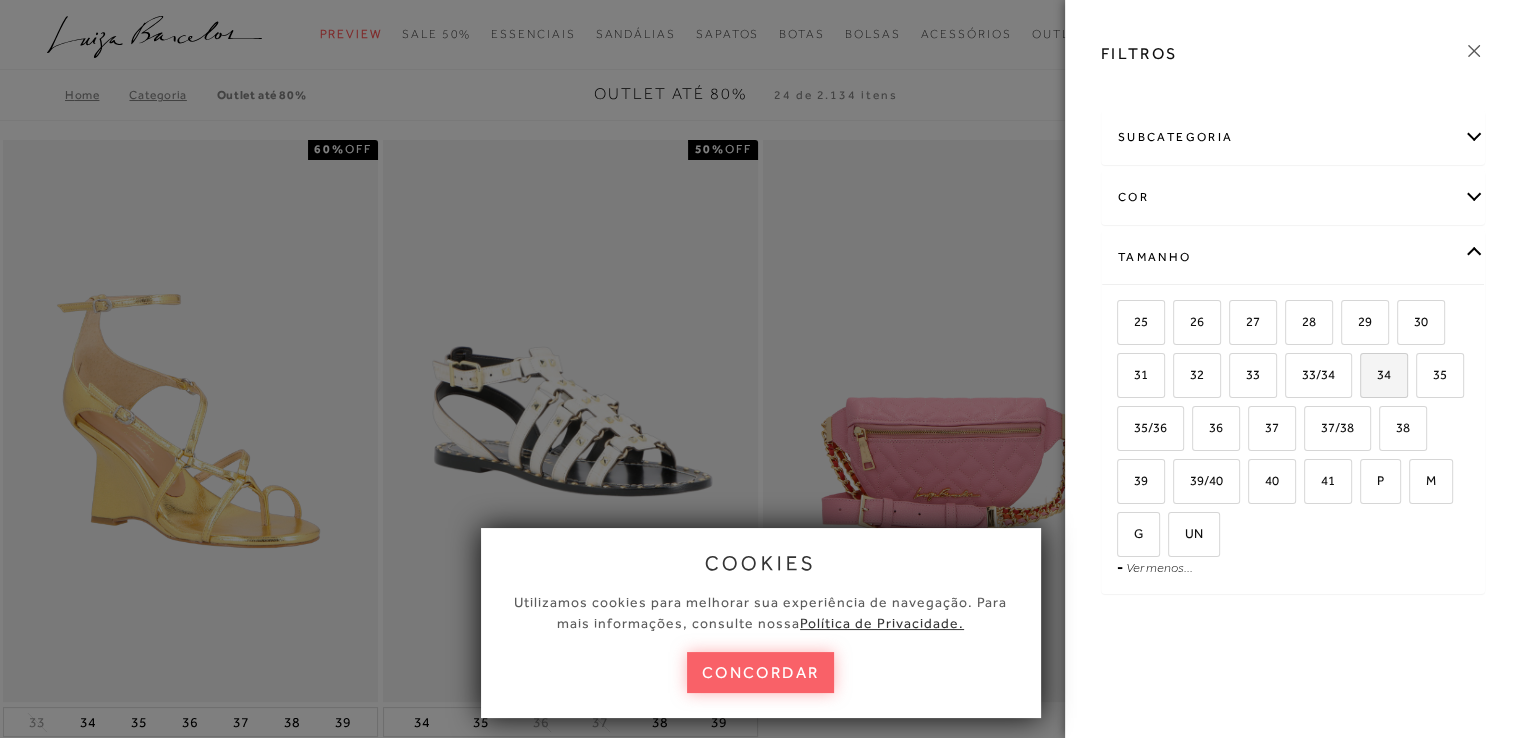 click on "34" at bounding box center [1384, 375] 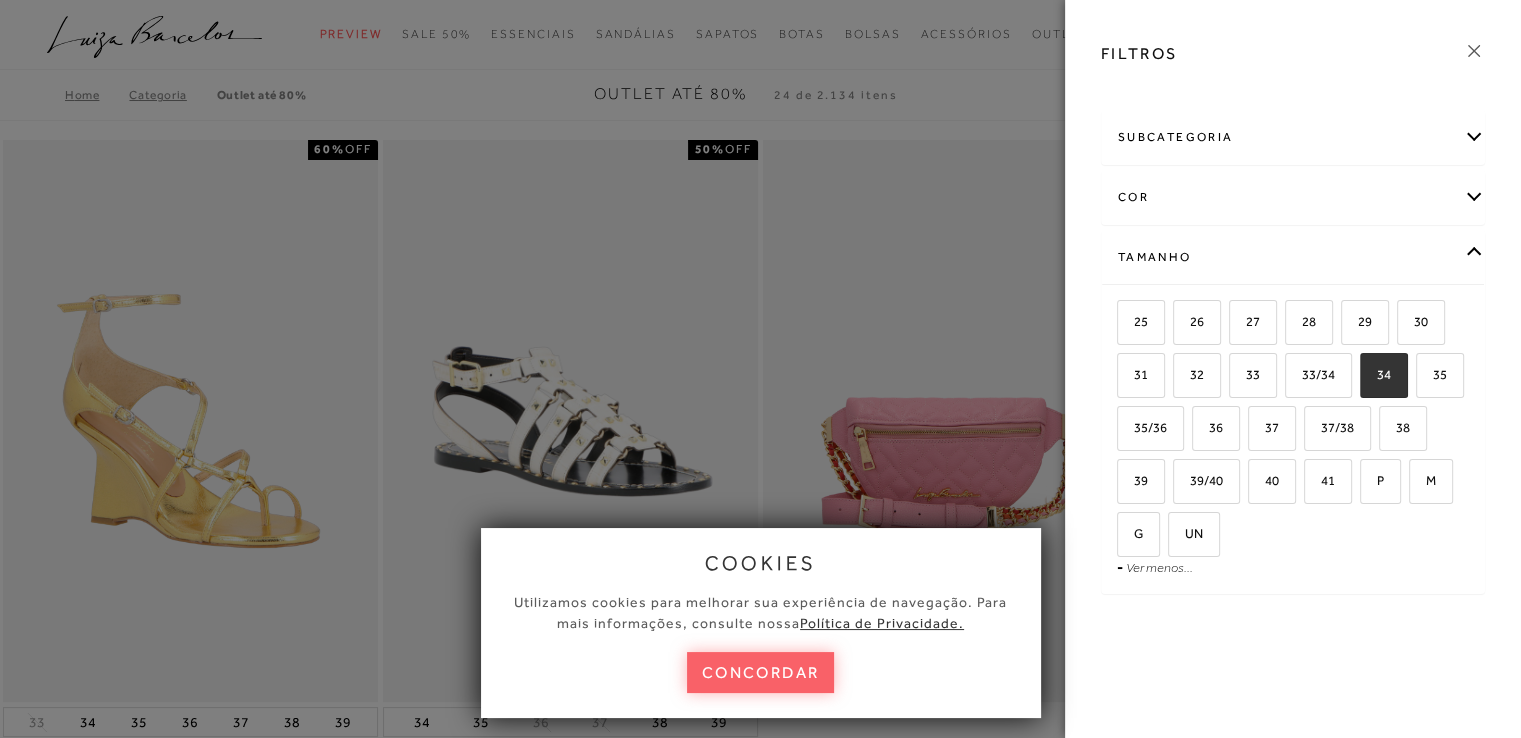 checkbox on "true" 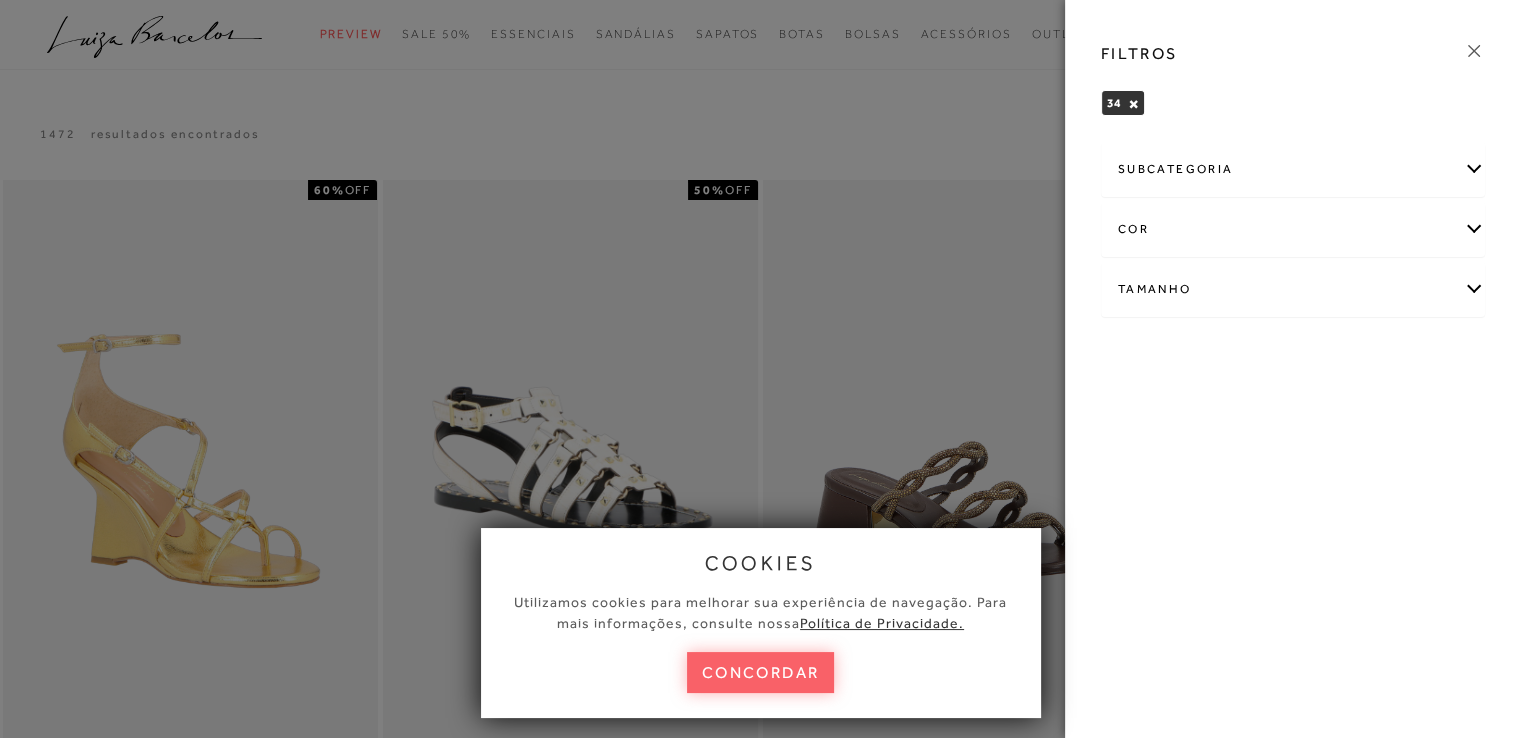 click at bounding box center [760, 369] 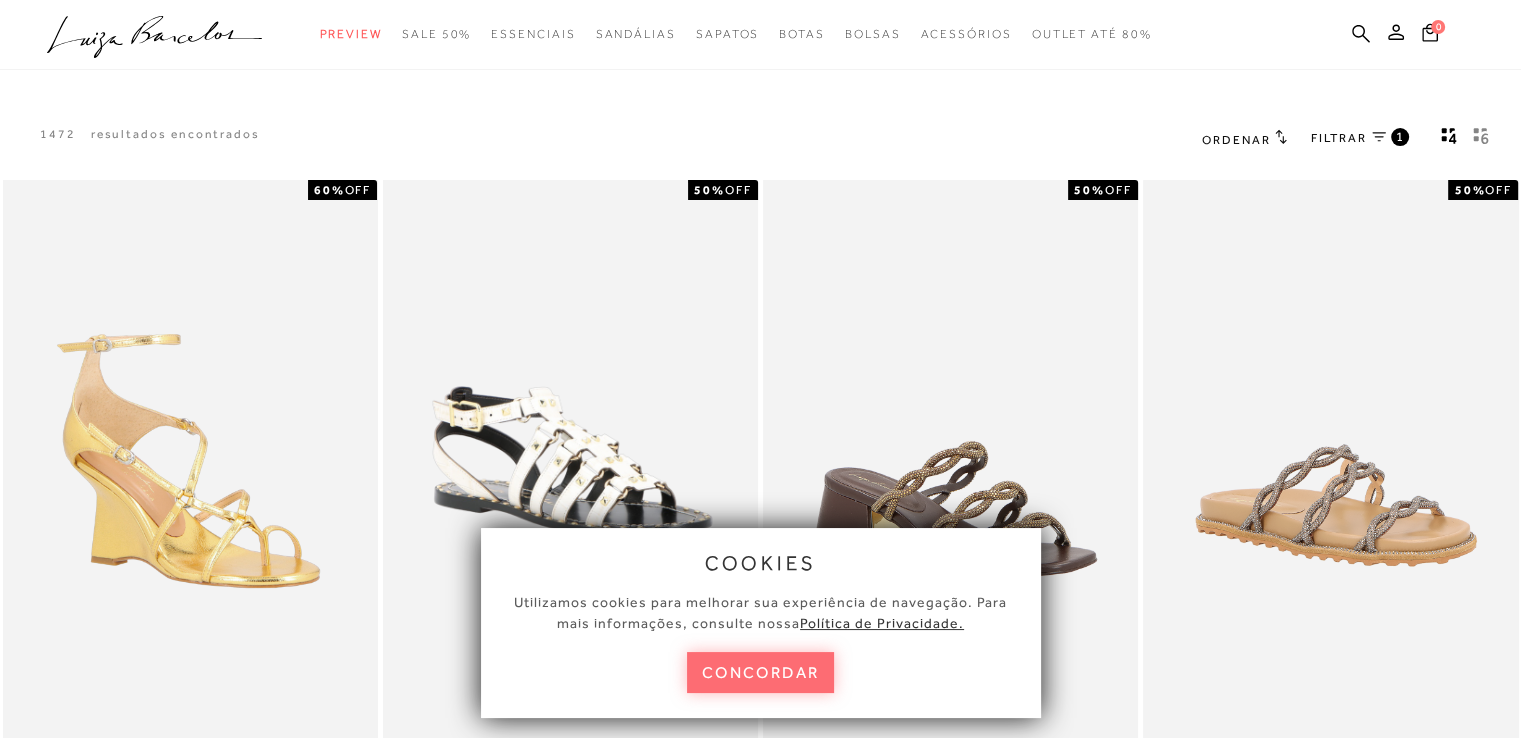 click on "concordar" at bounding box center (761, 672) 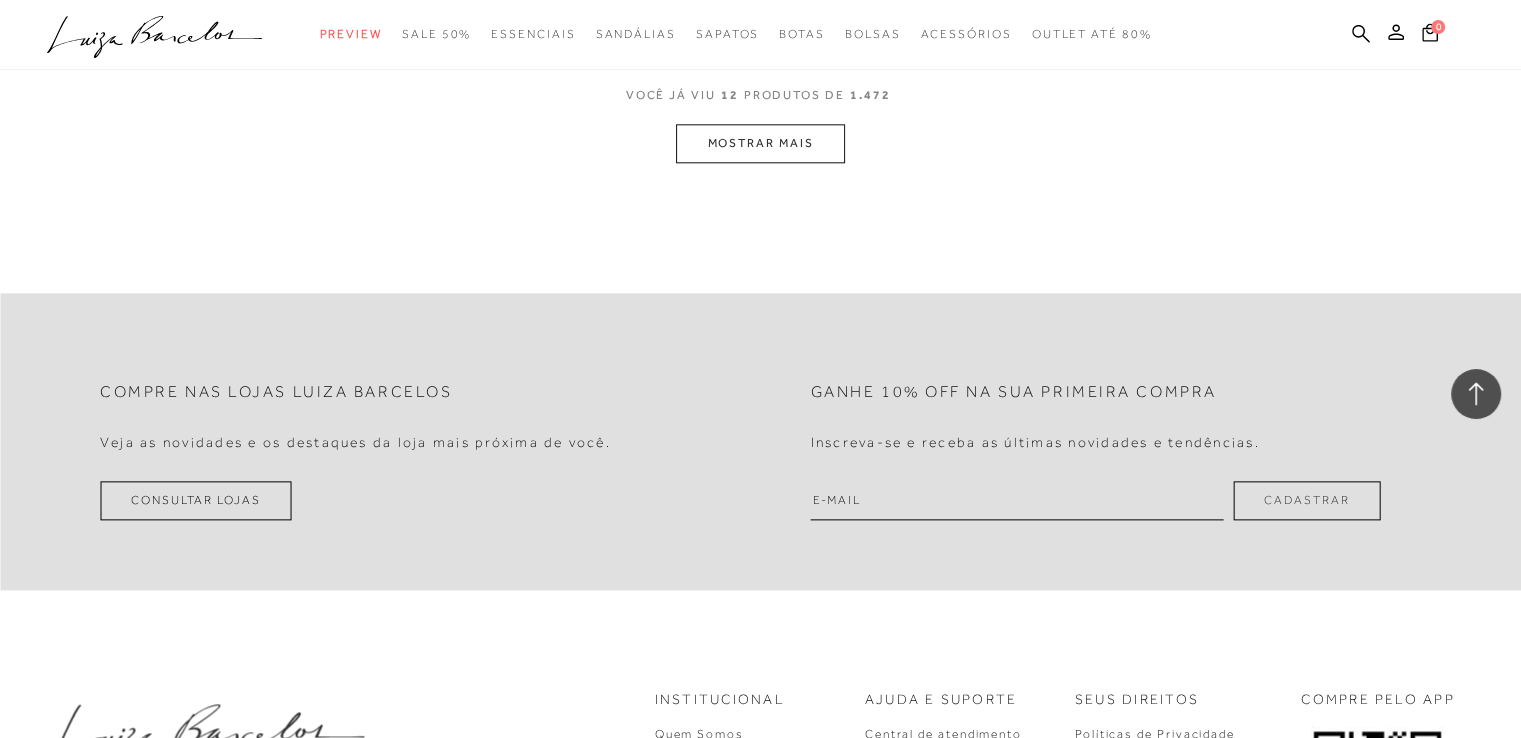 scroll, scrollTop: 2300, scrollLeft: 0, axis: vertical 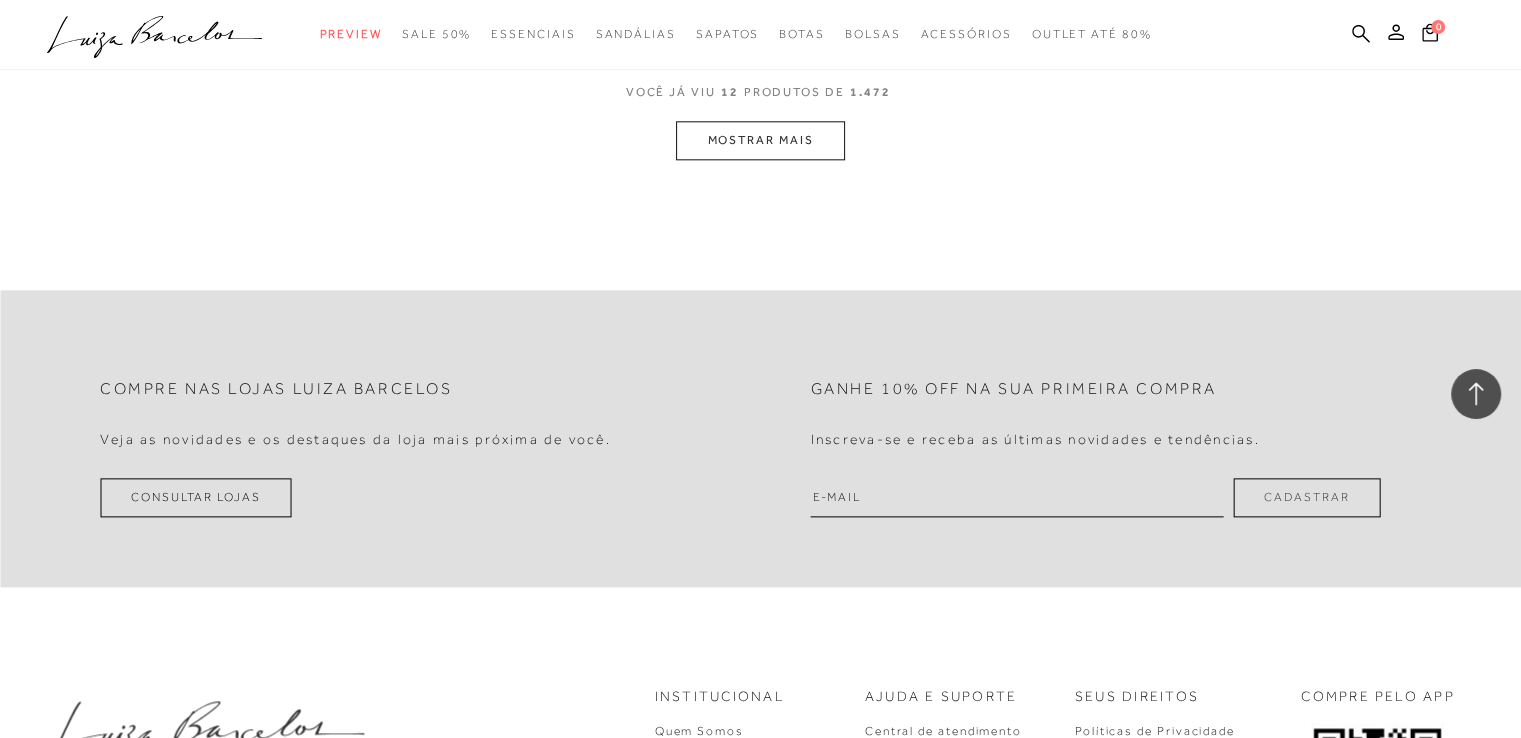 click on "MOSTRAR MAIS" at bounding box center (760, 140) 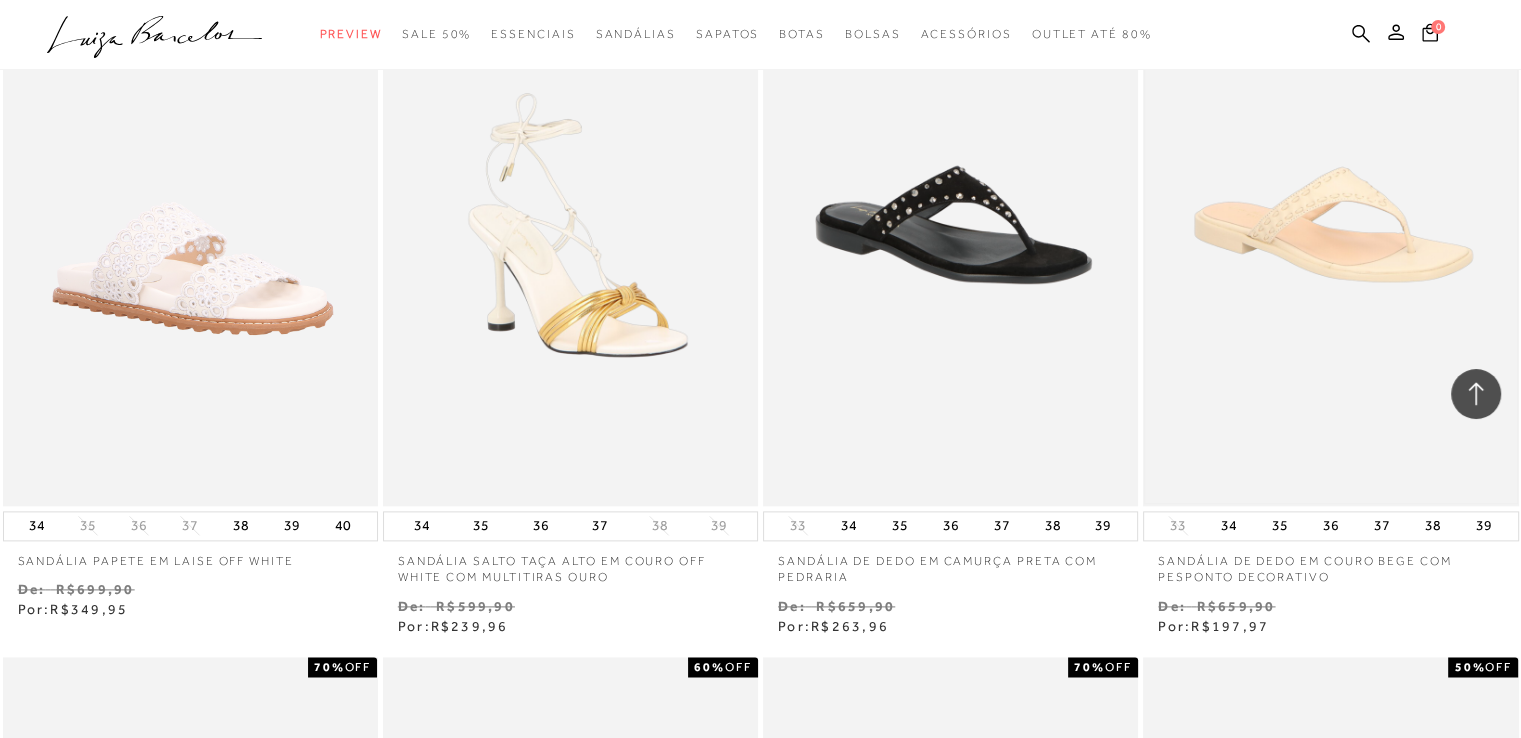 scroll, scrollTop: 2400, scrollLeft: 0, axis: vertical 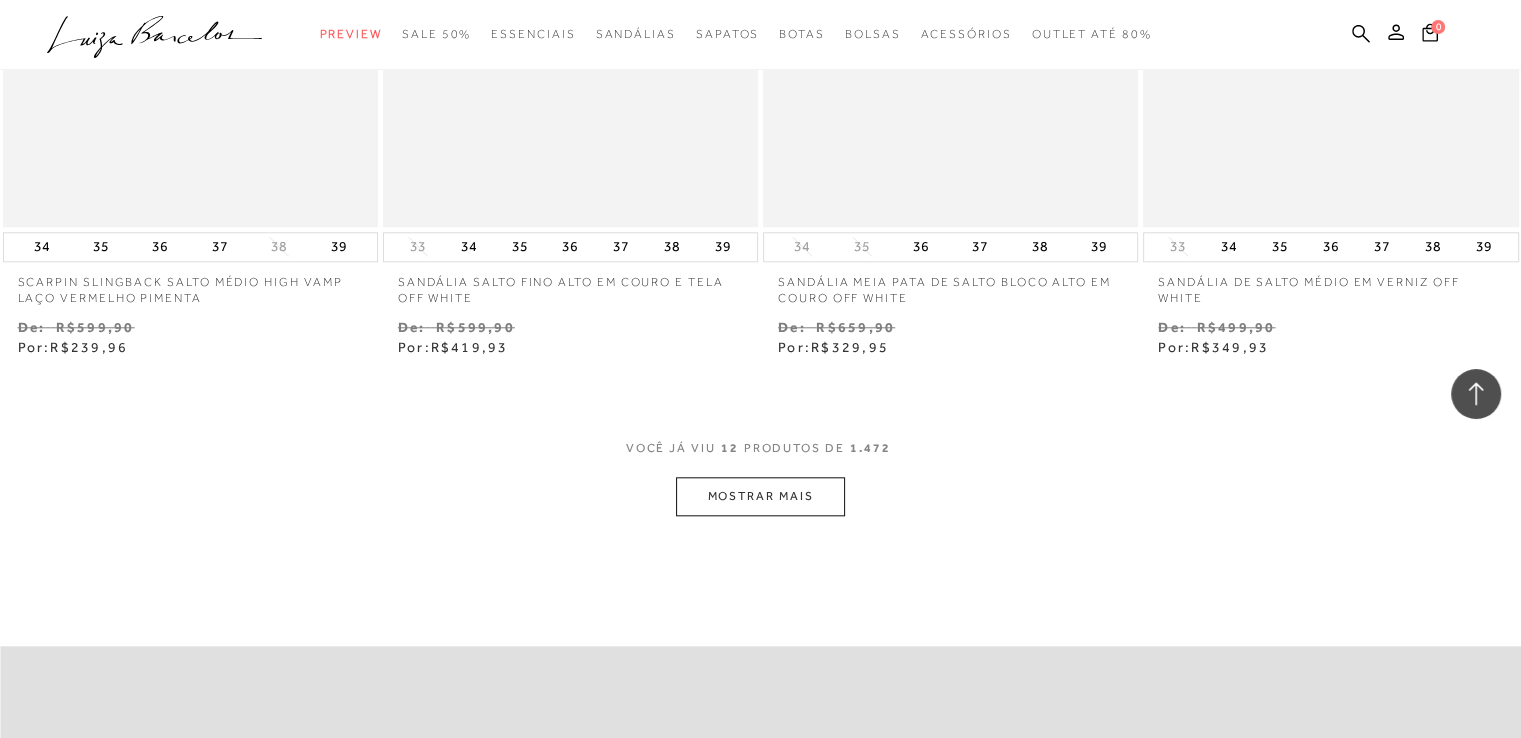click on "MOSTRAR MAIS" at bounding box center [760, 496] 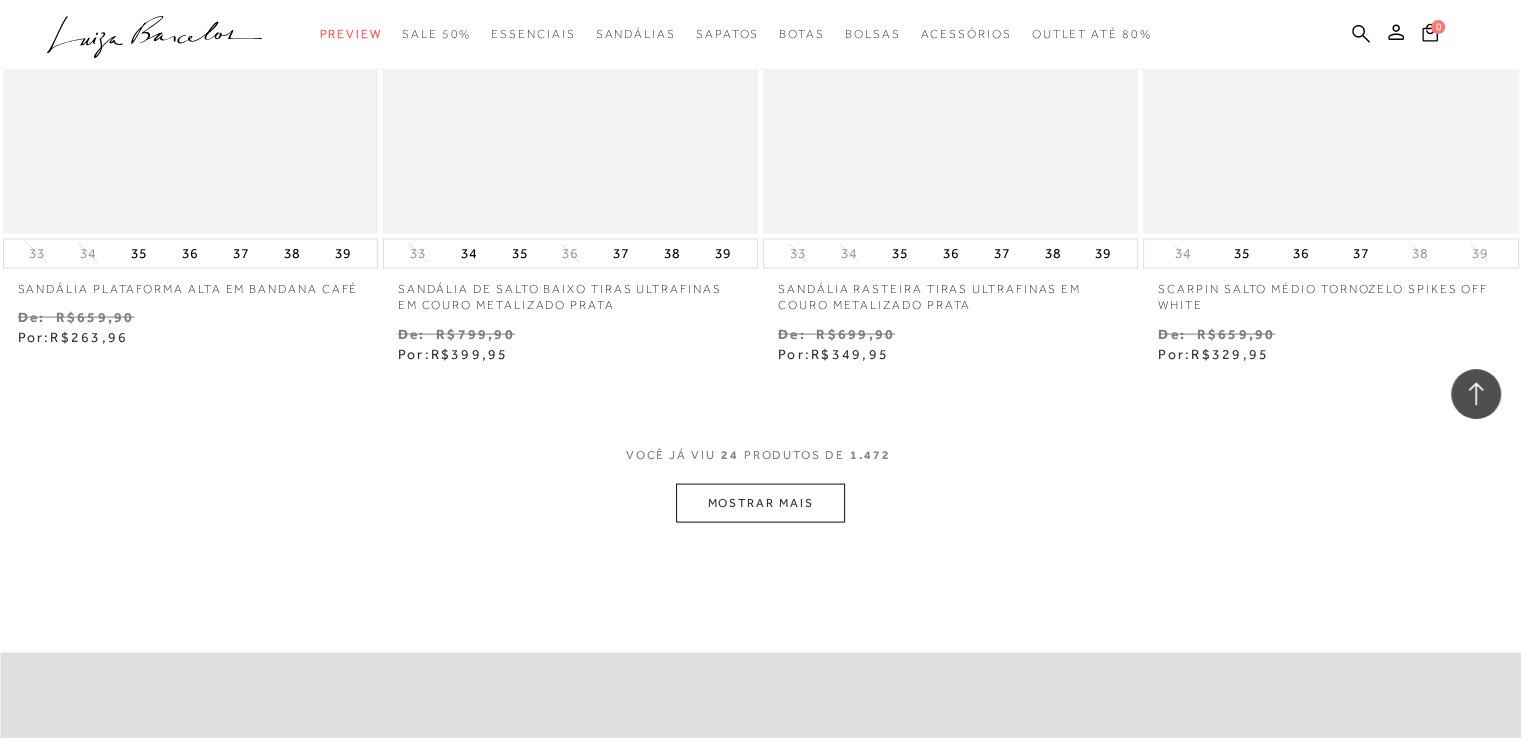scroll, scrollTop: 4133, scrollLeft: 0, axis: vertical 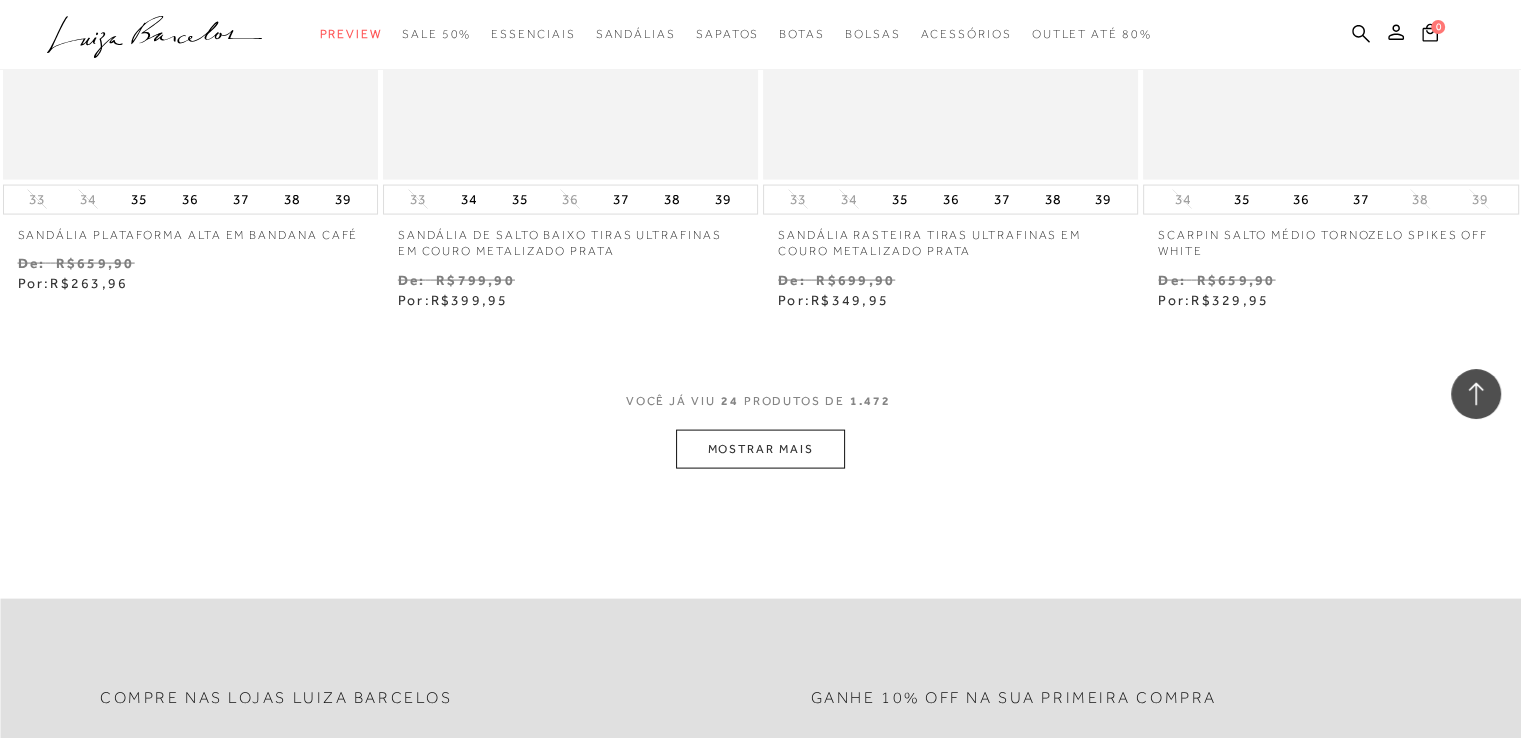 click on "MOSTRAR MAIS" at bounding box center [760, 449] 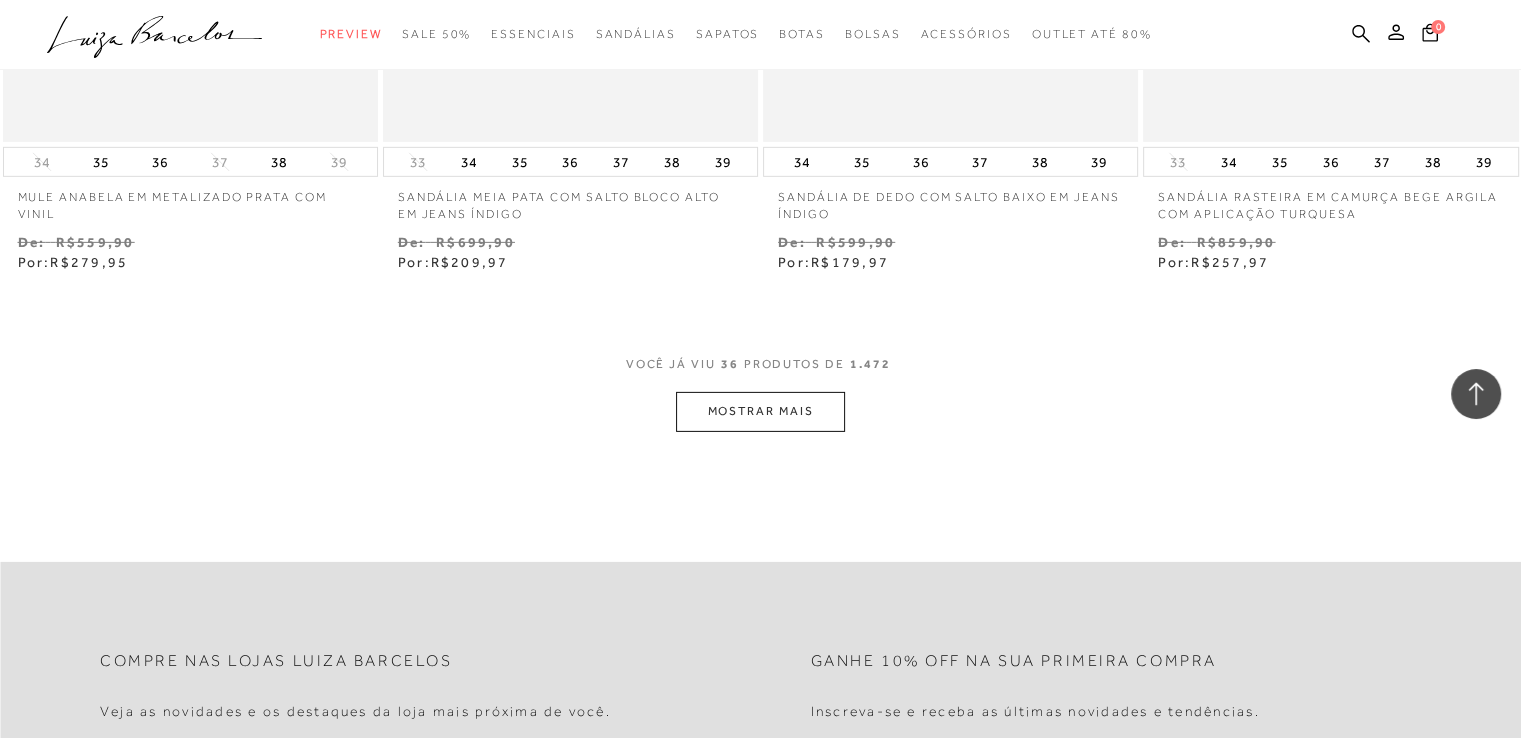 scroll, scrollTop: 6333, scrollLeft: 0, axis: vertical 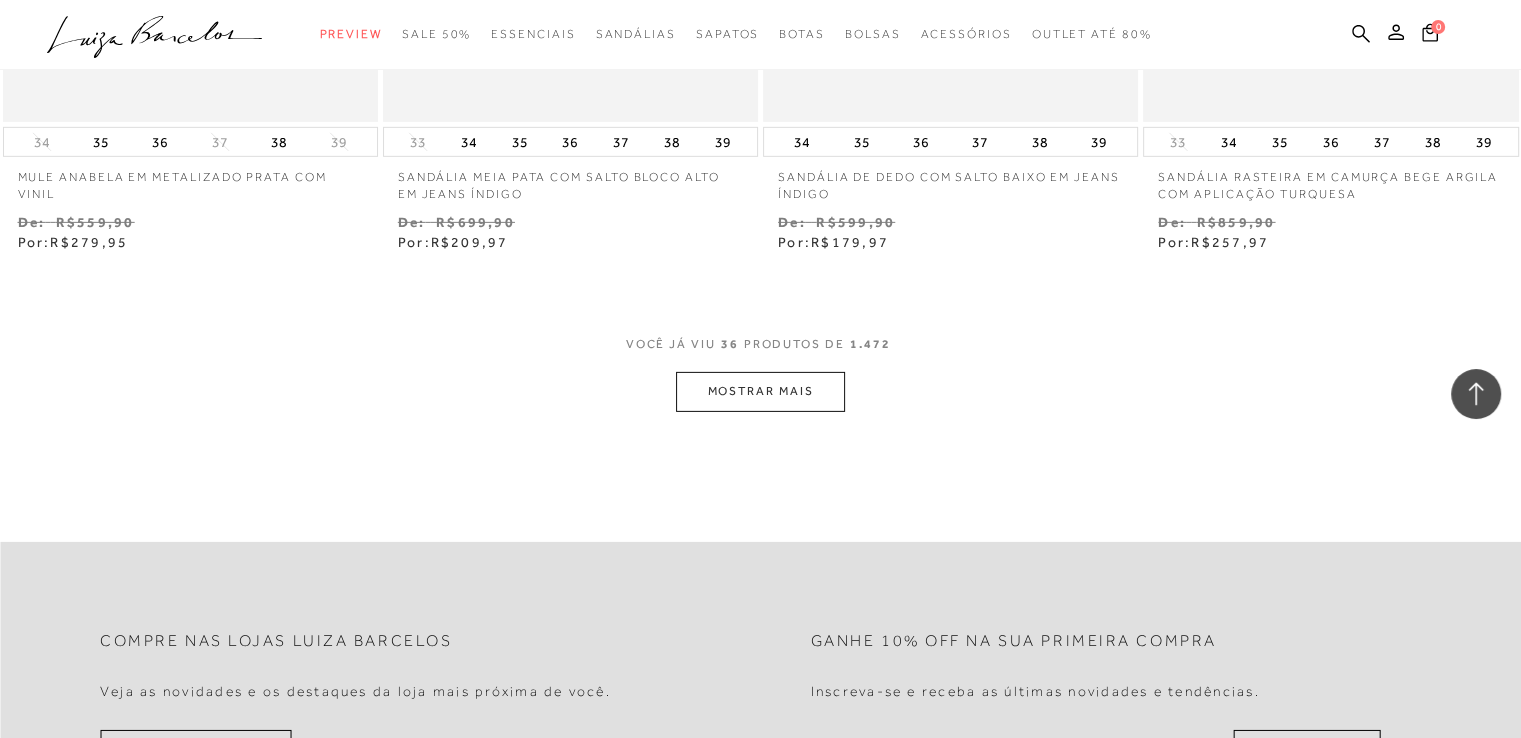 click on "MOSTRAR MAIS" at bounding box center [760, 391] 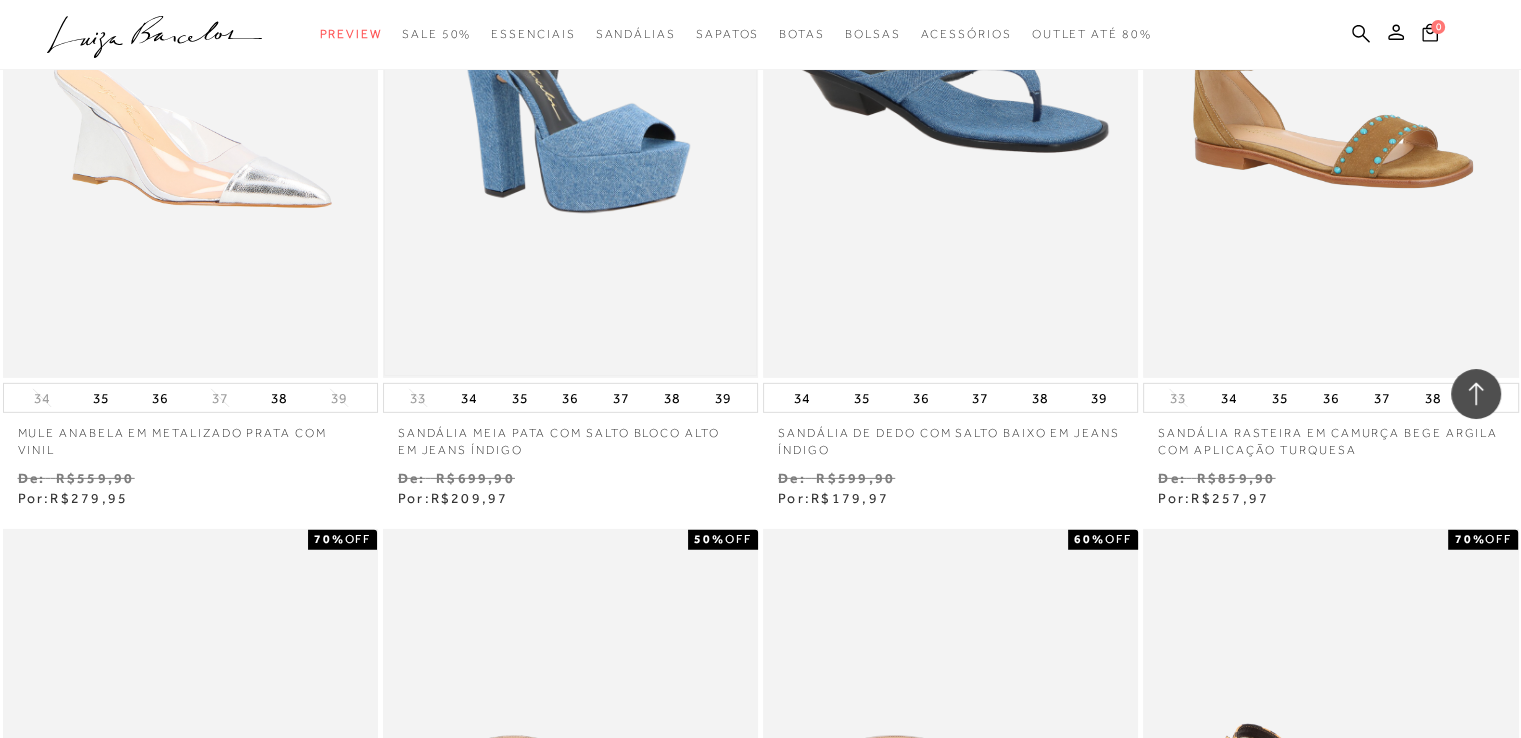 scroll, scrollTop: 6033, scrollLeft: 0, axis: vertical 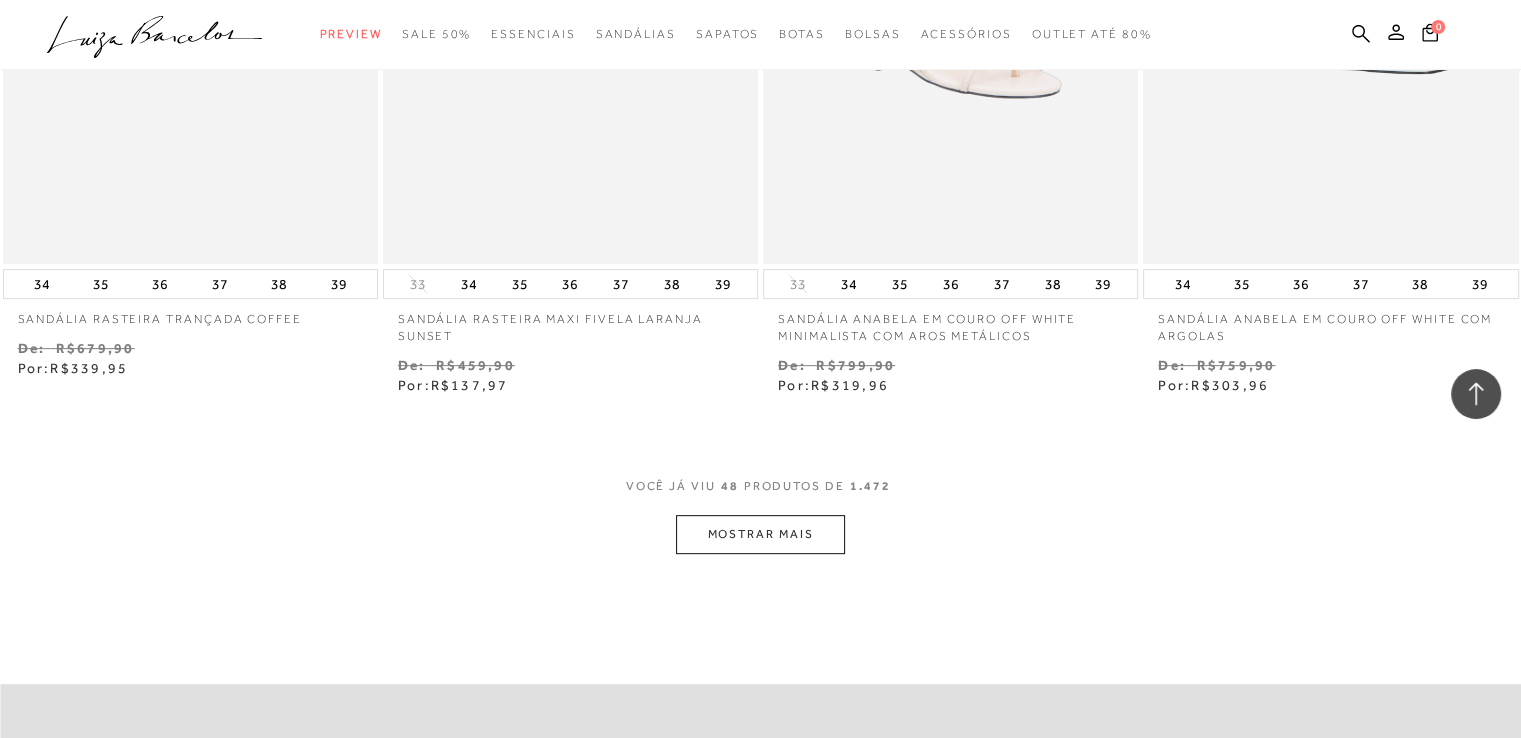 click on "MOSTRAR MAIS" at bounding box center [760, 534] 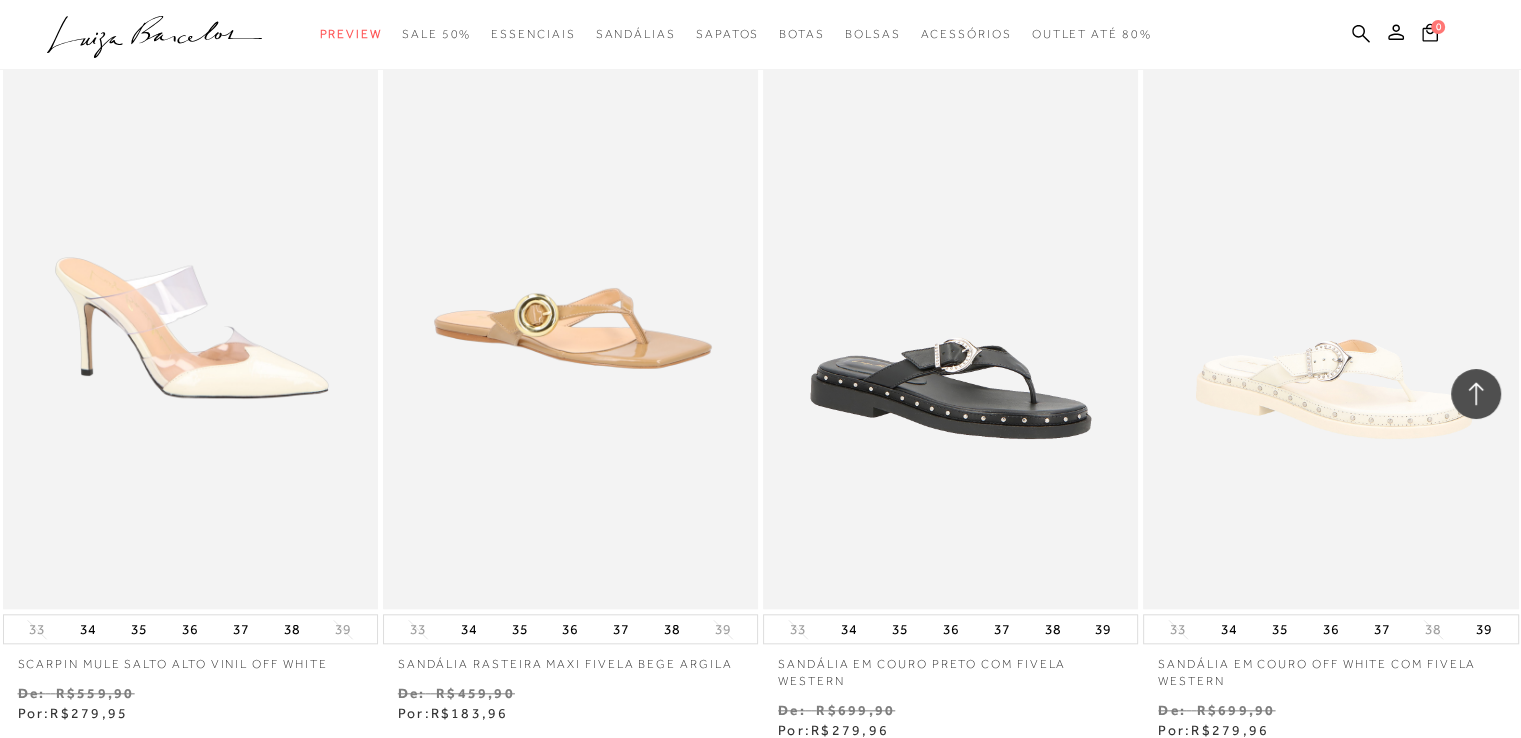 scroll, scrollTop: 9533, scrollLeft: 0, axis: vertical 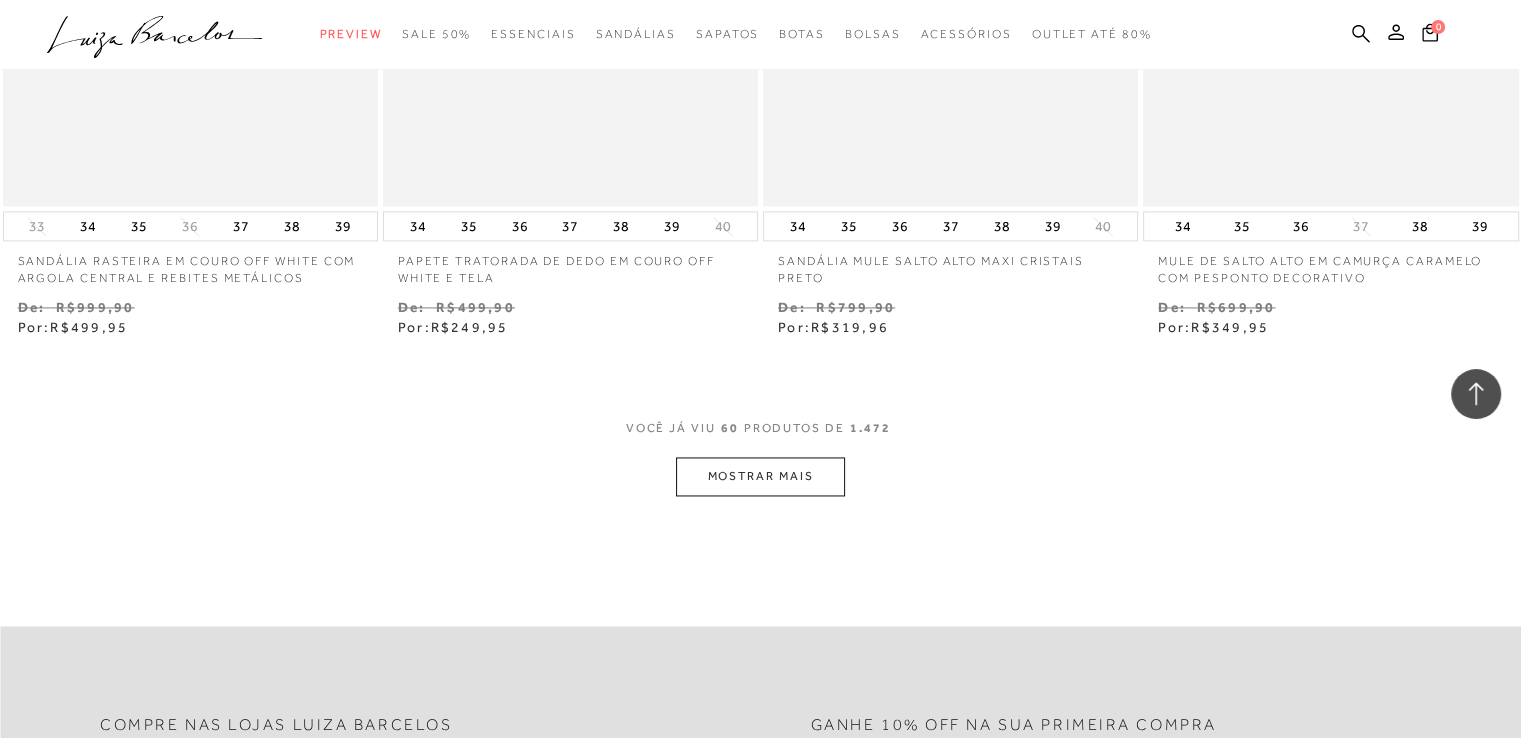 click on "MOSTRAR MAIS" at bounding box center (760, 476) 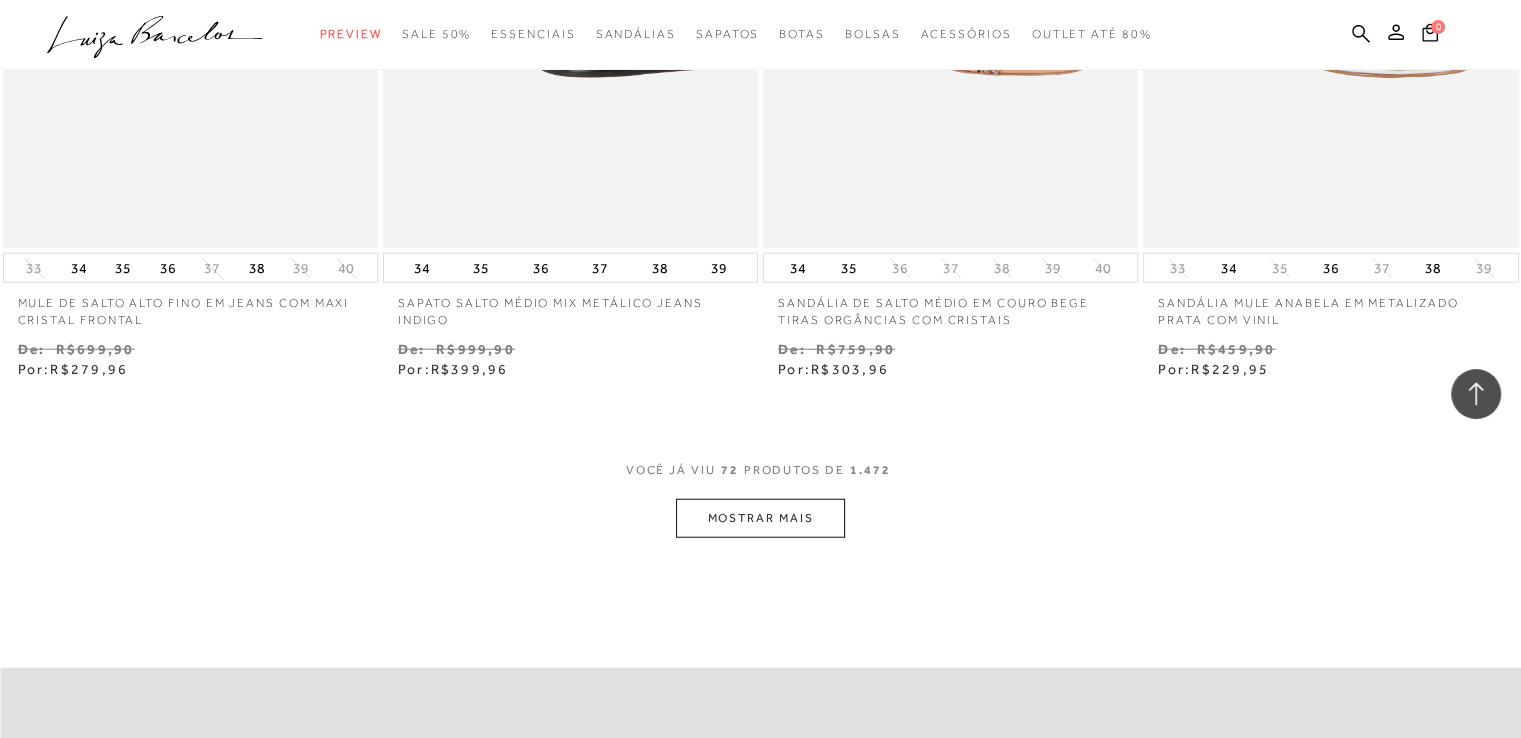 scroll, scrollTop: 12733, scrollLeft: 0, axis: vertical 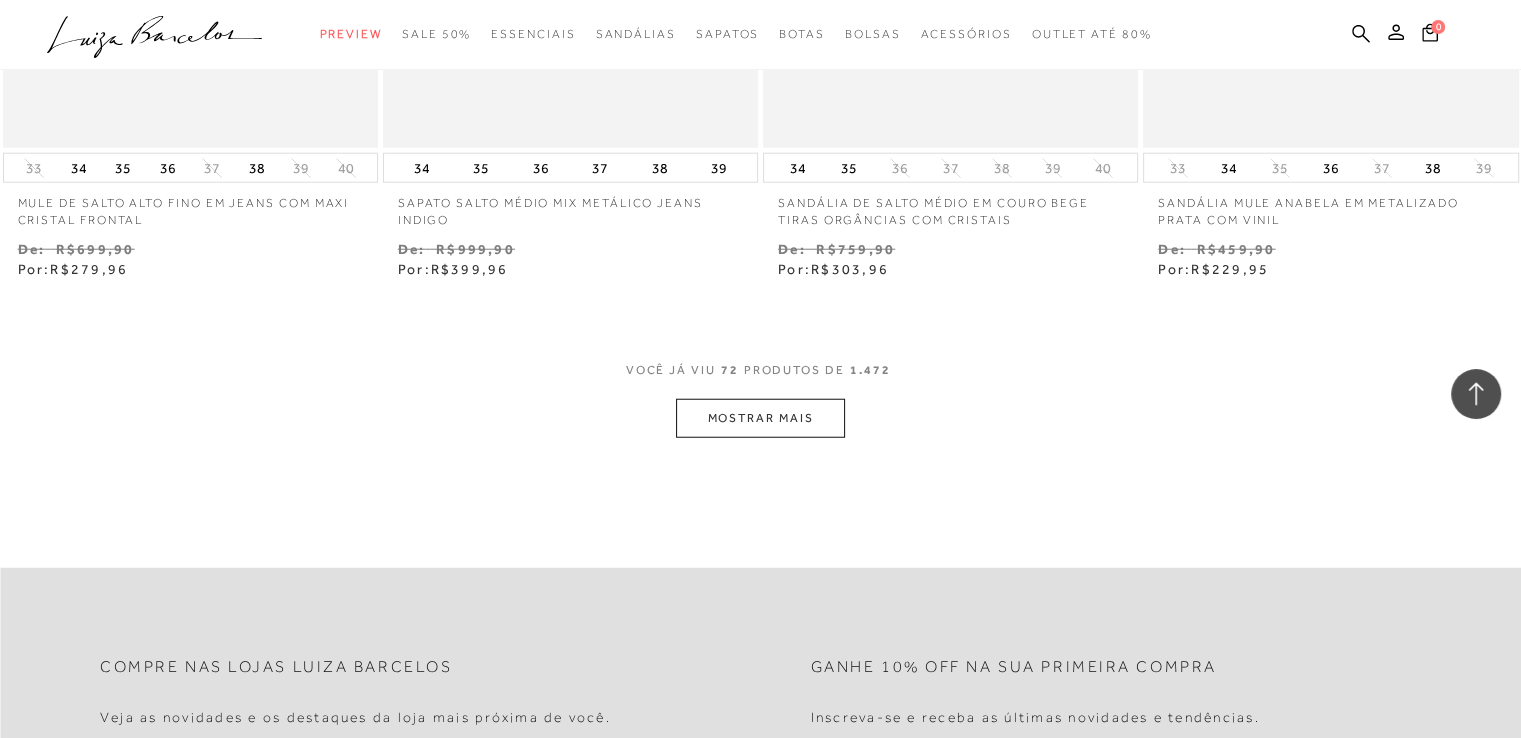 click on "MOSTRAR MAIS" at bounding box center [760, 418] 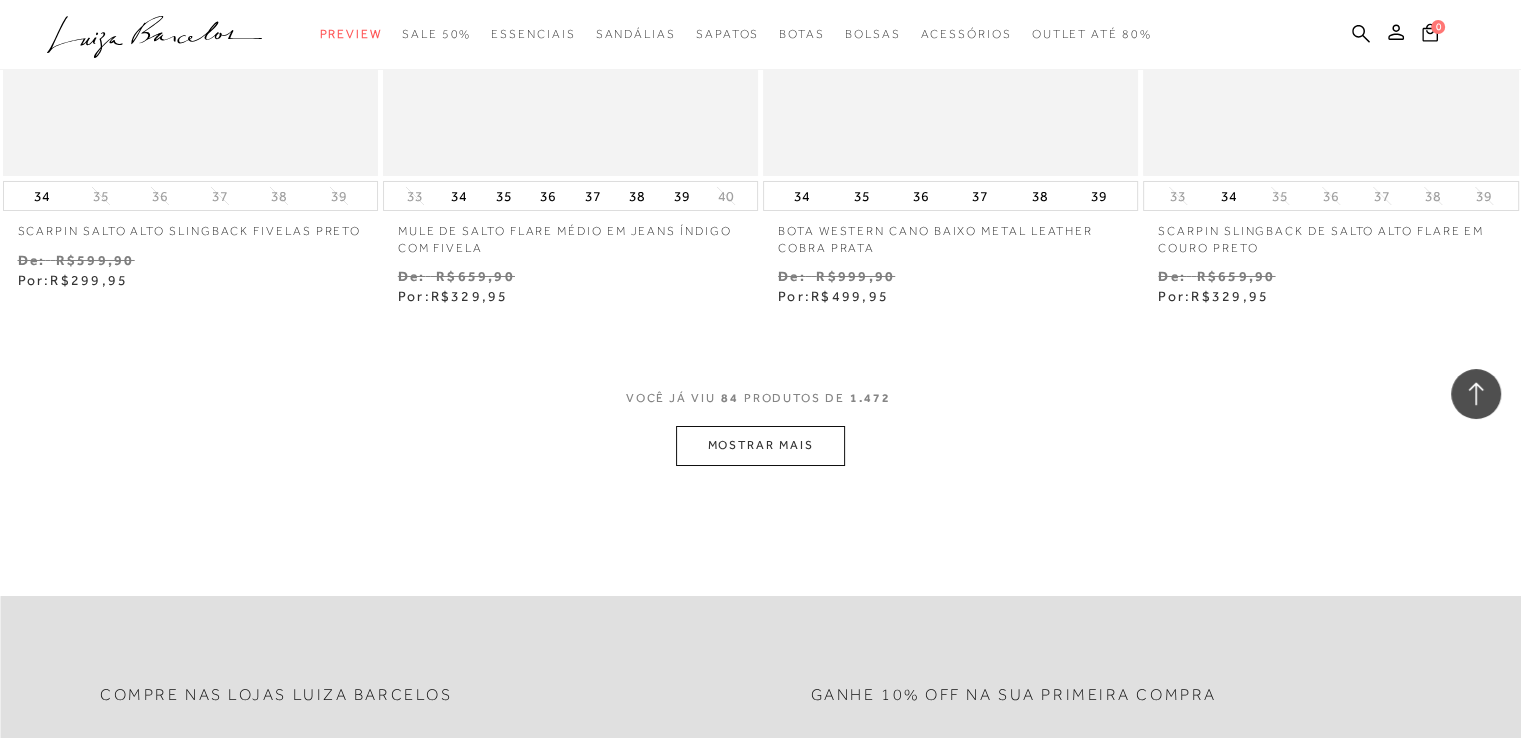 scroll, scrollTop: 14833, scrollLeft: 0, axis: vertical 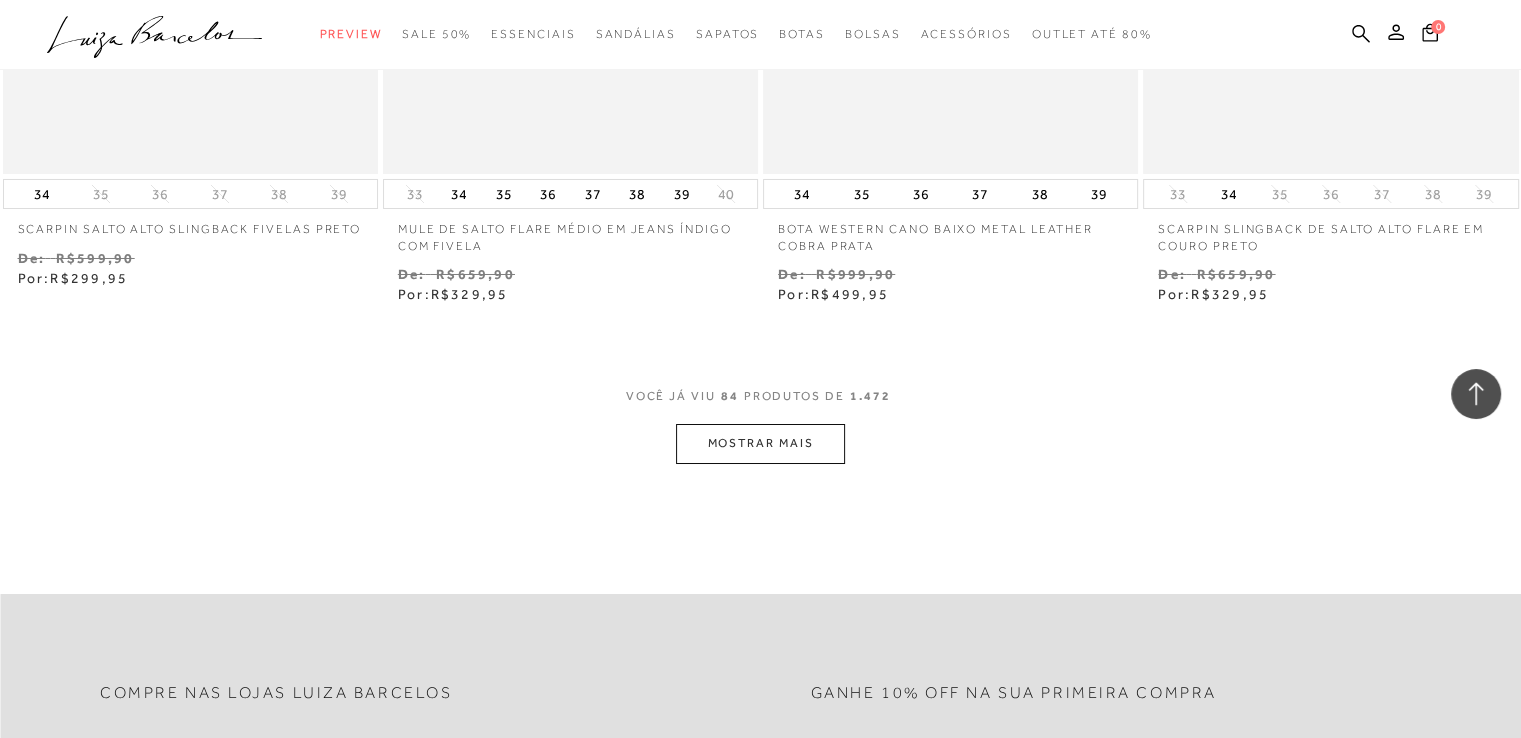 click on "MOSTRAR MAIS" at bounding box center (760, 443) 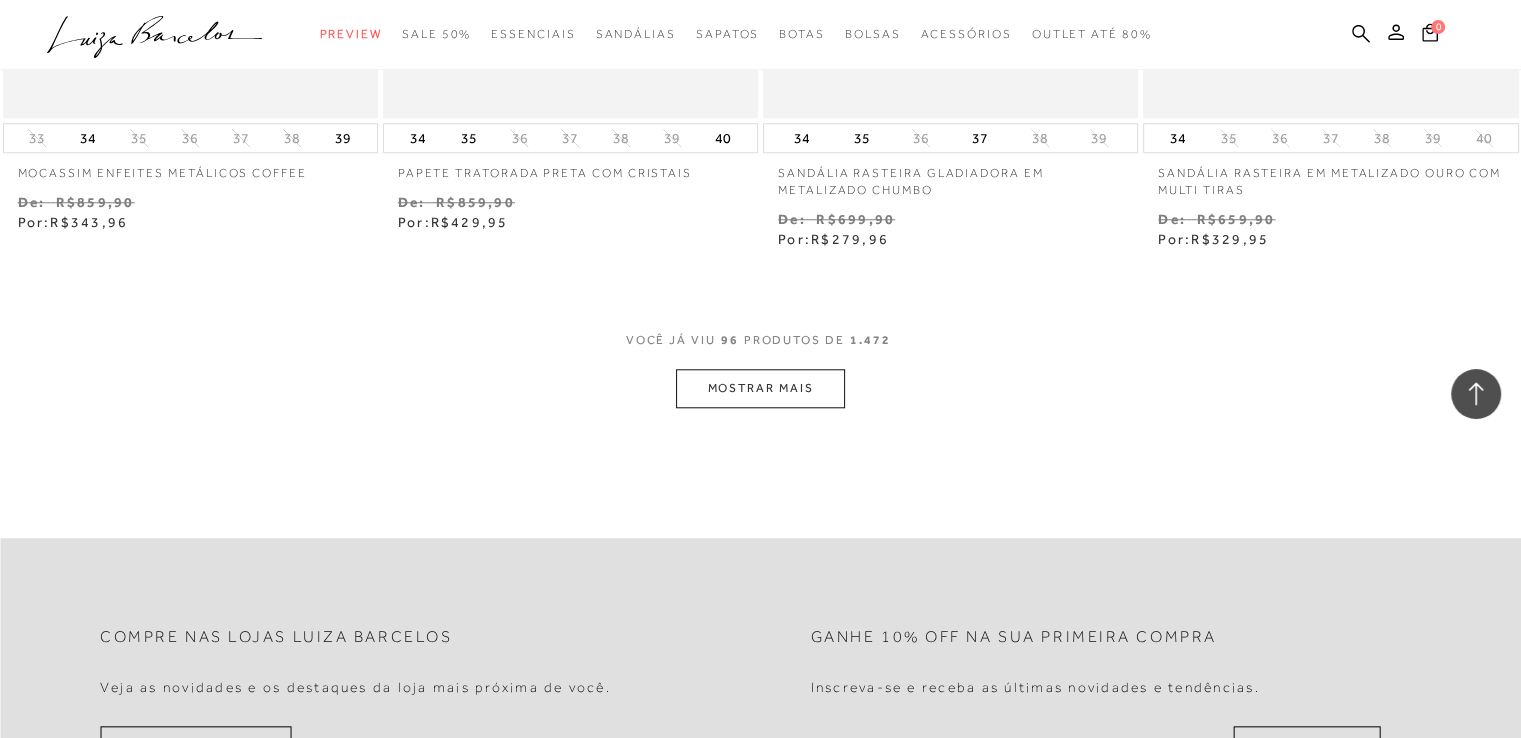 scroll, scrollTop: 17033, scrollLeft: 0, axis: vertical 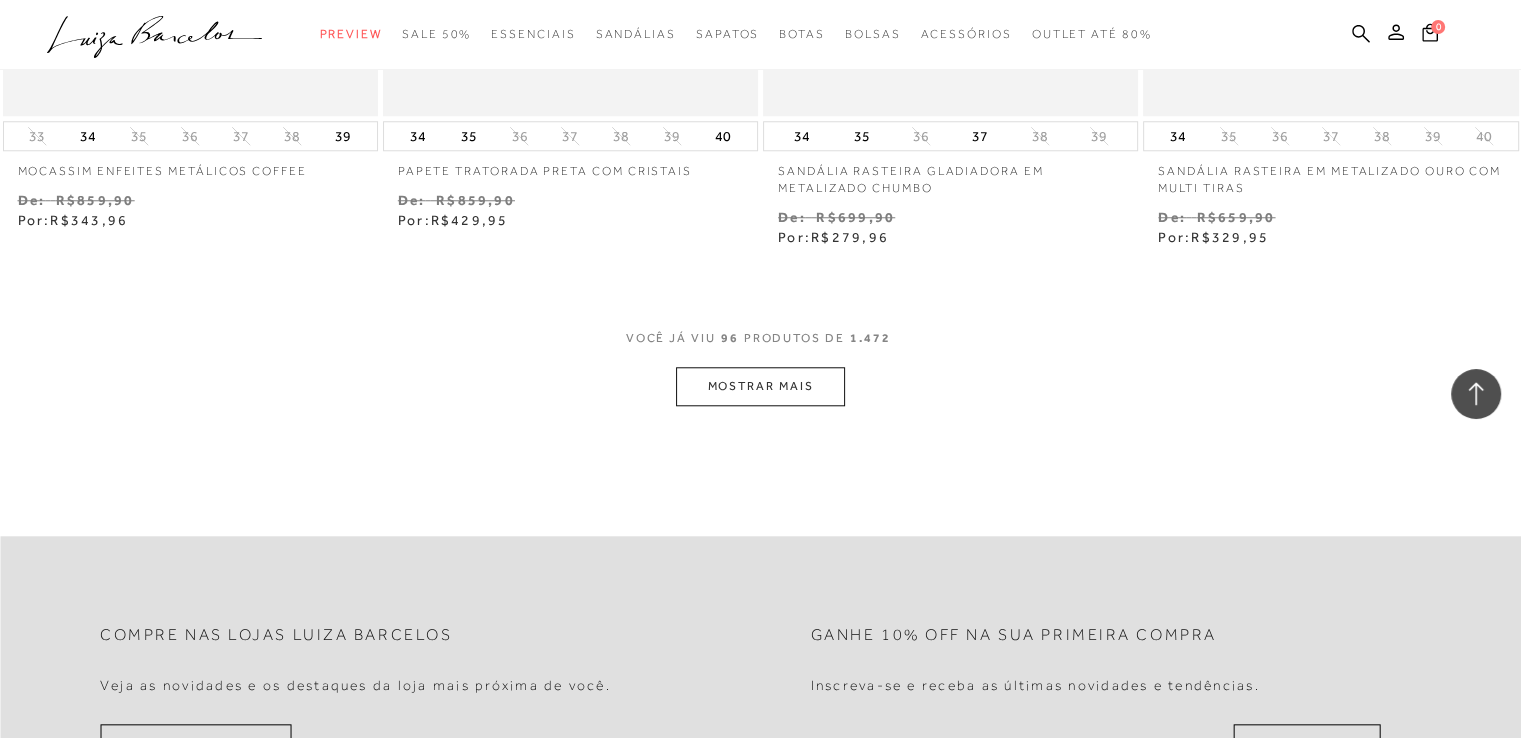 click on "MOSTRAR MAIS" at bounding box center (760, 386) 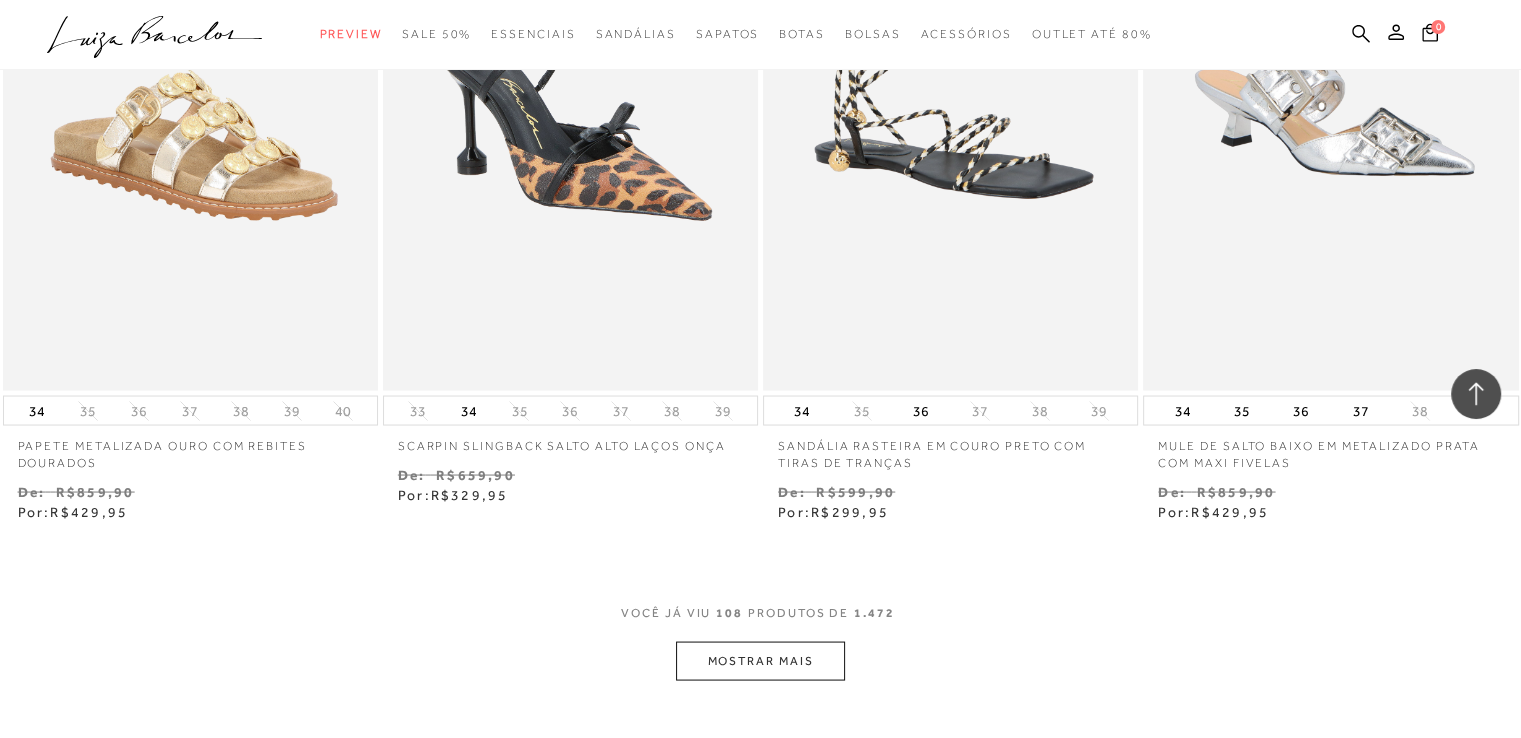 scroll, scrollTop: 19133, scrollLeft: 0, axis: vertical 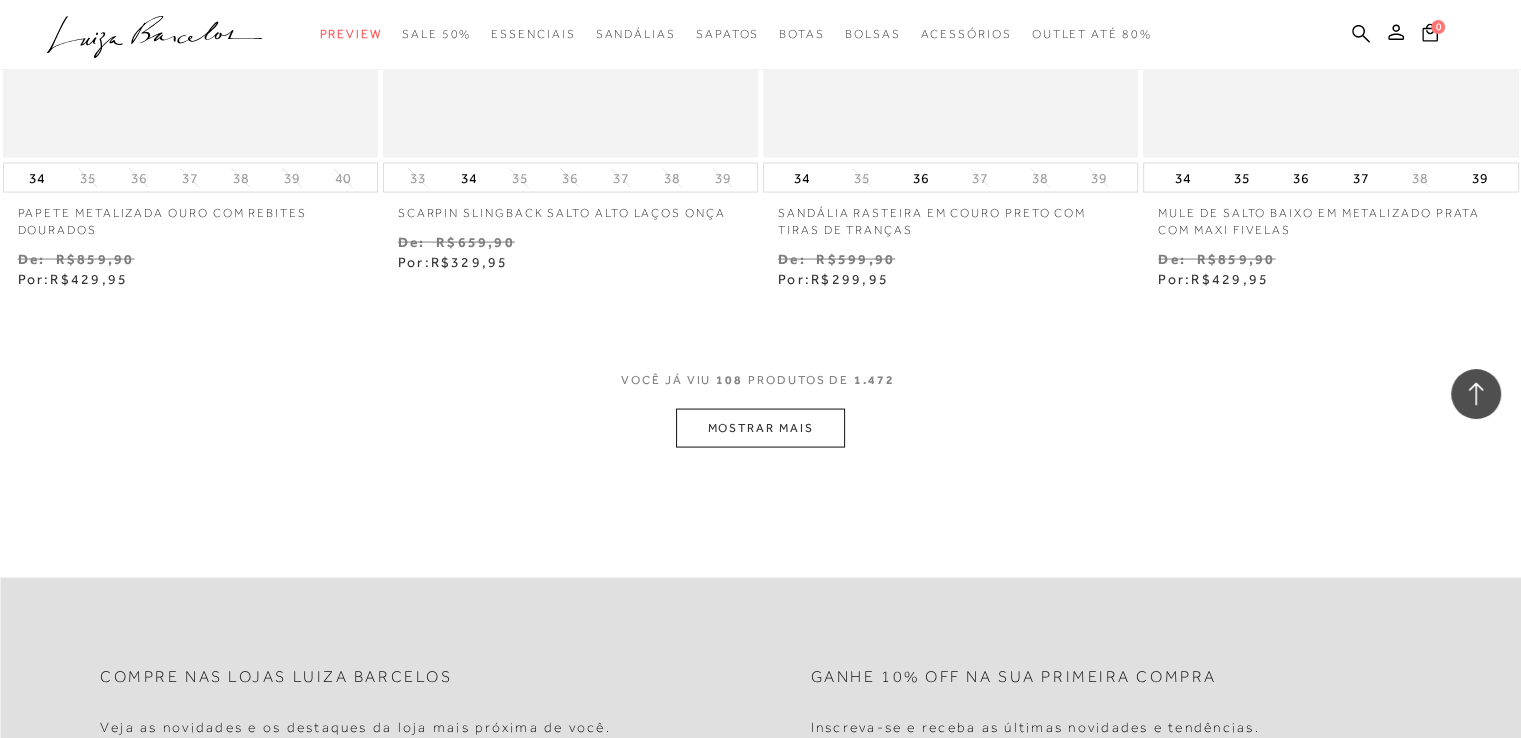 click on "MOSTRAR MAIS" at bounding box center [760, 428] 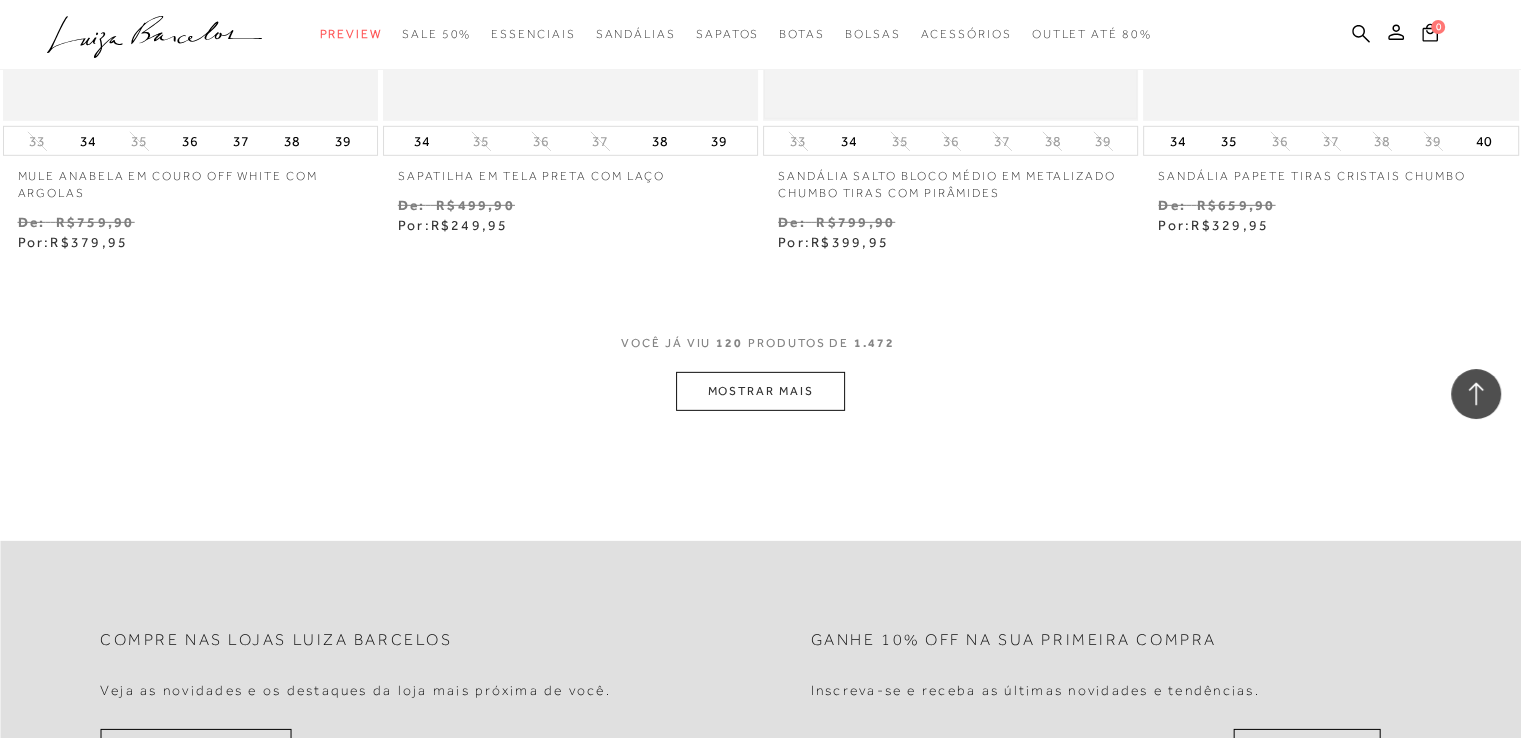 scroll, scrollTop: 21333, scrollLeft: 0, axis: vertical 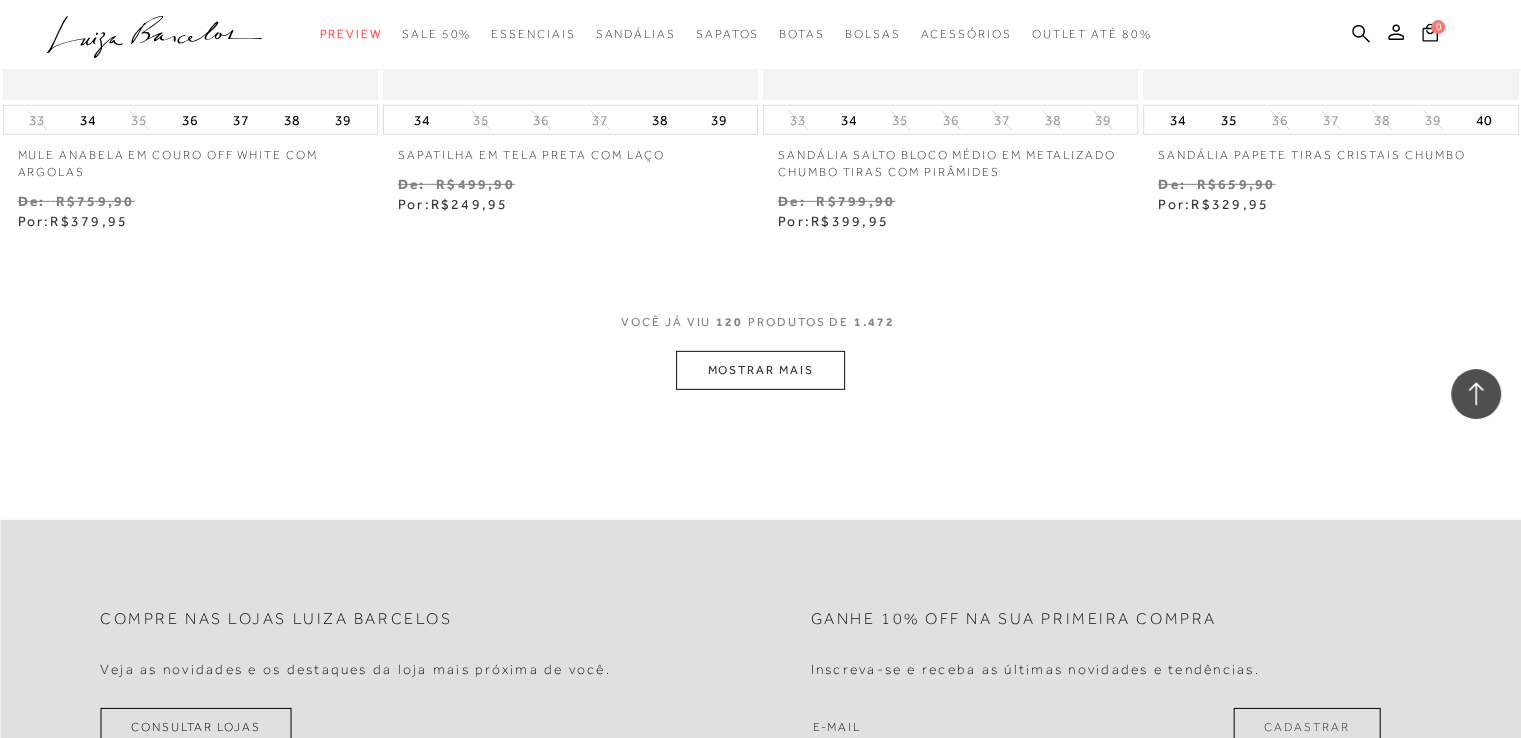 click on "MOSTRAR MAIS" at bounding box center (760, 370) 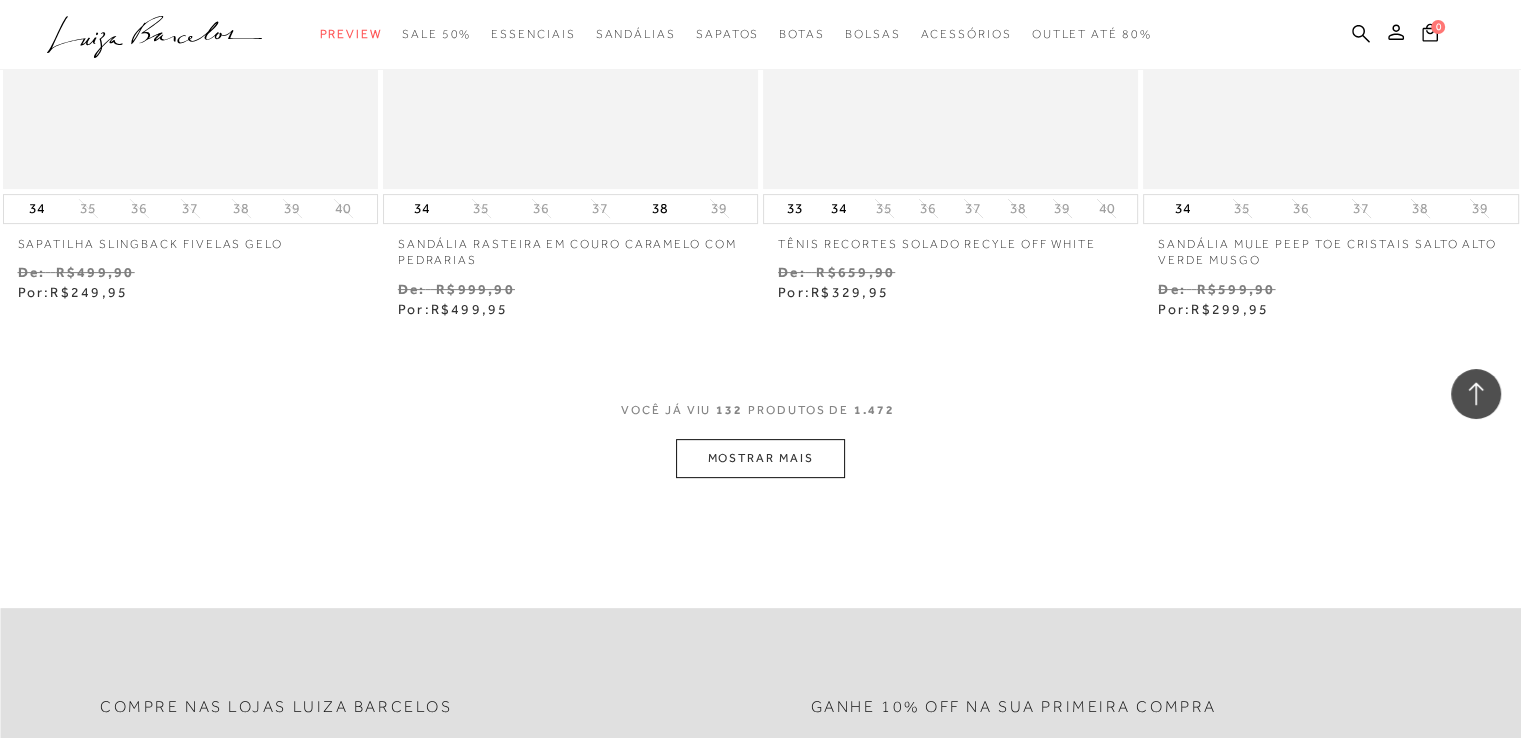 scroll, scrollTop: 23433, scrollLeft: 0, axis: vertical 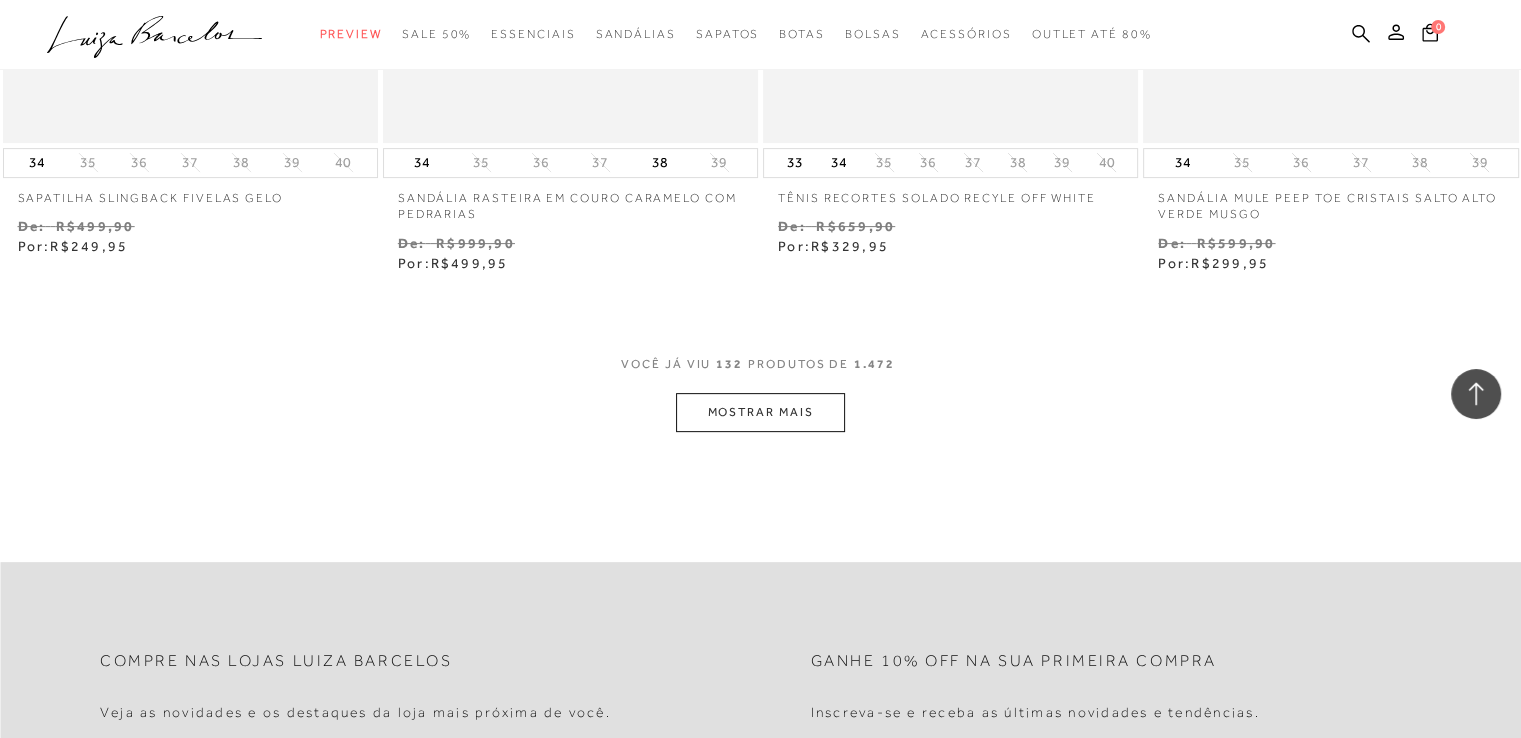 click on "MOSTRAR MAIS" at bounding box center [760, 412] 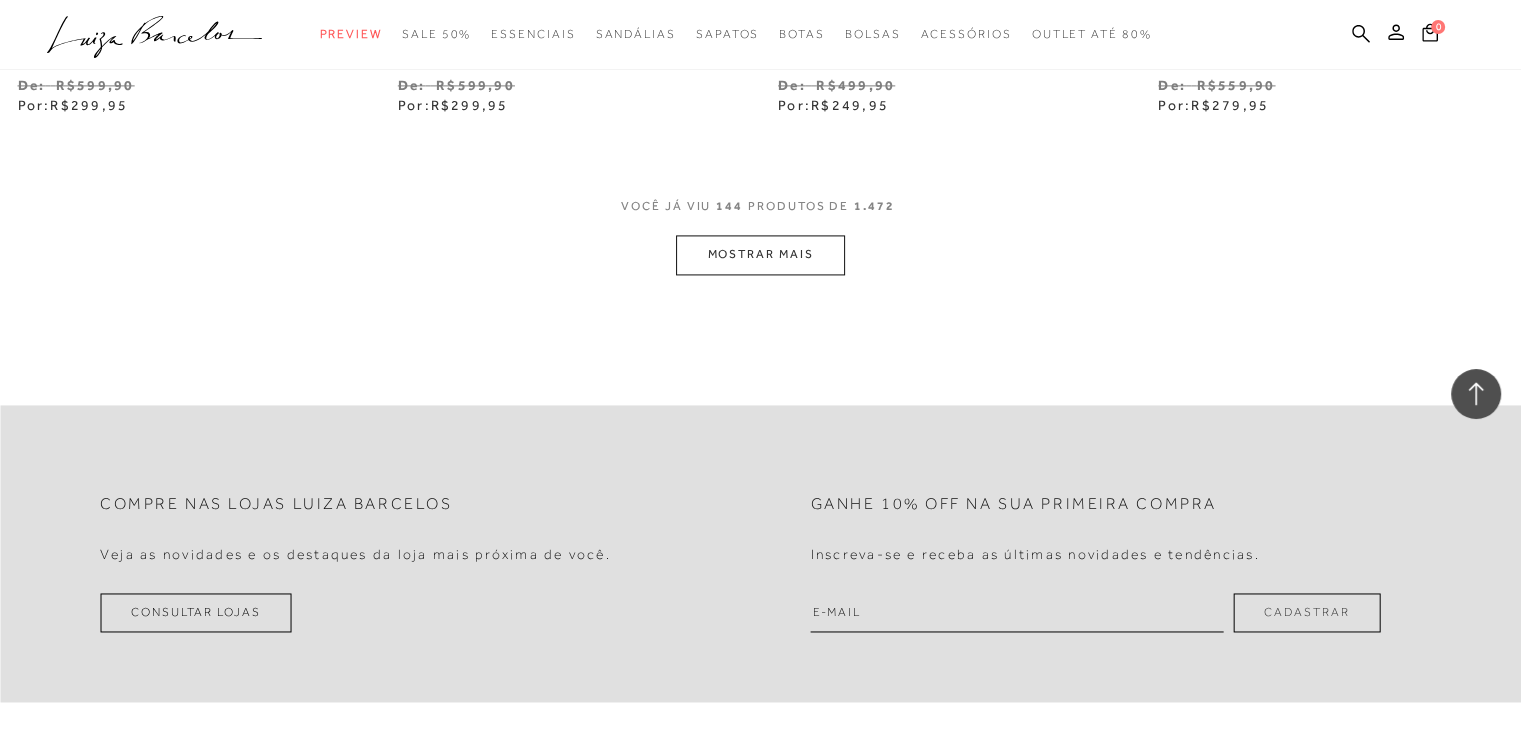 scroll, scrollTop: 25833, scrollLeft: 0, axis: vertical 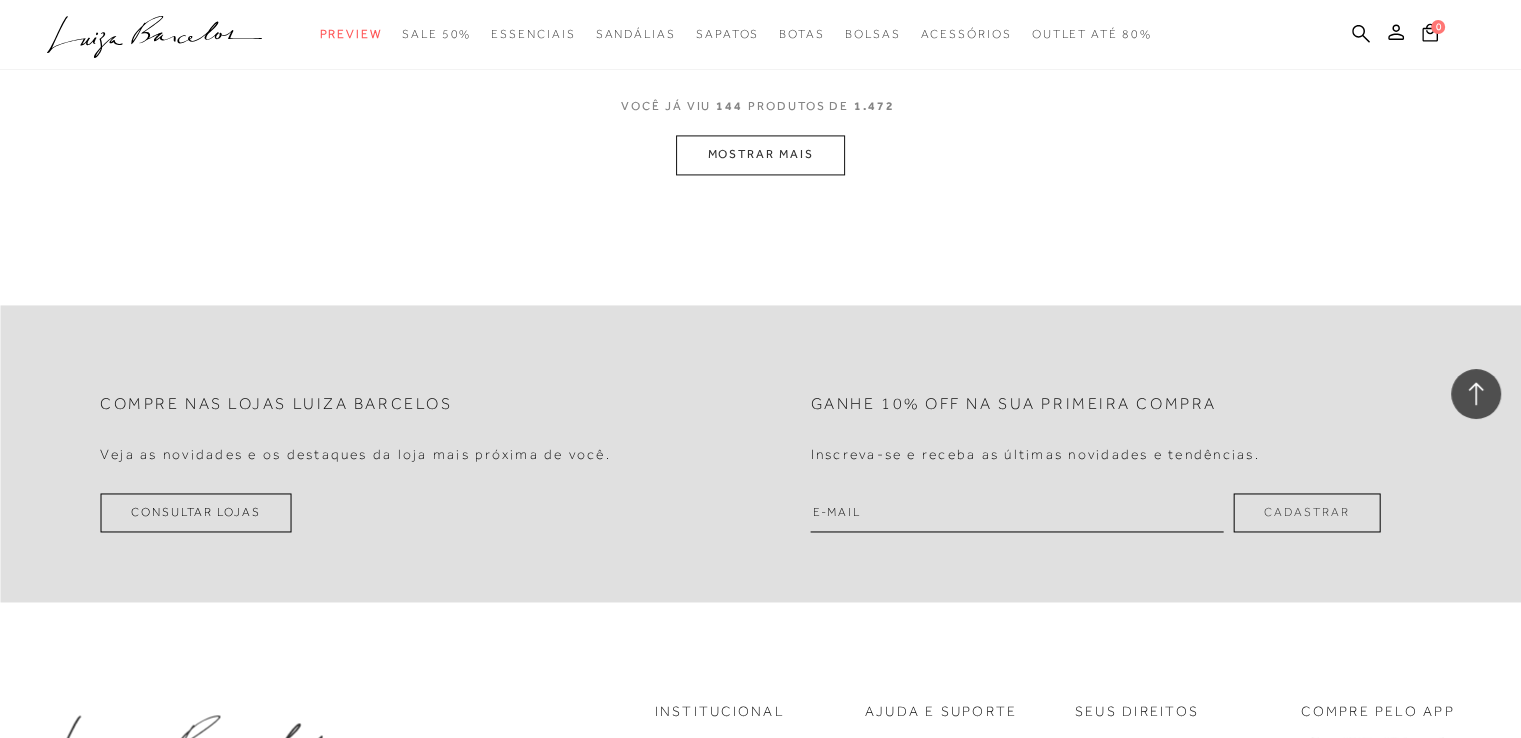 click on "MOSTRAR MAIS" at bounding box center [760, 154] 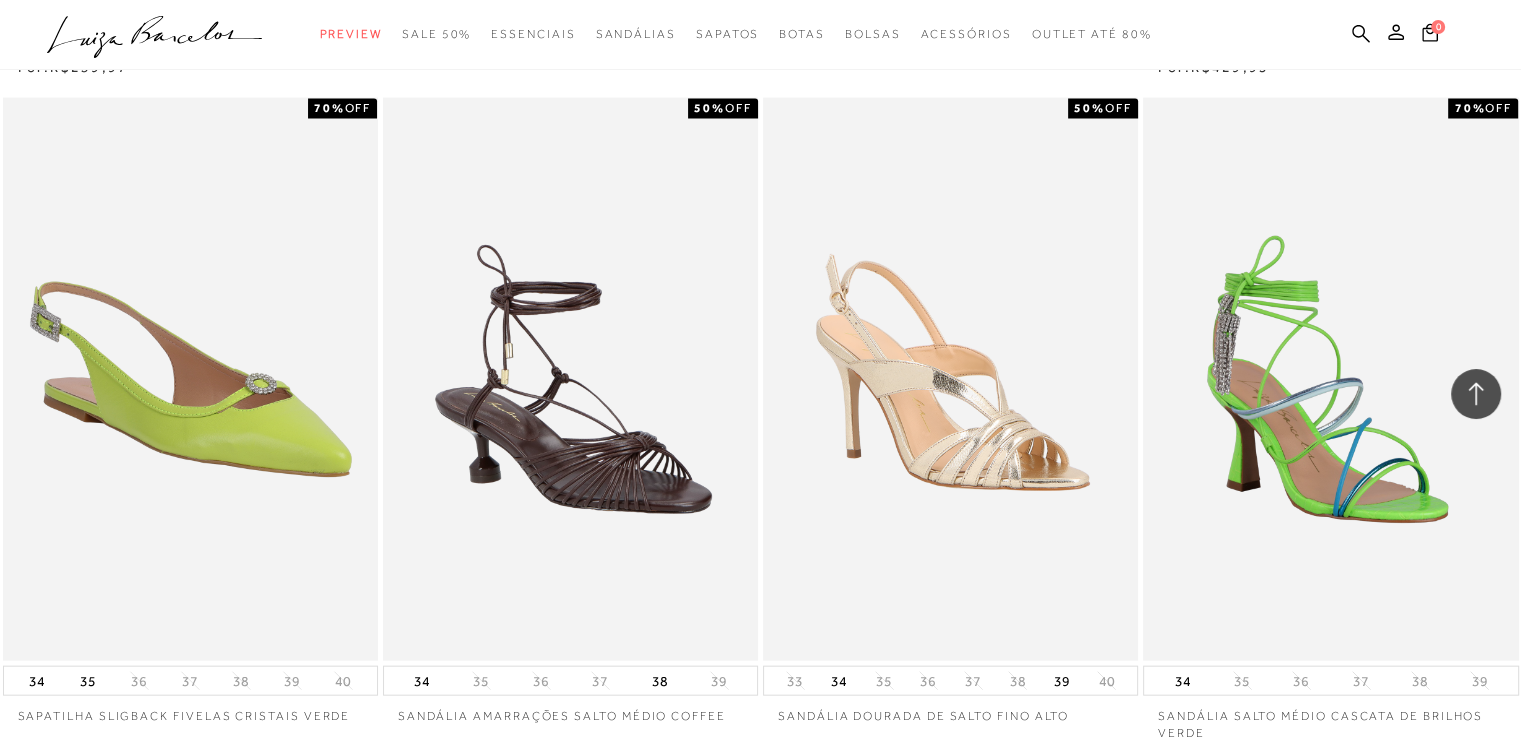 scroll, scrollTop: 27333, scrollLeft: 0, axis: vertical 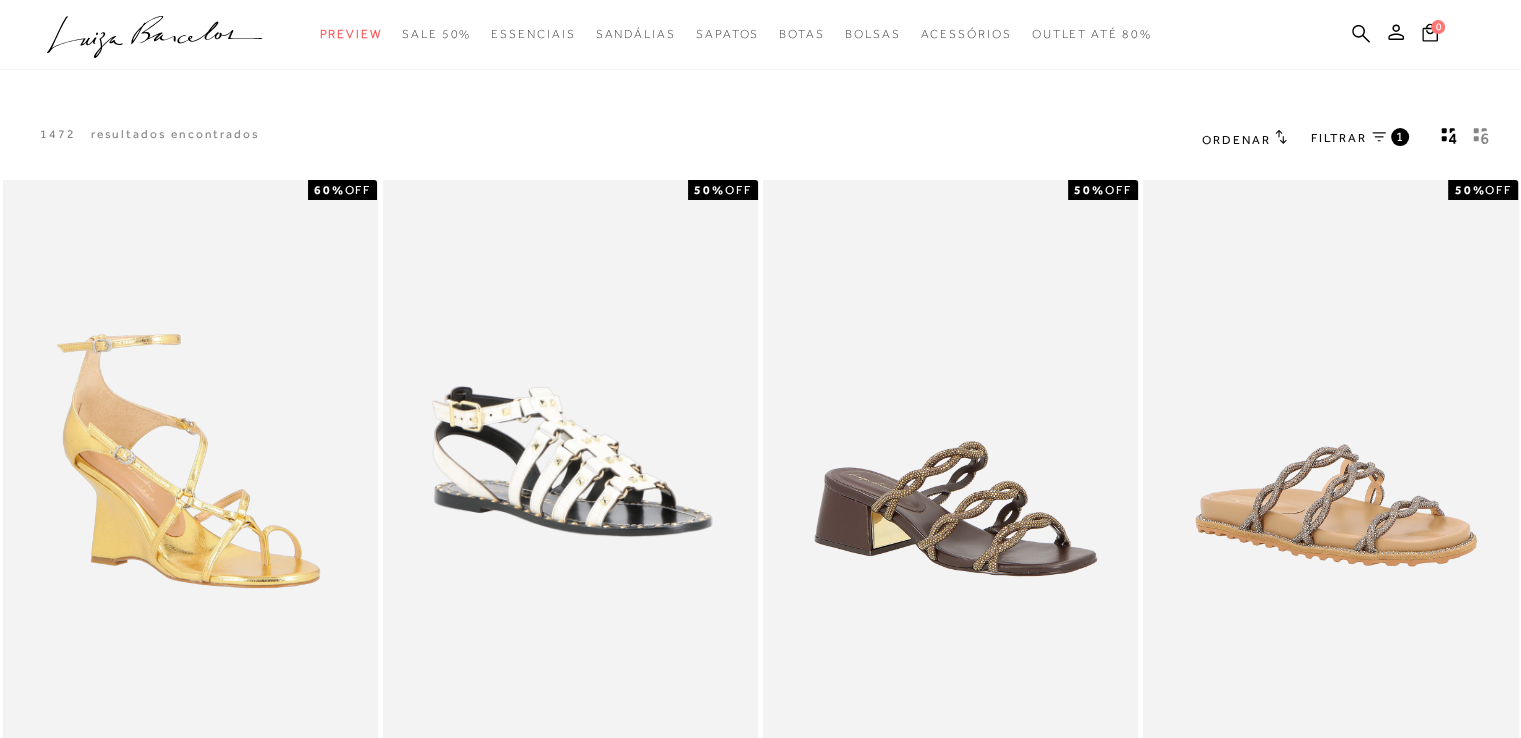 click on "Ordenar" at bounding box center (1236, 140) 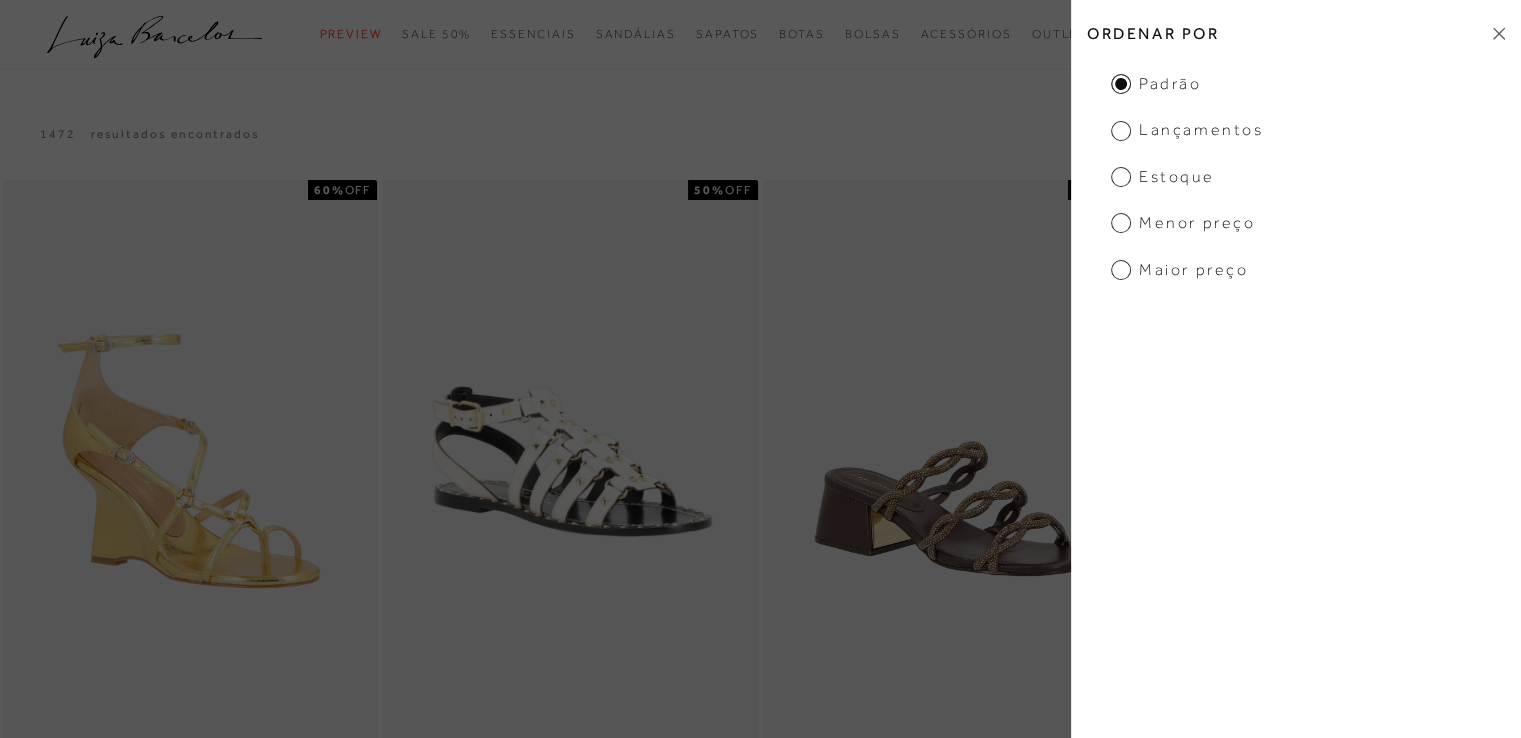 click on "Menor Preço" at bounding box center (1183, 223) 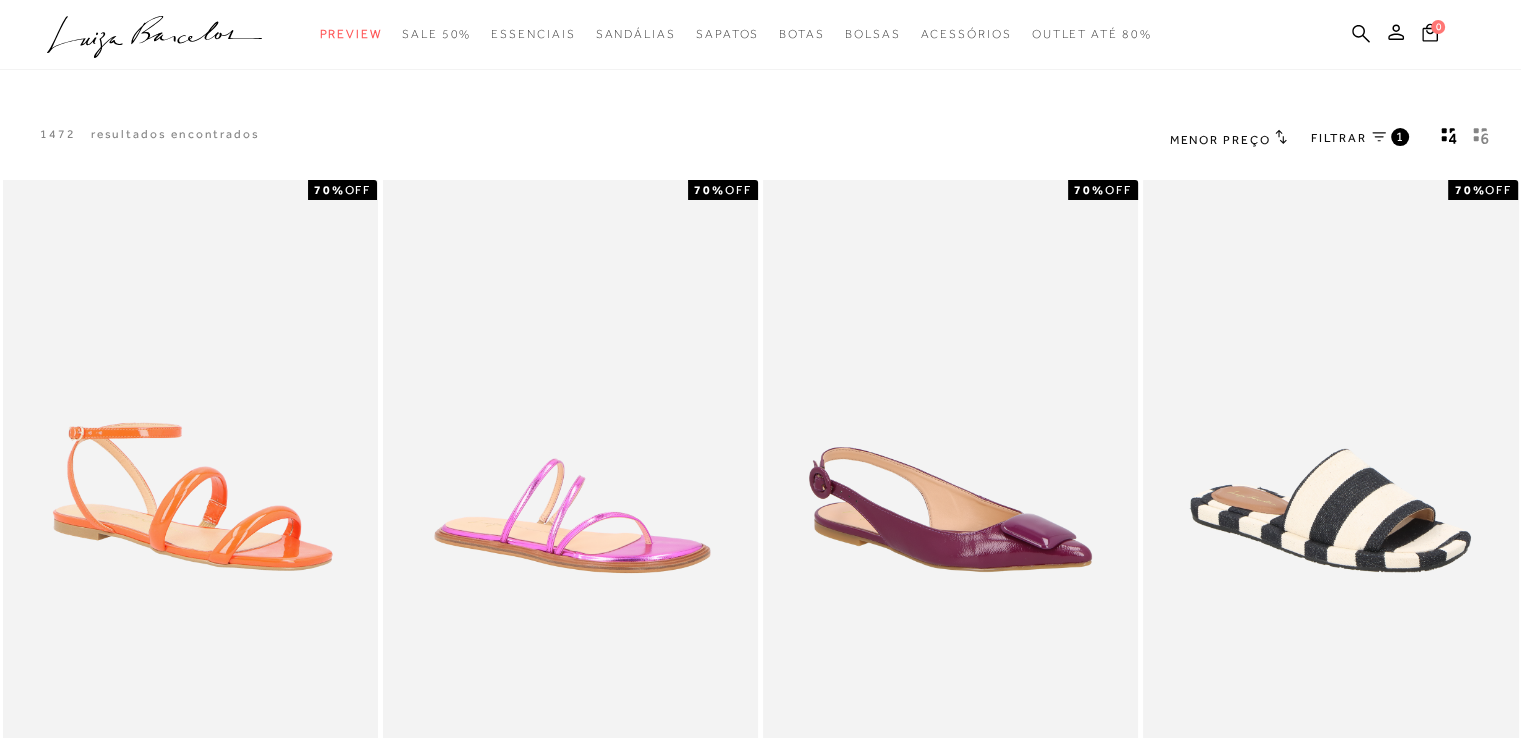 scroll, scrollTop: 0, scrollLeft: 0, axis: both 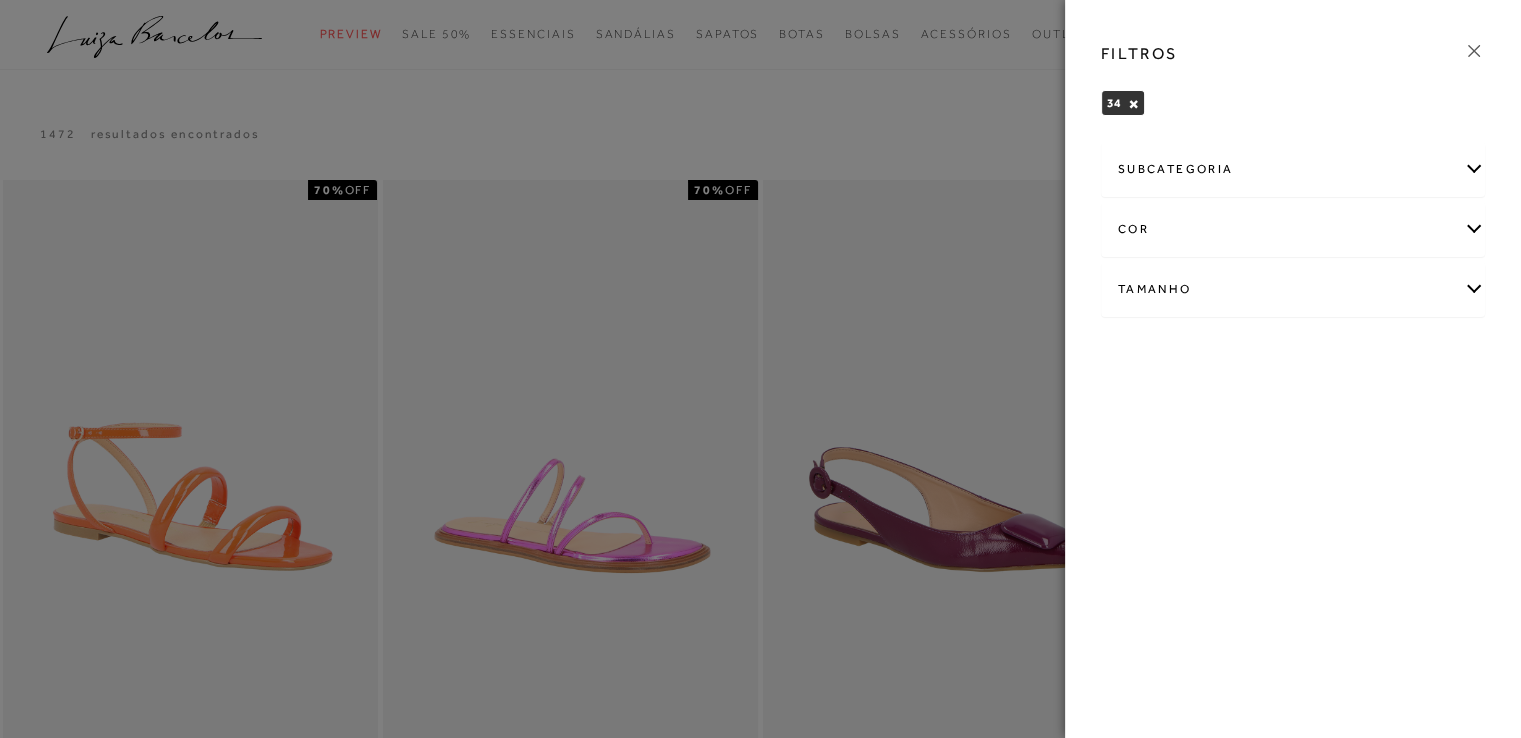 click on "subcategoria" at bounding box center [1293, 169] 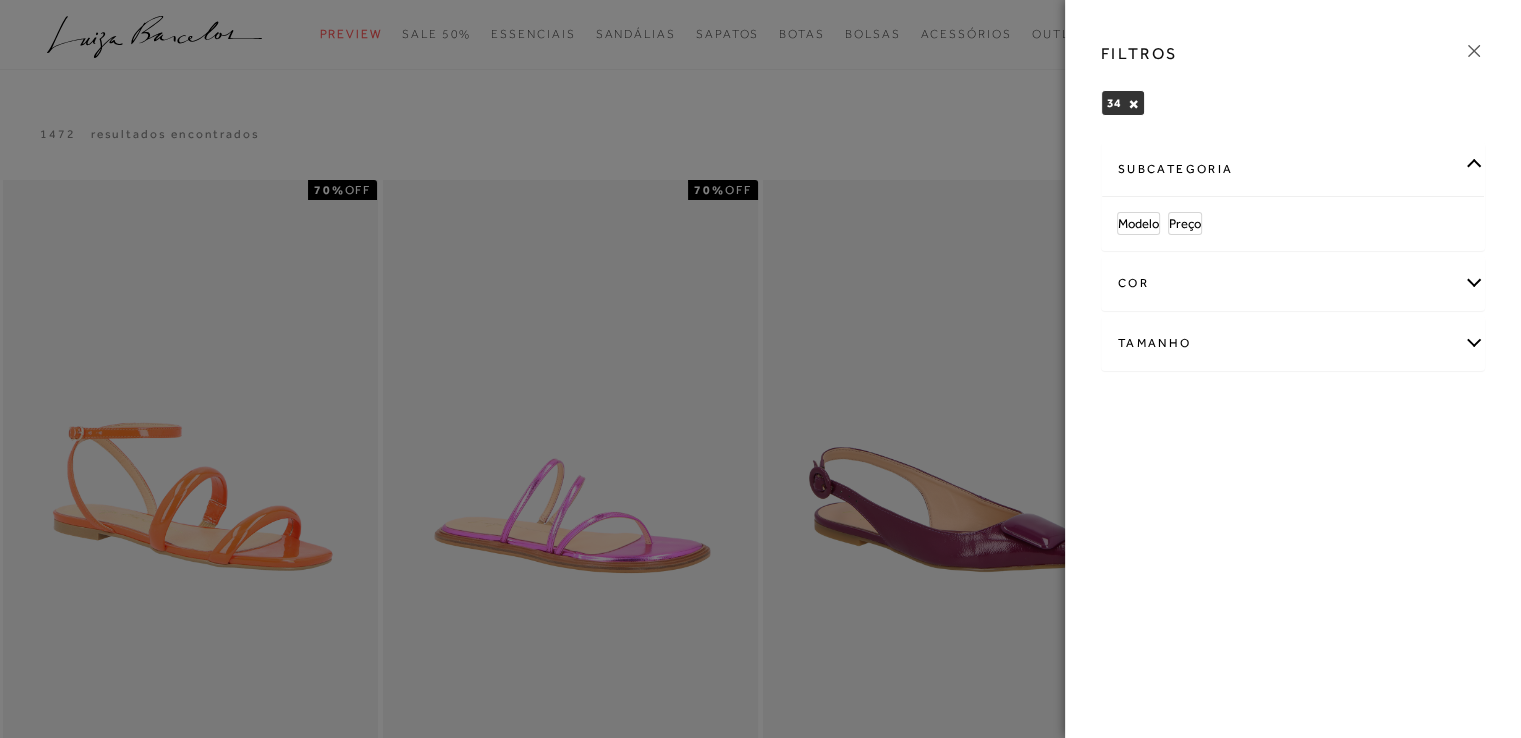 click on "subcategoria" at bounding box center (1293, 169) 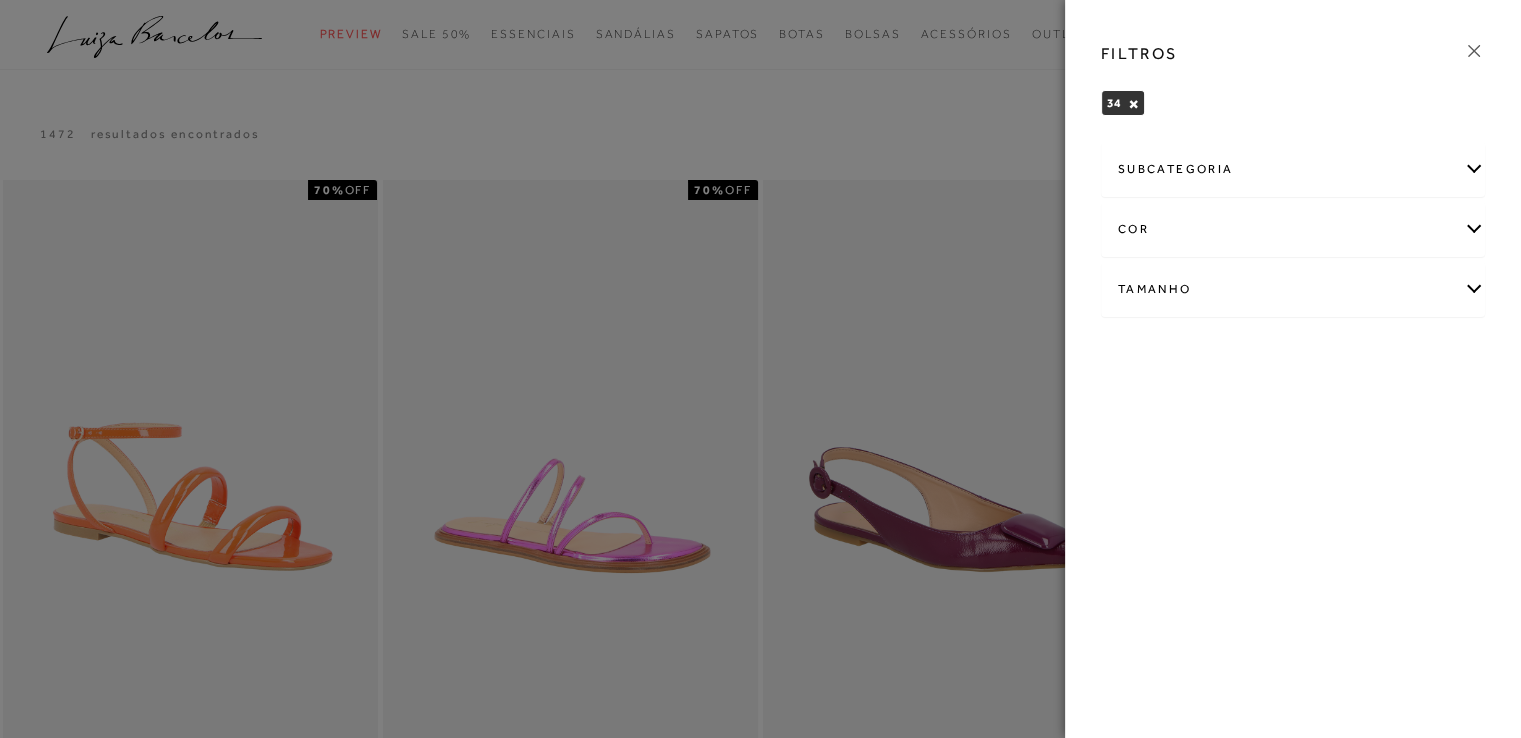 click on "cor" at bounding box center (1293, 229) 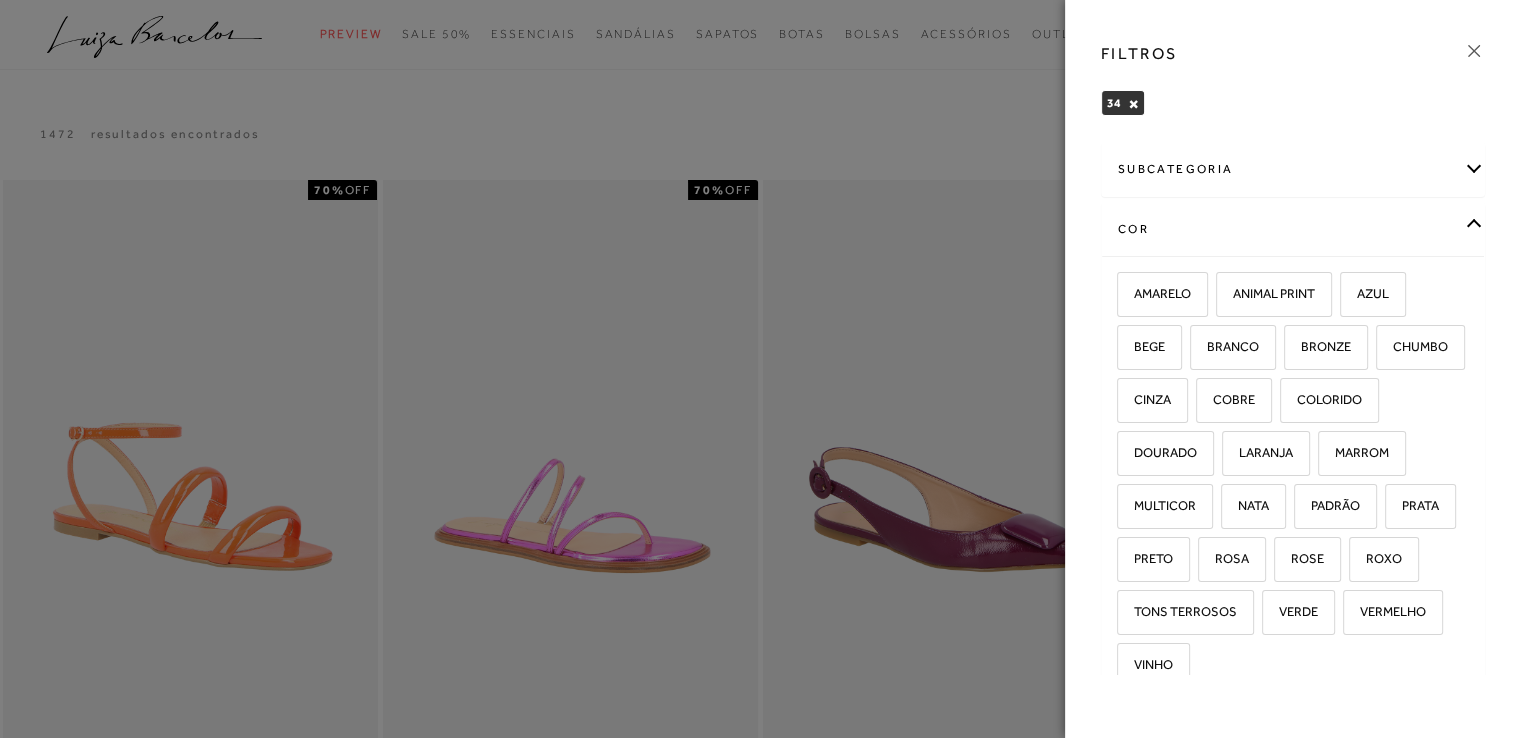 click on "cor" at bounding box center [1293, 229] 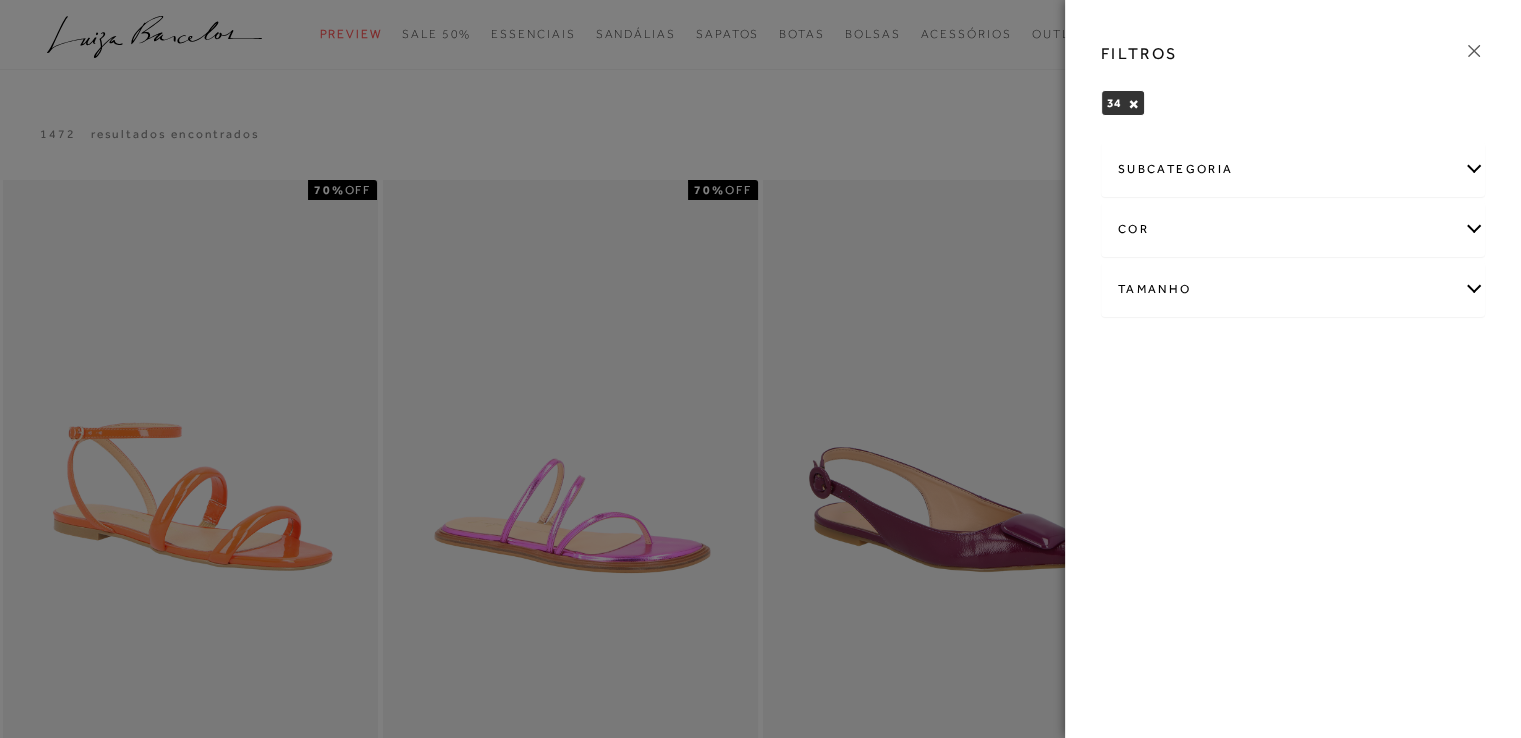 click at bounding box center [760, 369] 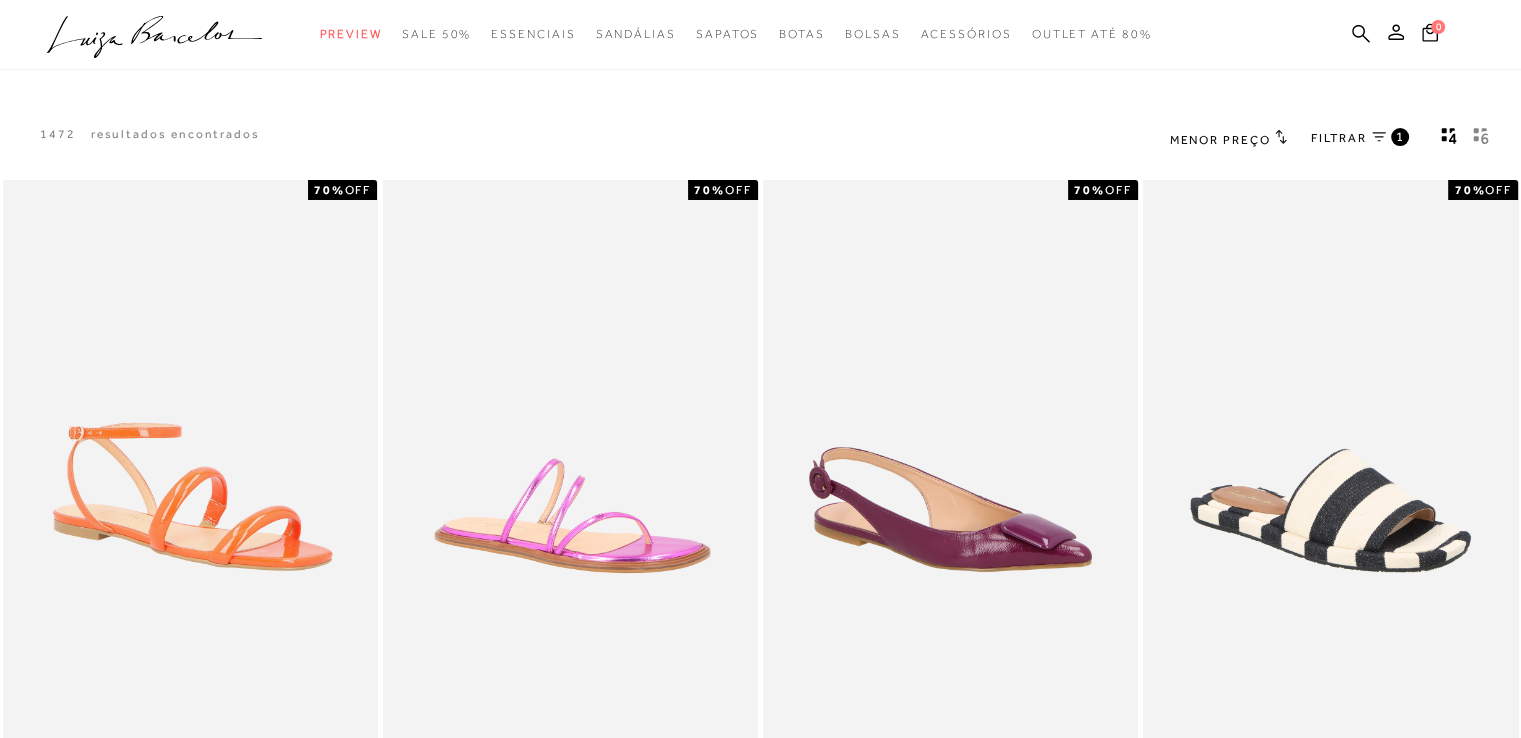 click on "Menor Preço" at bounding box center (1220, 140) 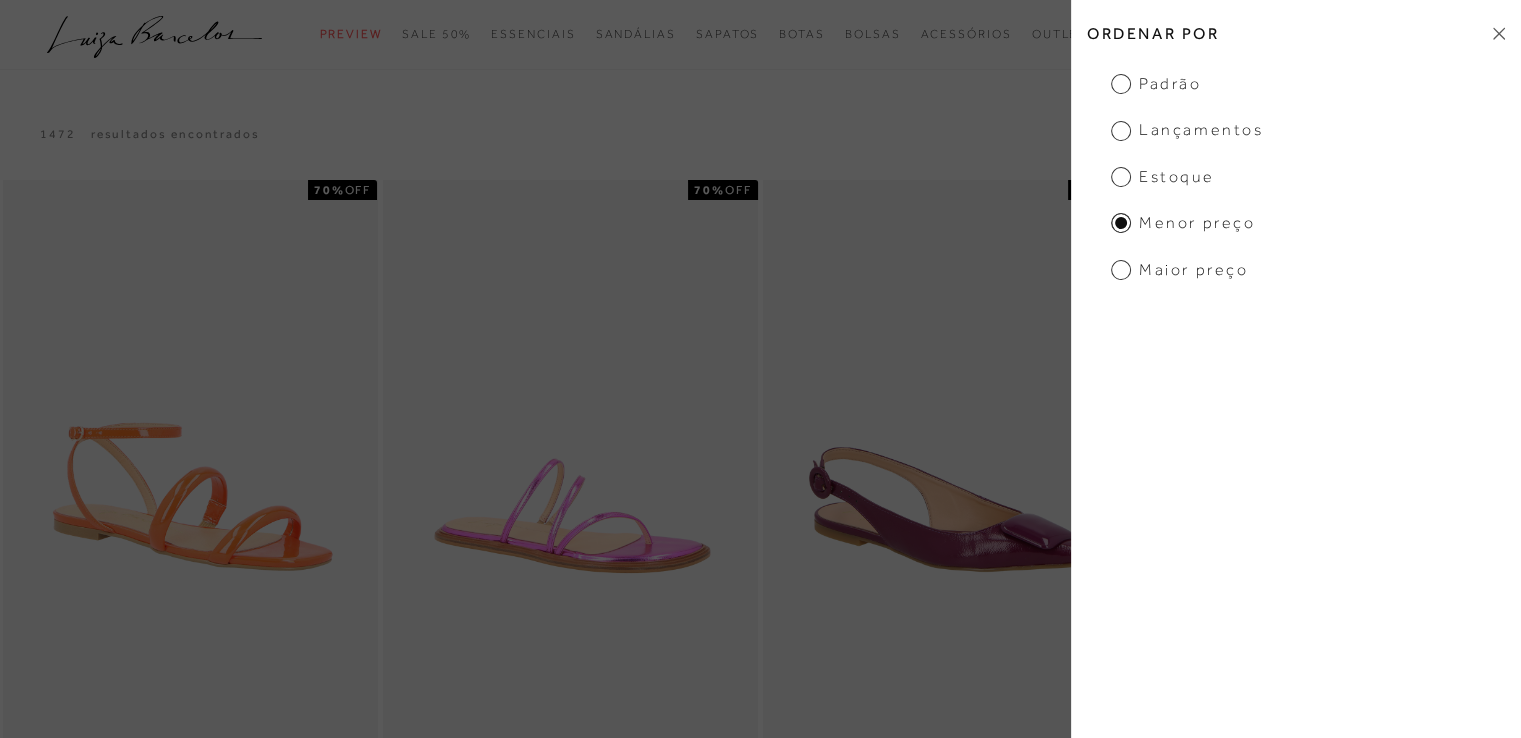 click on "1472
resultados encontrados
Menor Preço
1" at bounding box center [760, 139] 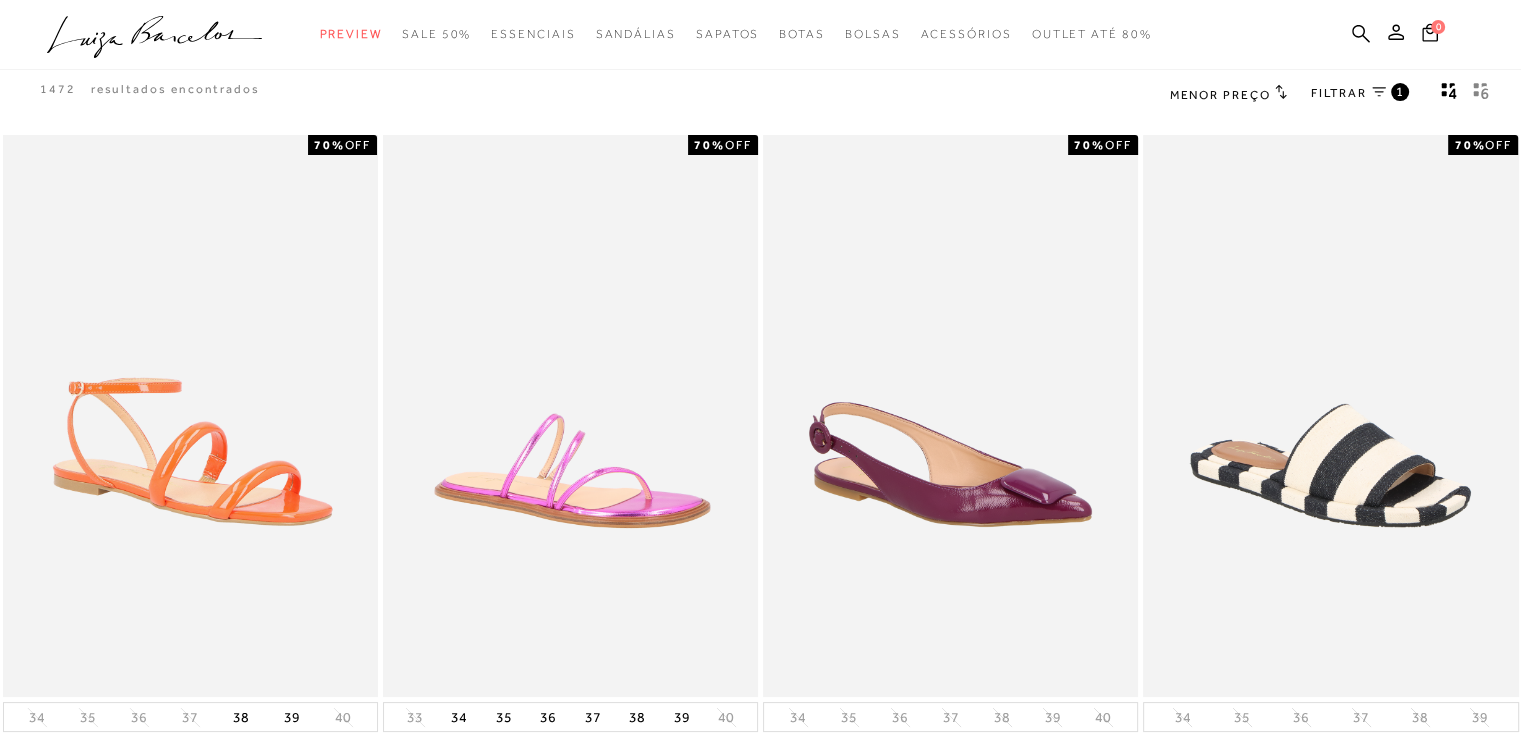 scroll, scrollTop: 37, scrollLeft: 0, axis: vertical 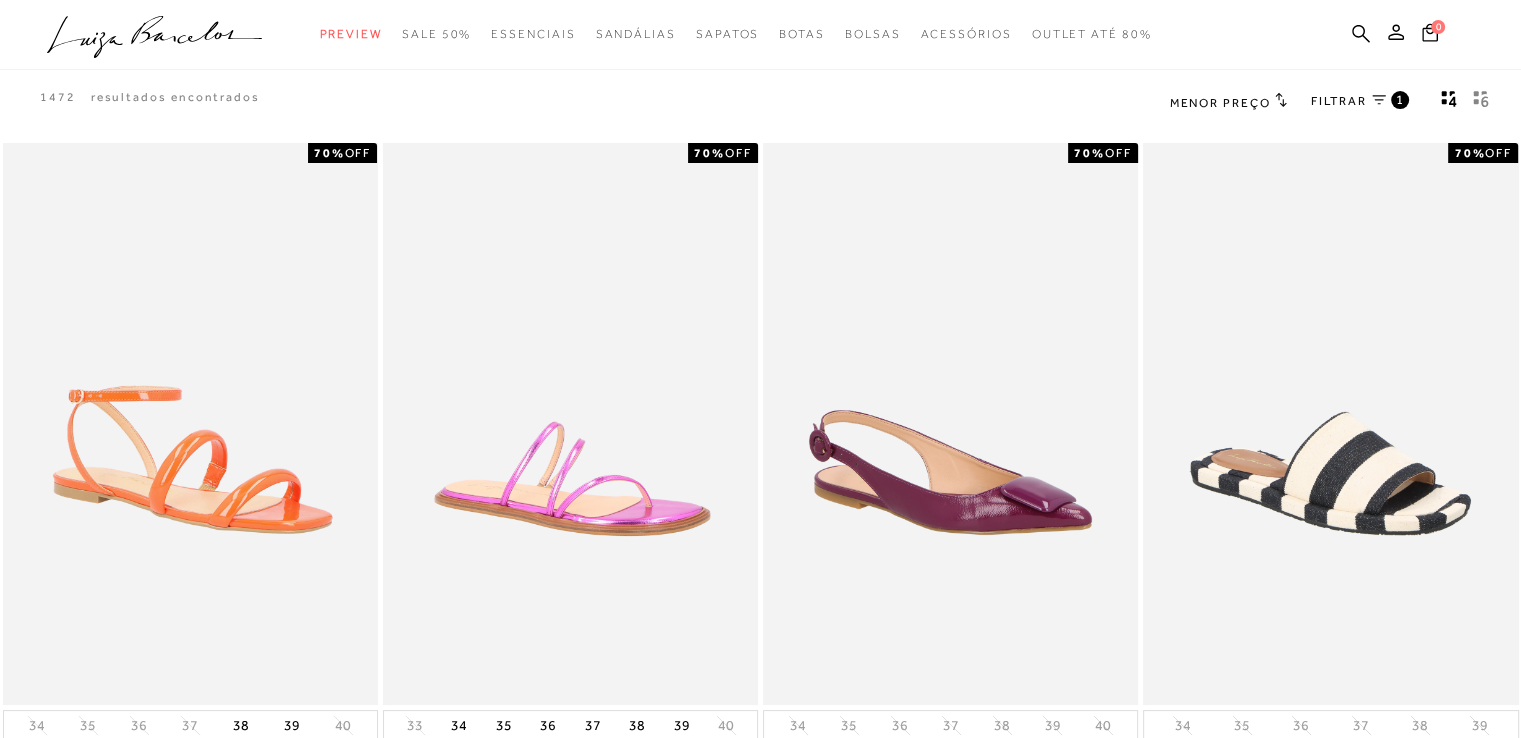 click on "Menor Preço" at bounding box center [1220, 103] 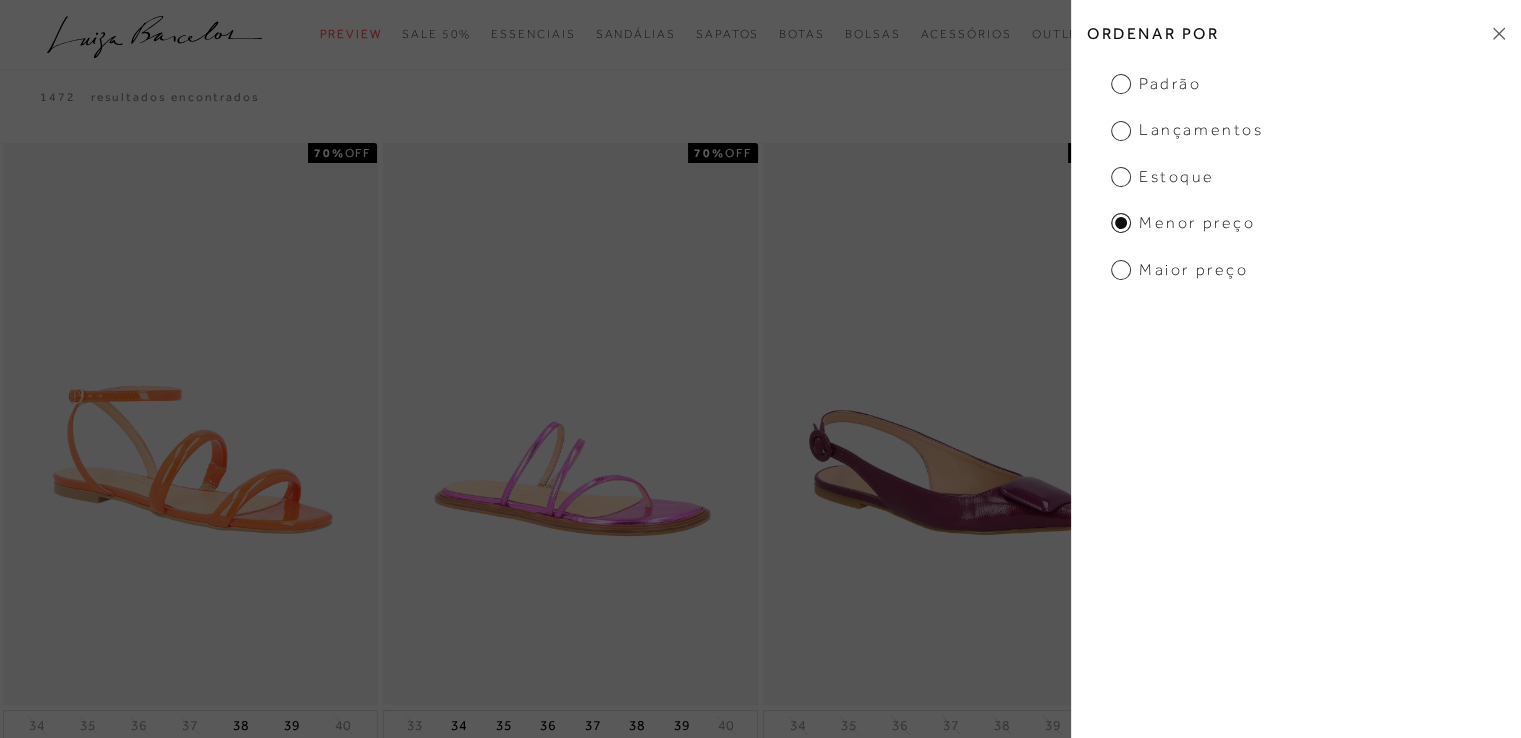 click on "Estoque" at bounding box center (1162, 177) 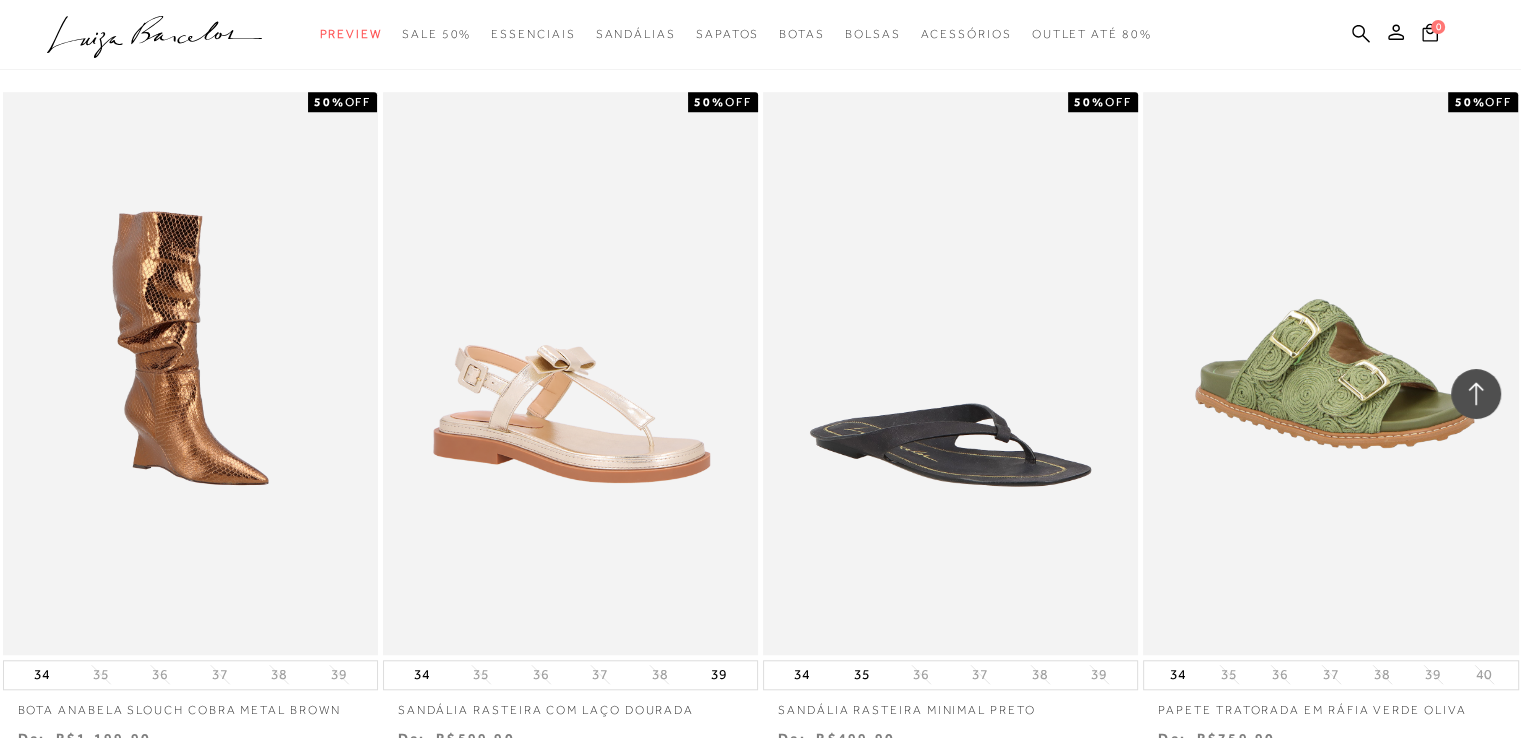scroll, scrollTop: 1800, scrollLeft: 0, axis: vertical 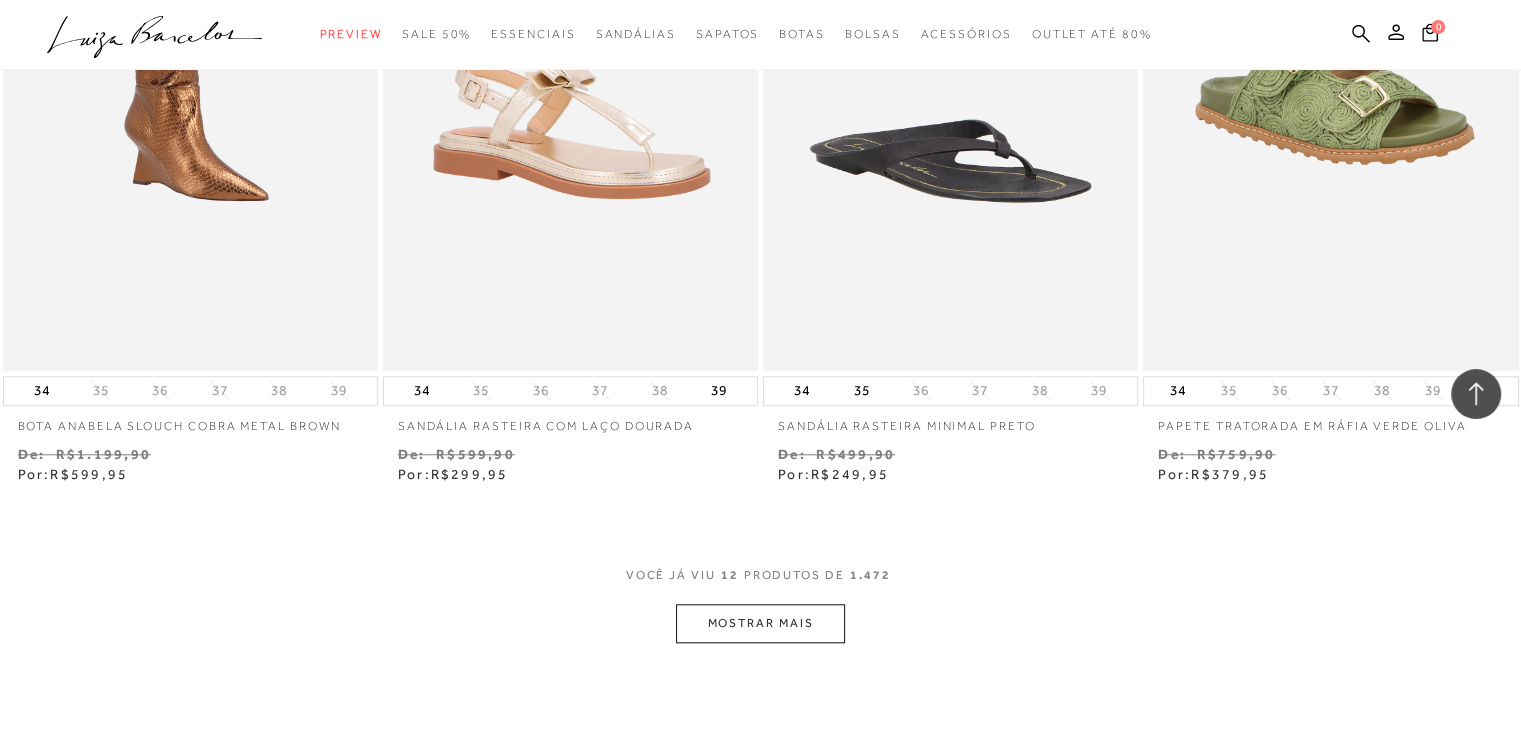 click on "MOSTRAR MAIS" at bounding box center (760, 623) 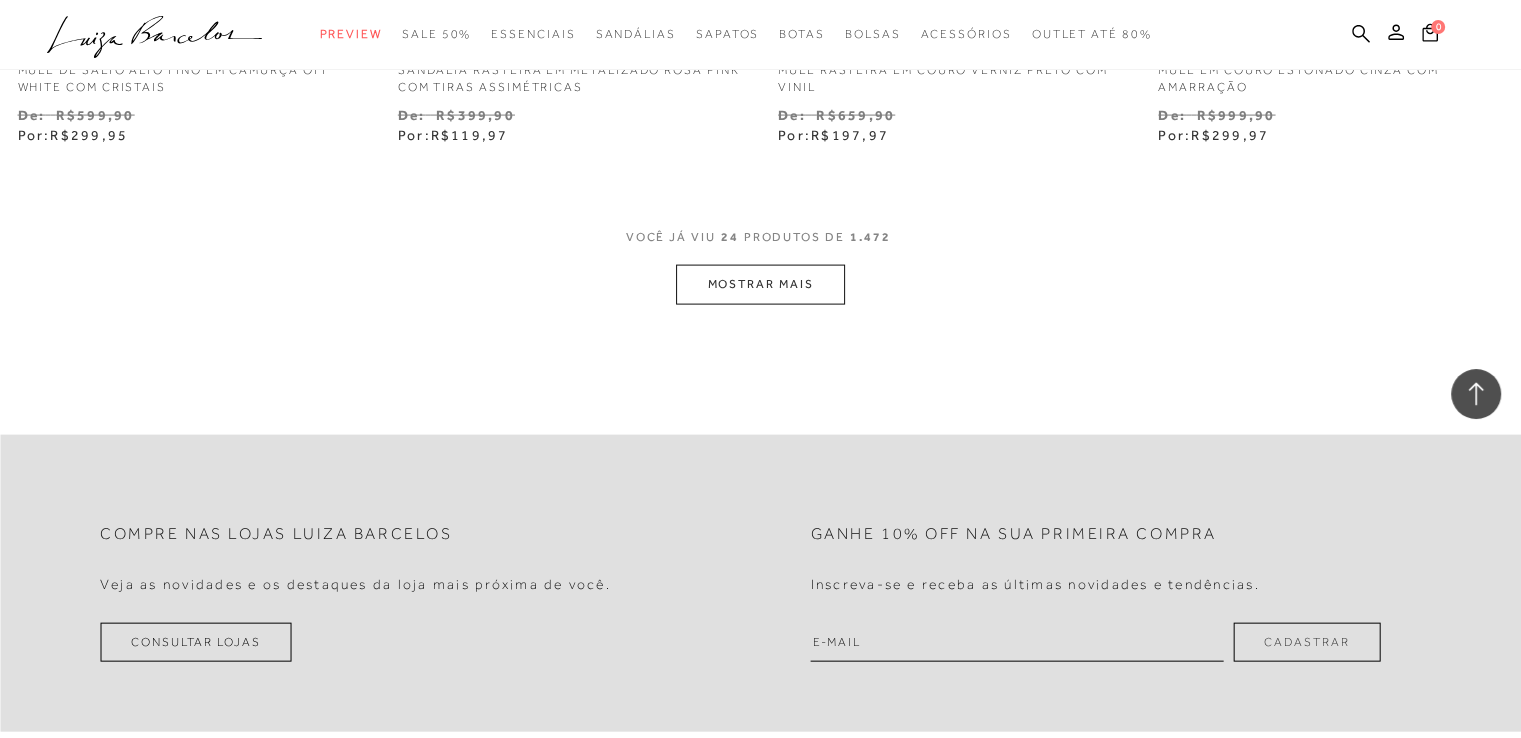 scroll, scrollTop: 4300, scrollLeft: 0, axis: vertical 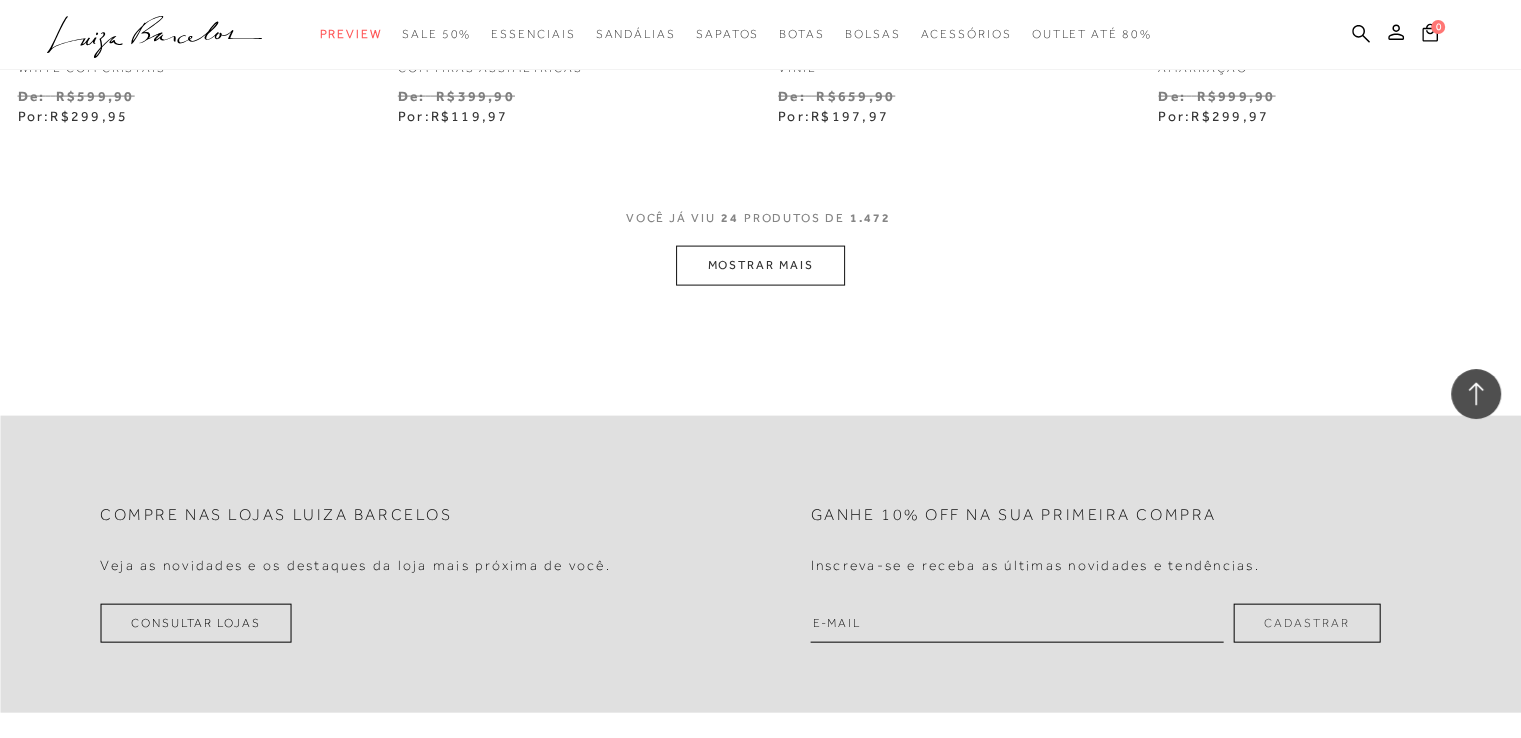 click on "MOSTRAR MAIS" at bounding box center (760, 265) 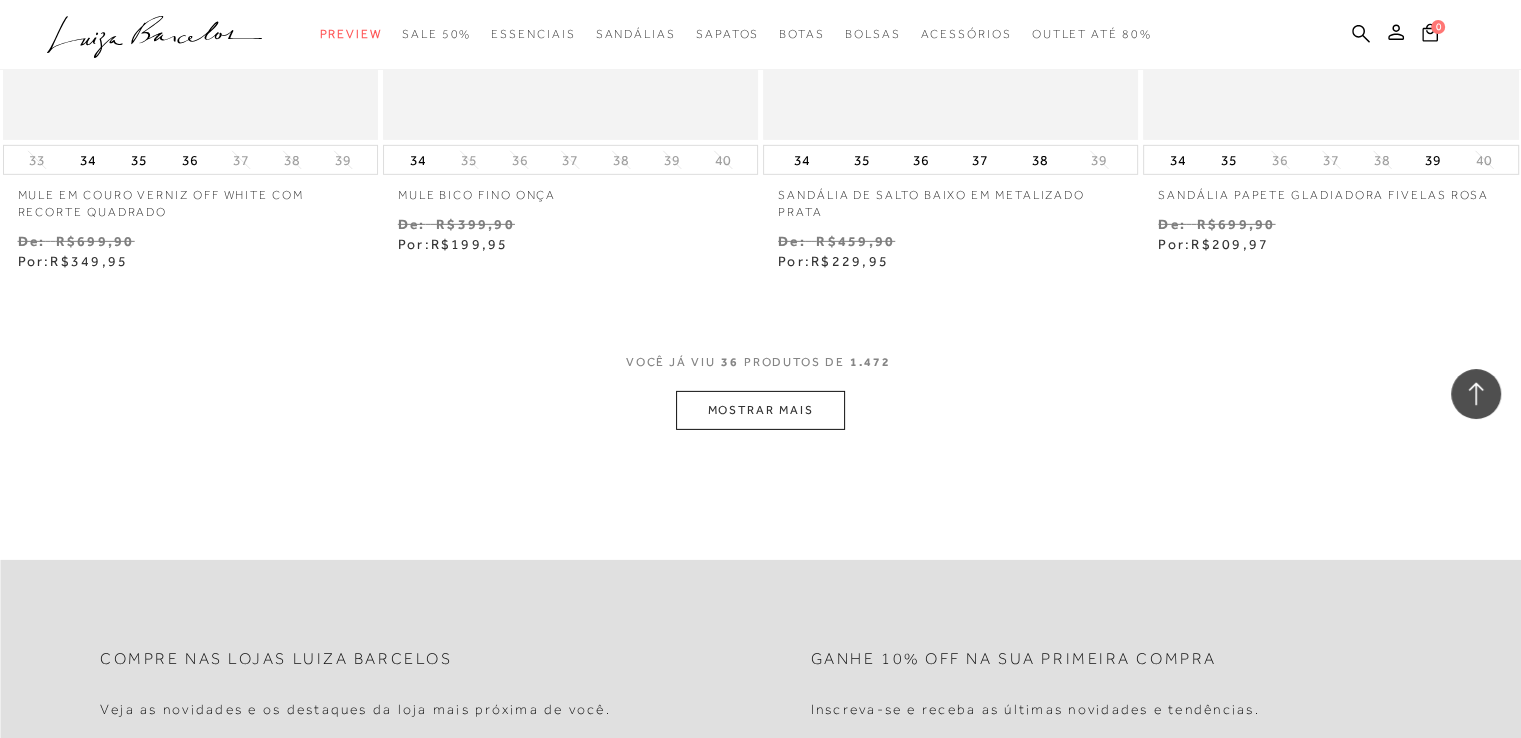 scroll, scrollTop: 6341, scrollLeft: 0, axis: vertical 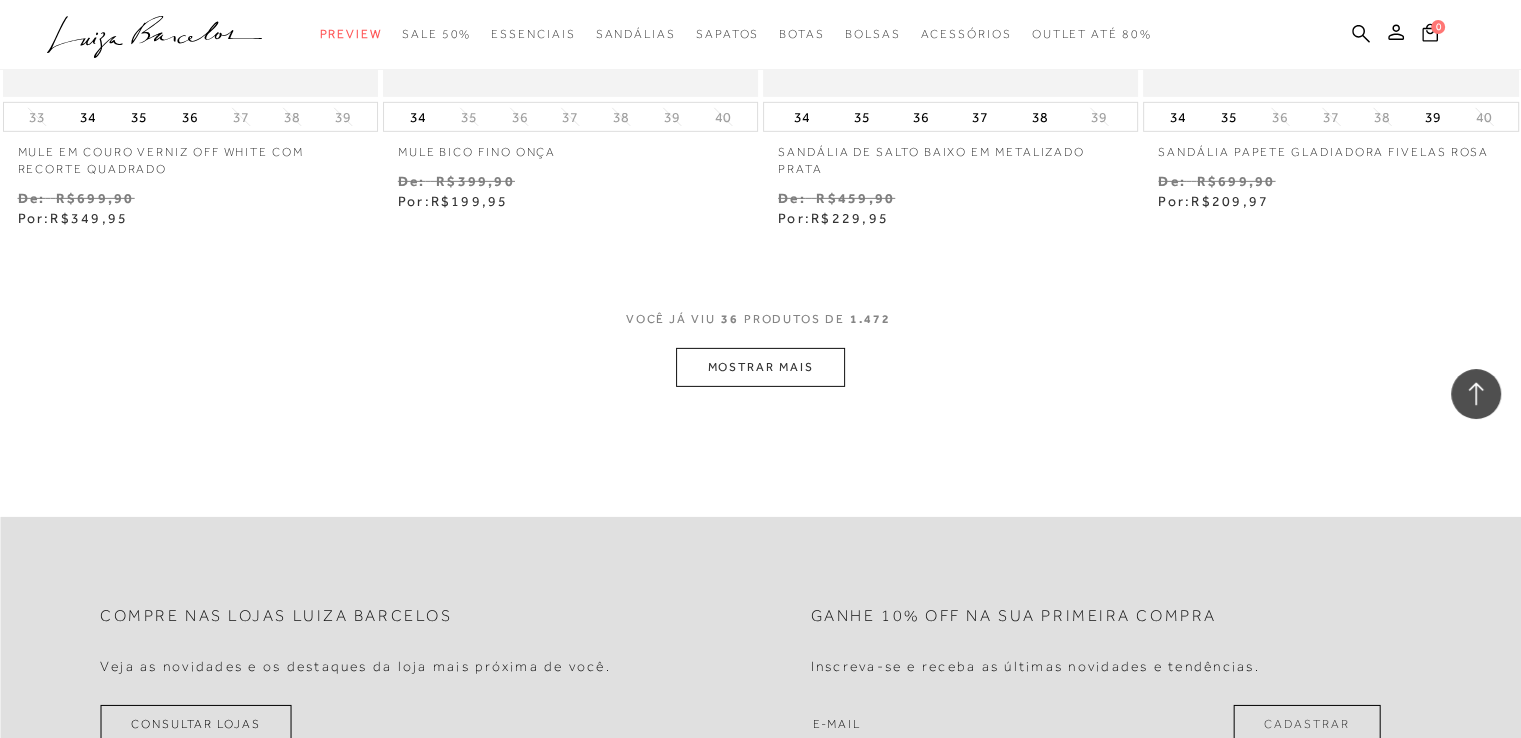 click on "MOSTRAR MAIS" at bounding box center [760, 367] 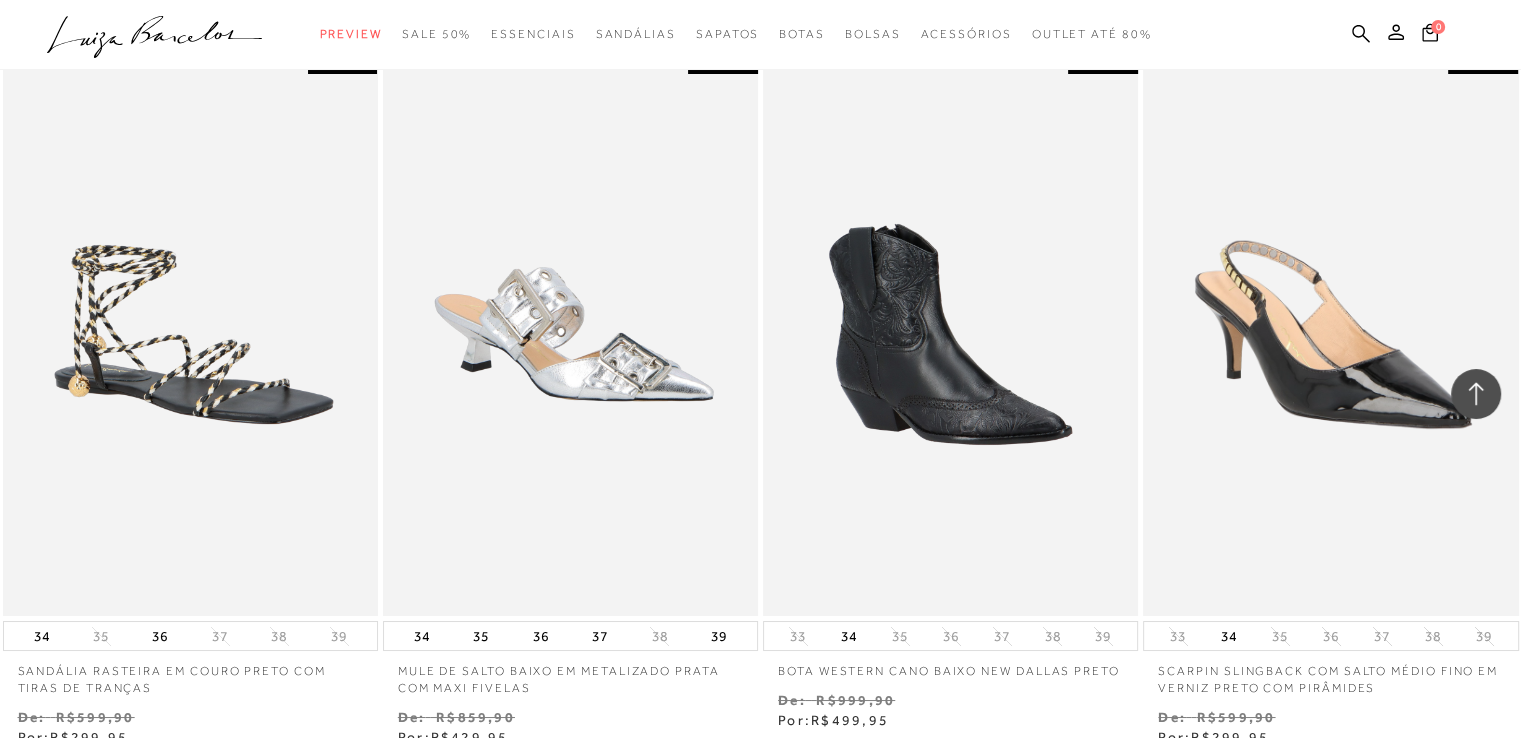 scroll, scrollTop: 7284, scrollLeft: 0, axis: vertical 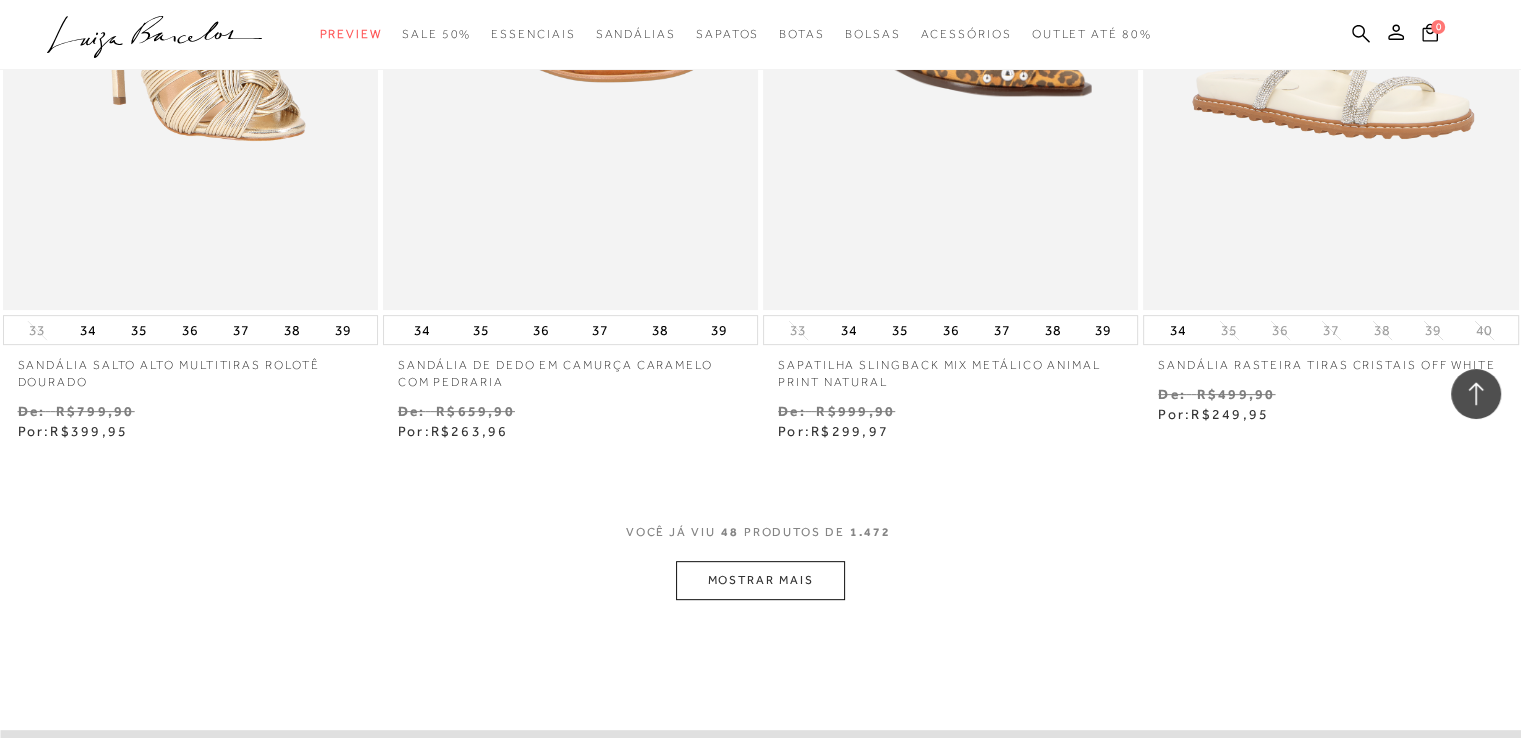 click on "MOSTRAR MAIS" at bounding box center [760, 580] 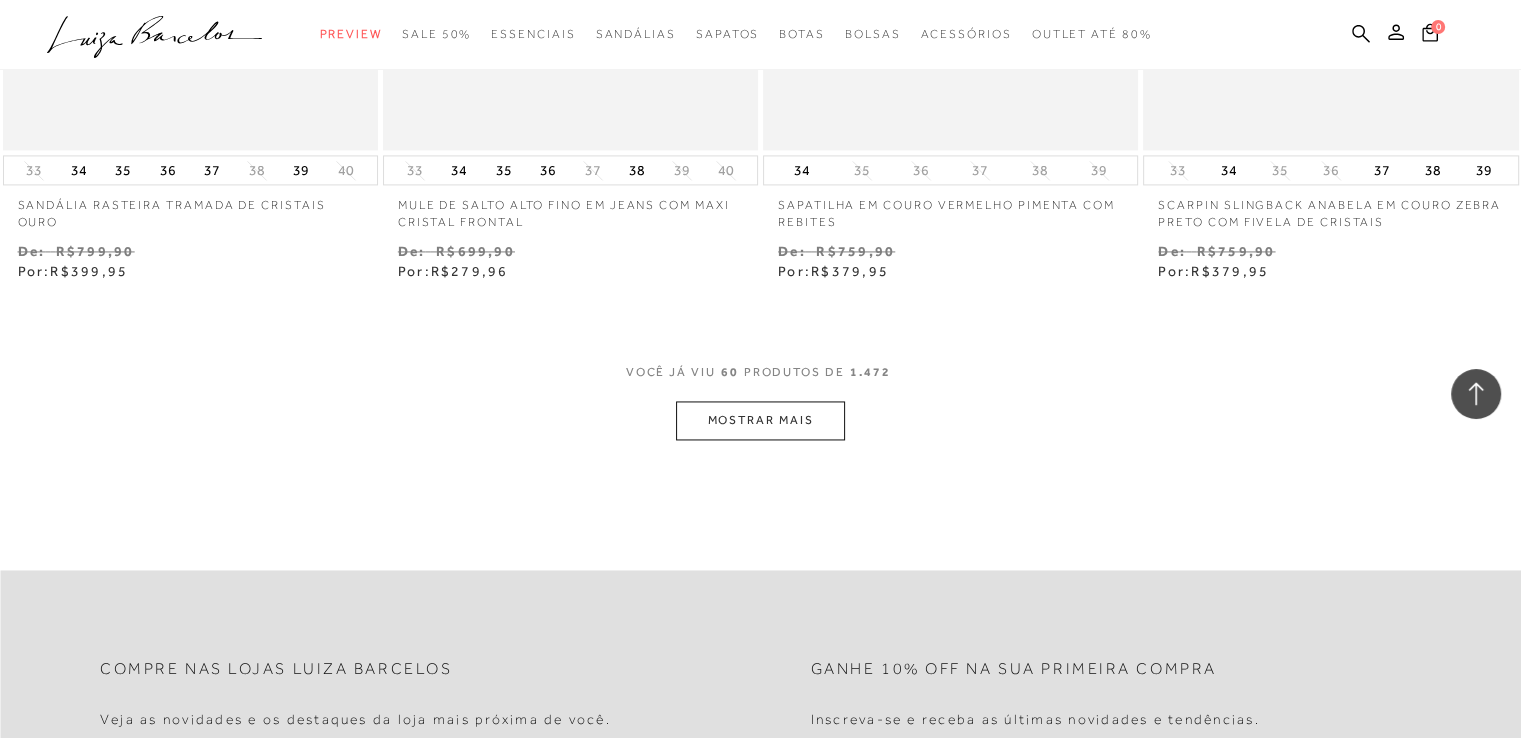 scroll, scrollTop: 10680, scrollLeft: 0, axis: vertical 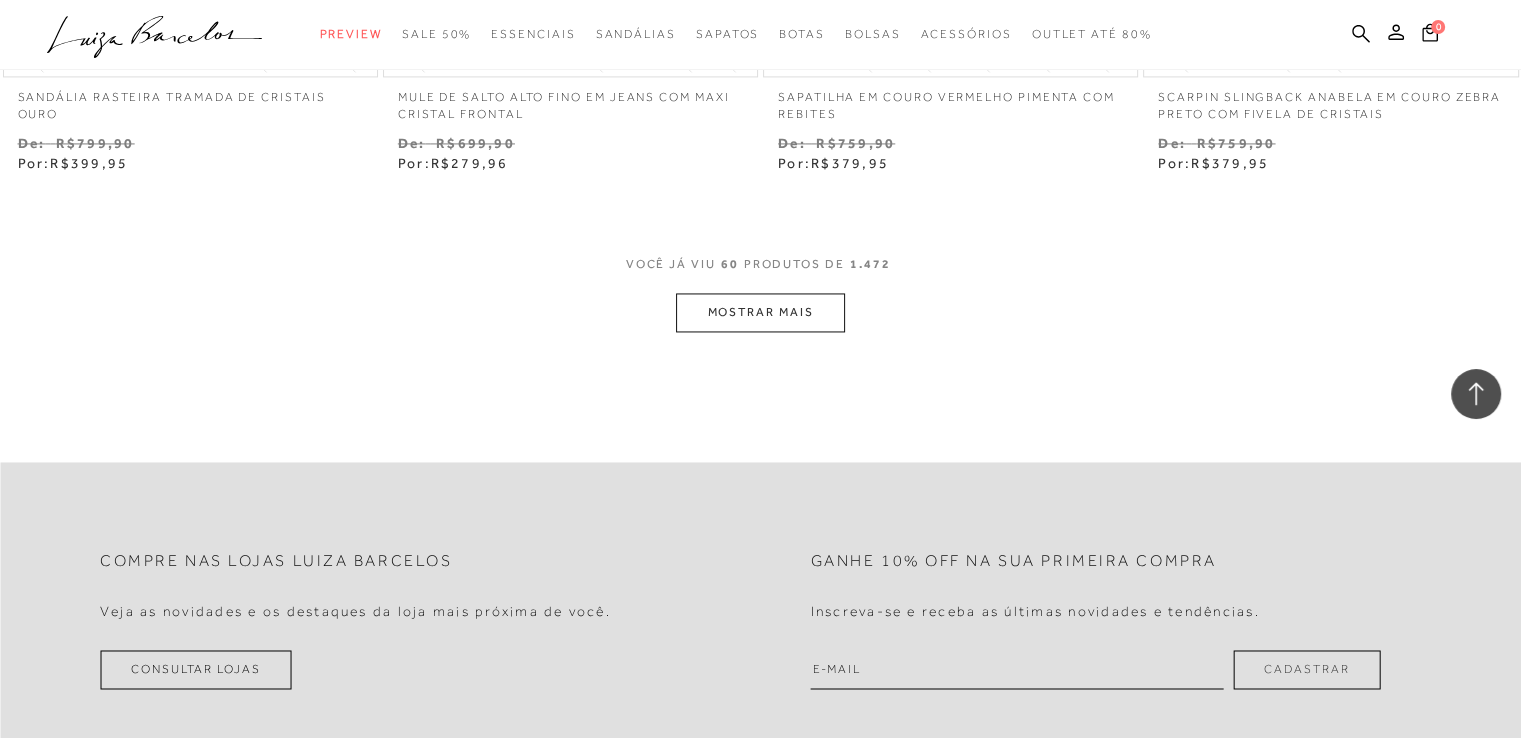 click on "MOSTRAR MAIS" at bounding box center [760, 312] 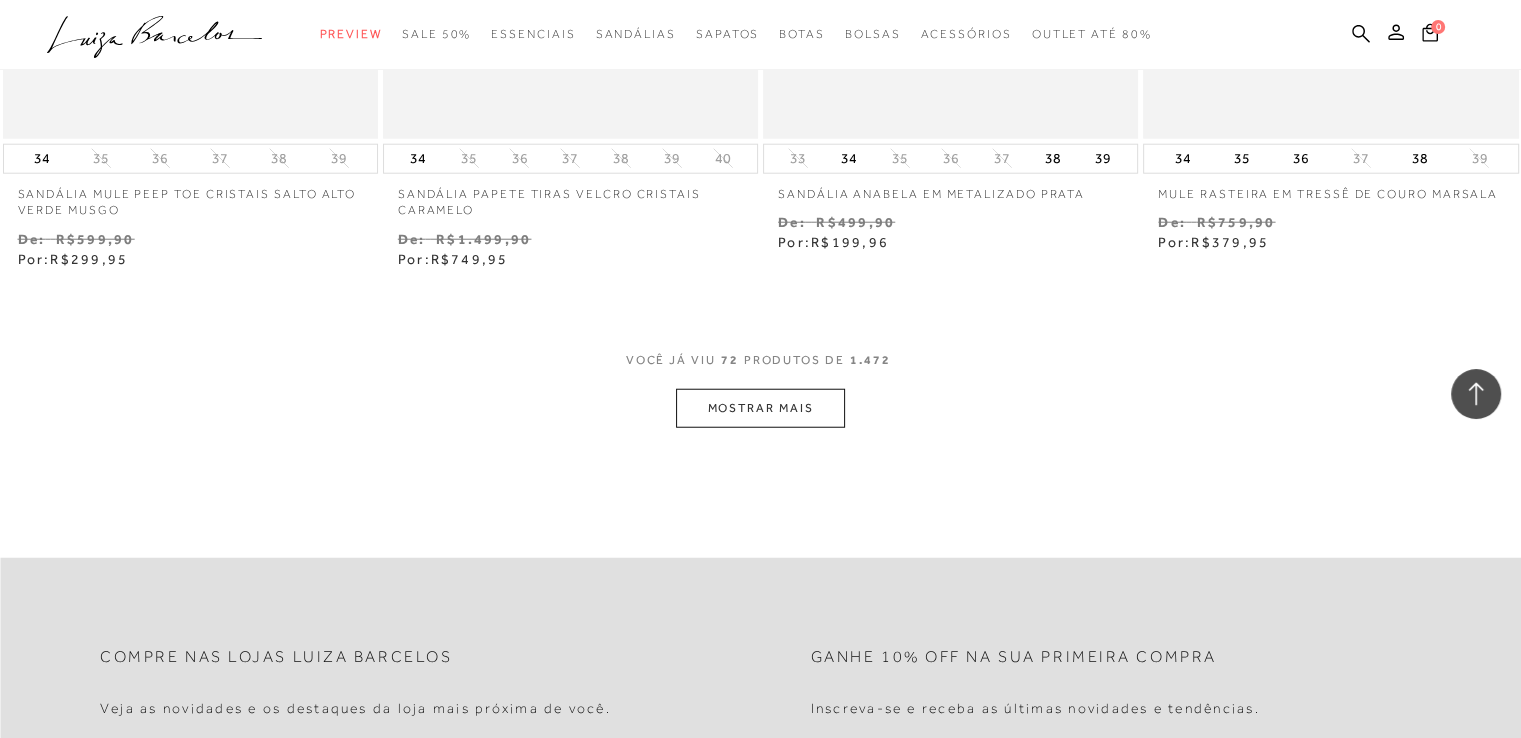 scroll, scrollTop: 12886, scrollLeft: 0, axis: vertical 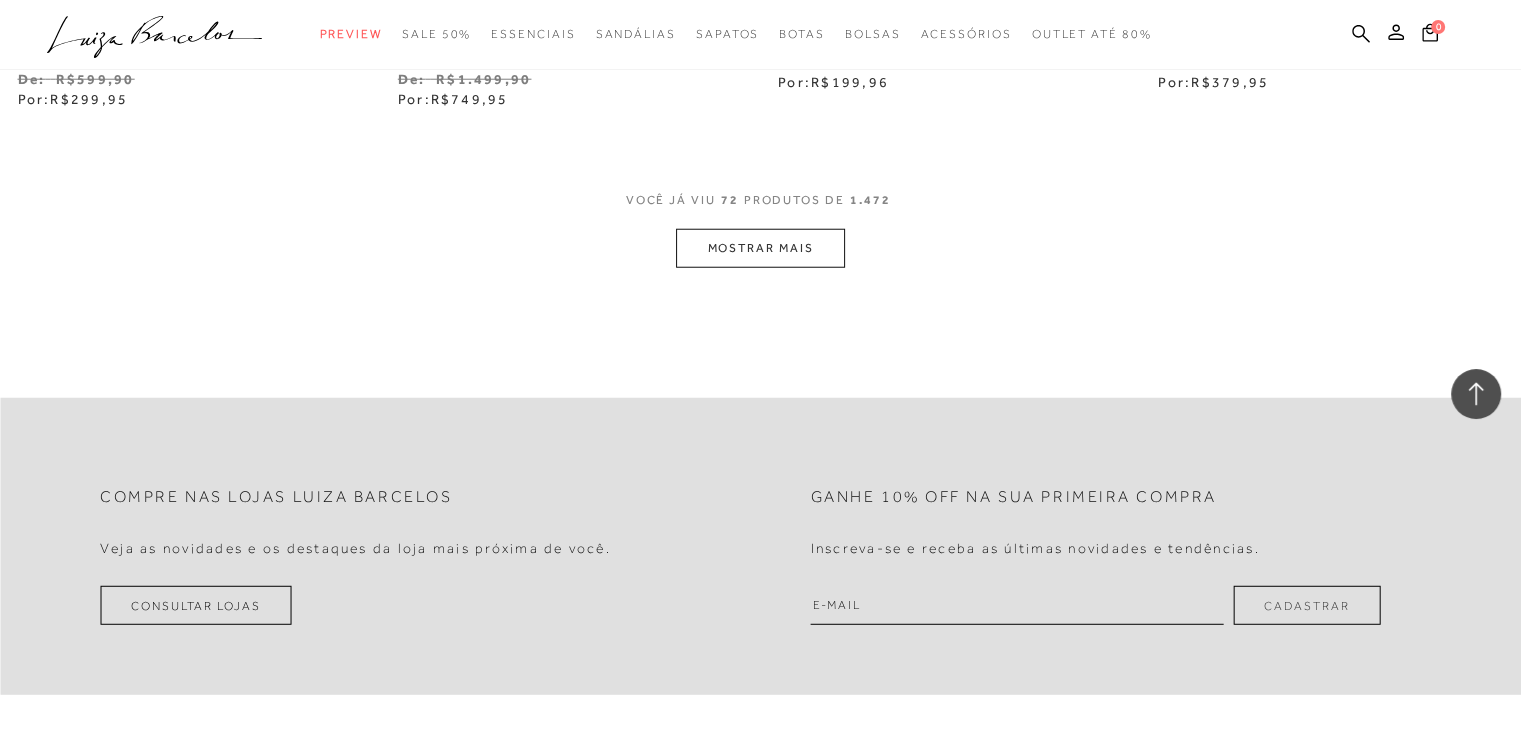 click on "MOSTRAR MAIS" at bounding box center [760, 248] 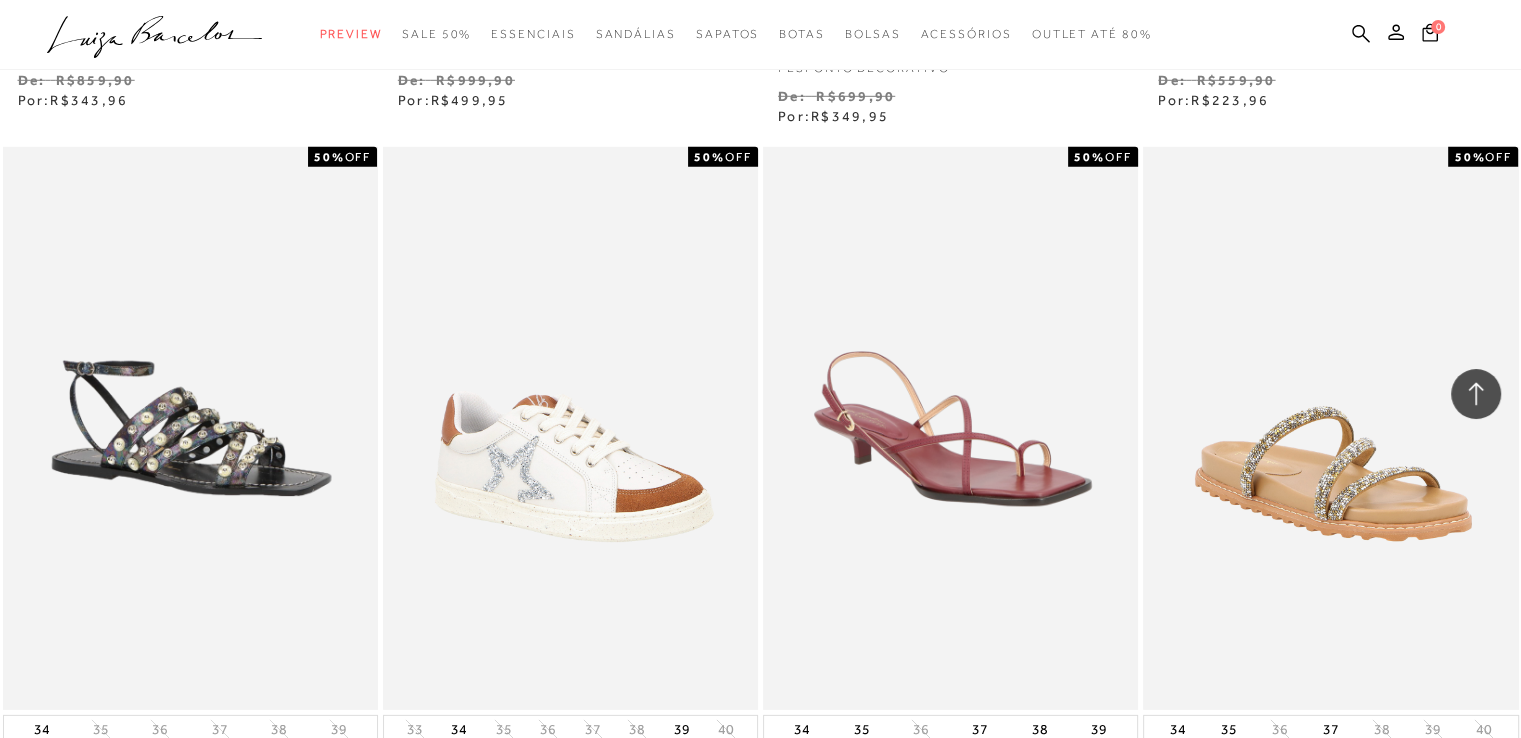 scroll, scrollTop: 13804, scrollLeft: 0, axis: vertical 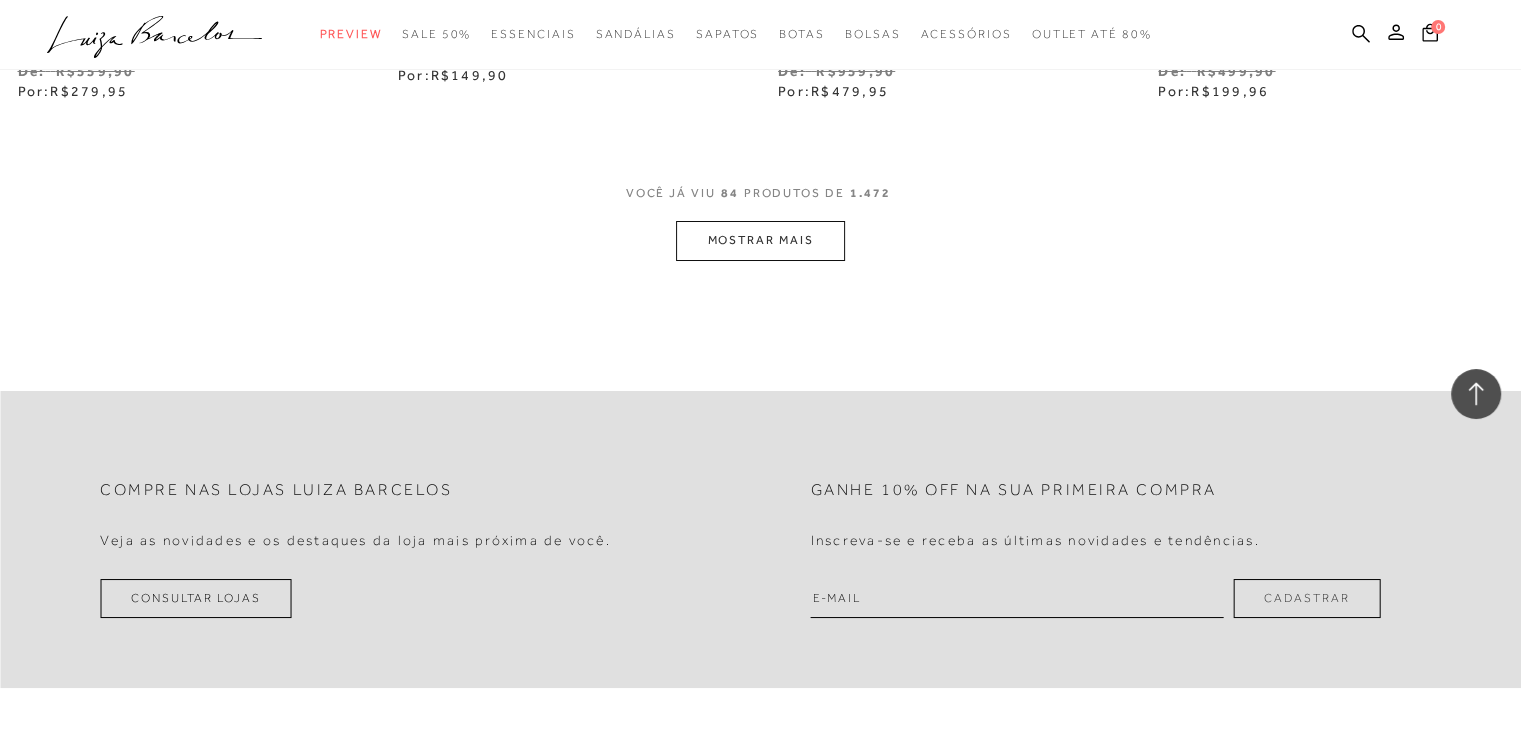 click on "MOSTRAR MAIS" at bounding box center [760, 240] 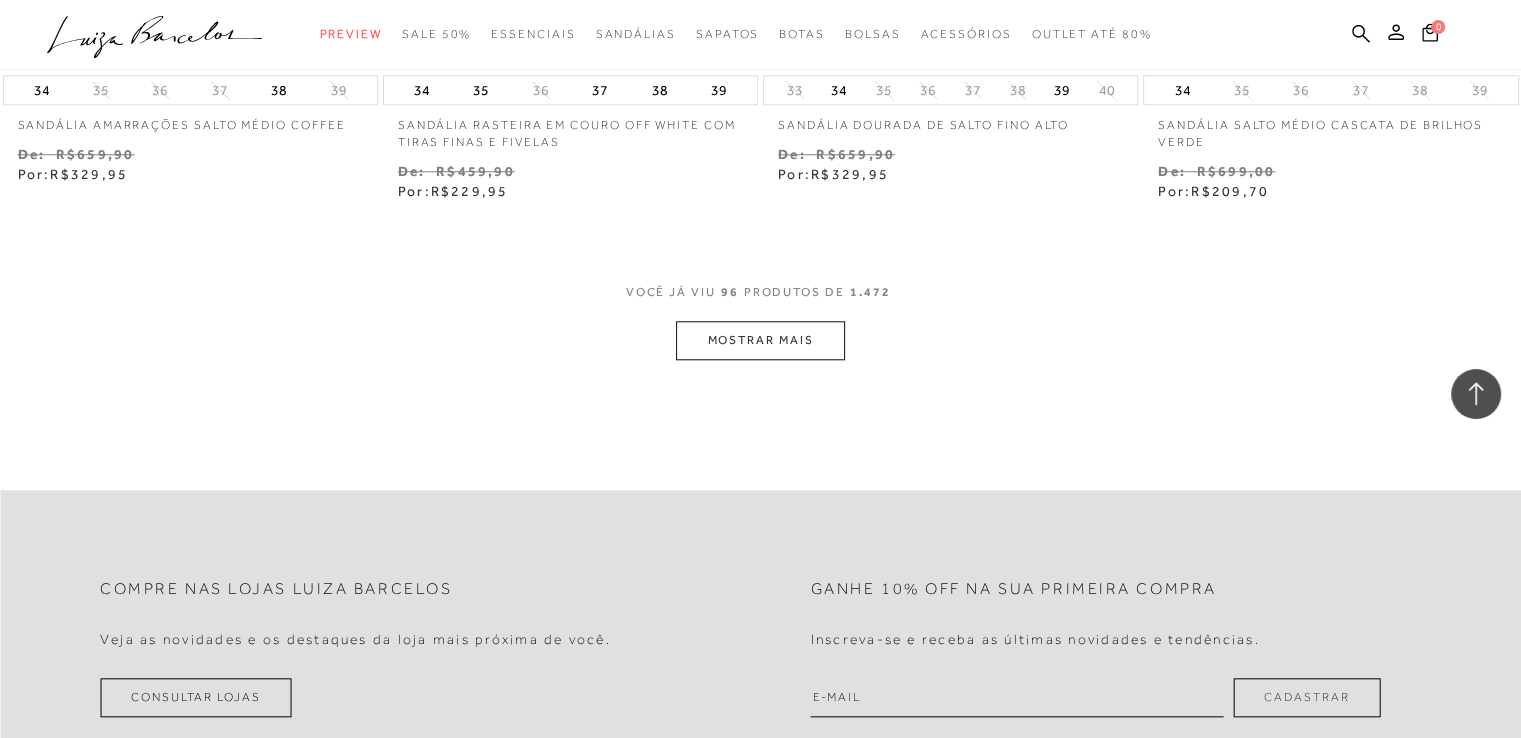 scroll, scrollTop: 17142, scrollLeft: 0, axis: vertical 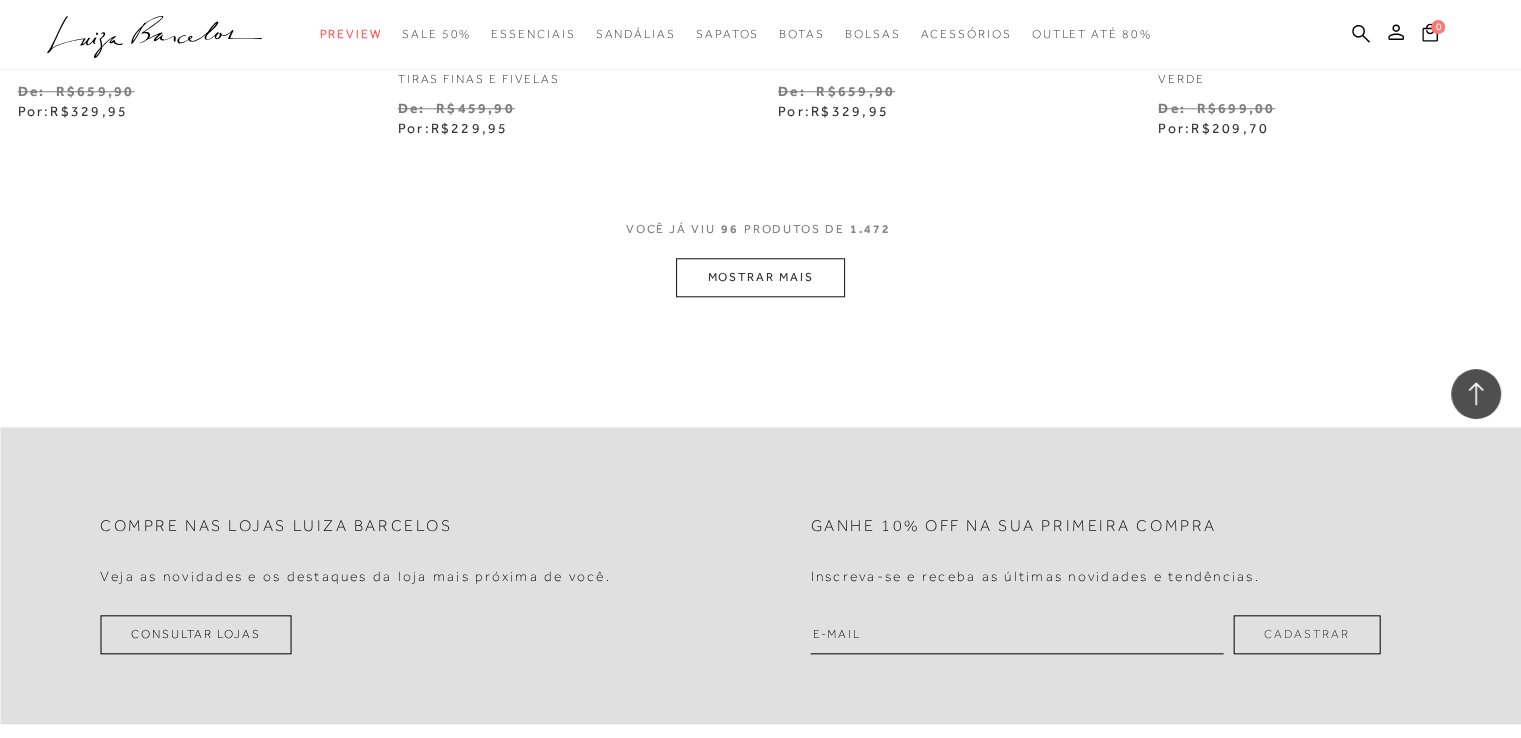 click on "MOSTRAR MAIS" at bounding box center (760, 277) 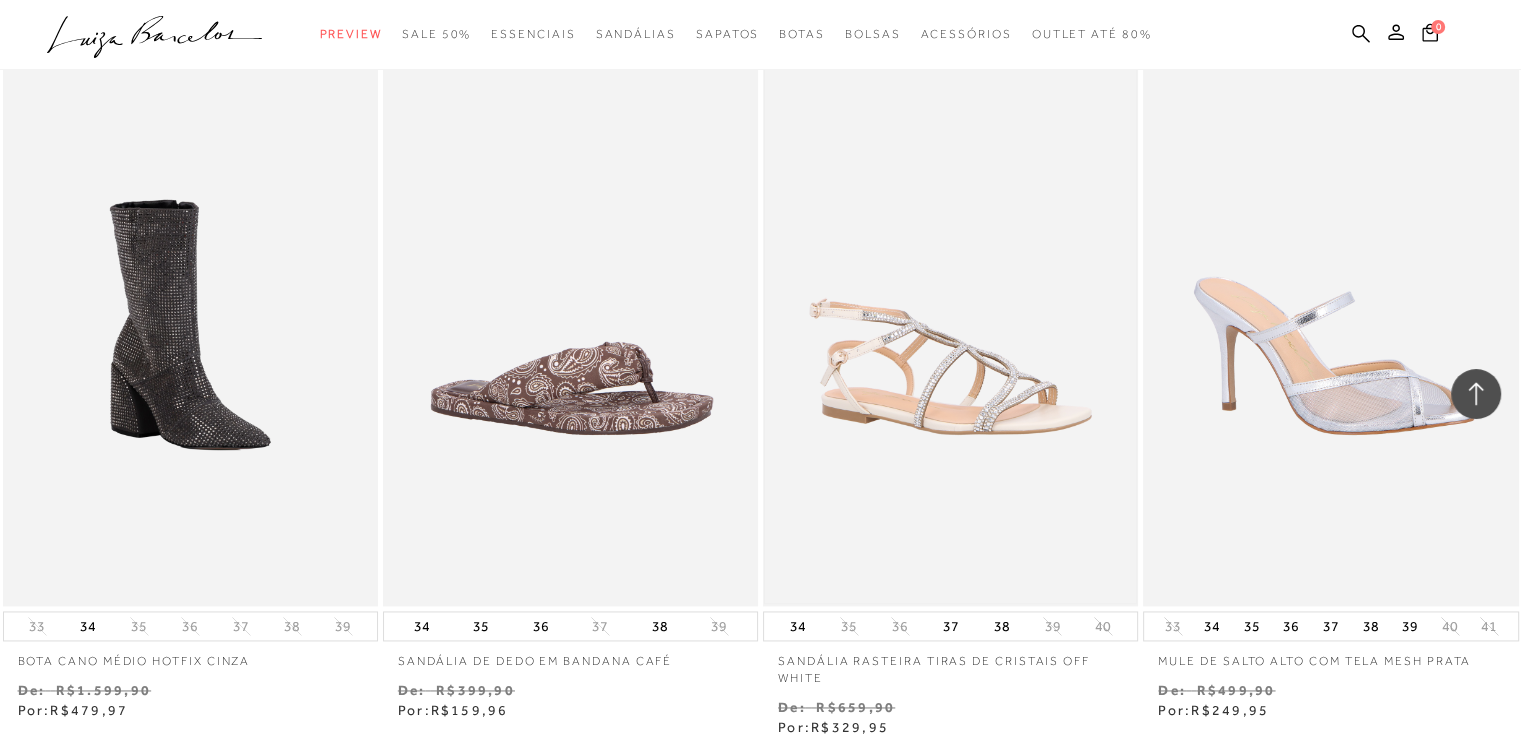 scroll, scrollTop: 18242, scrollLeft: 0, axis: vertical 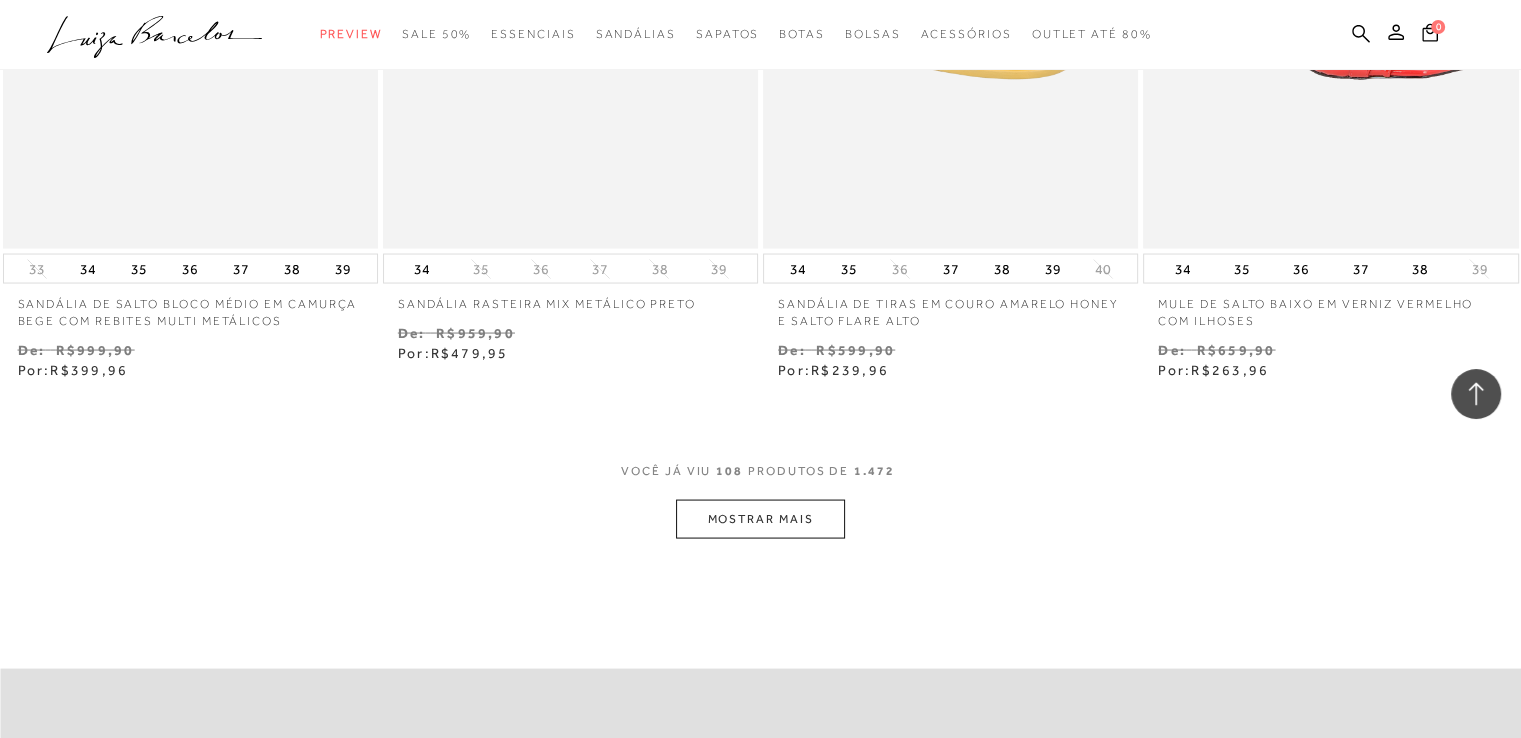 click on "MOSTRAR MAIS" at bounding box center [760, 519] 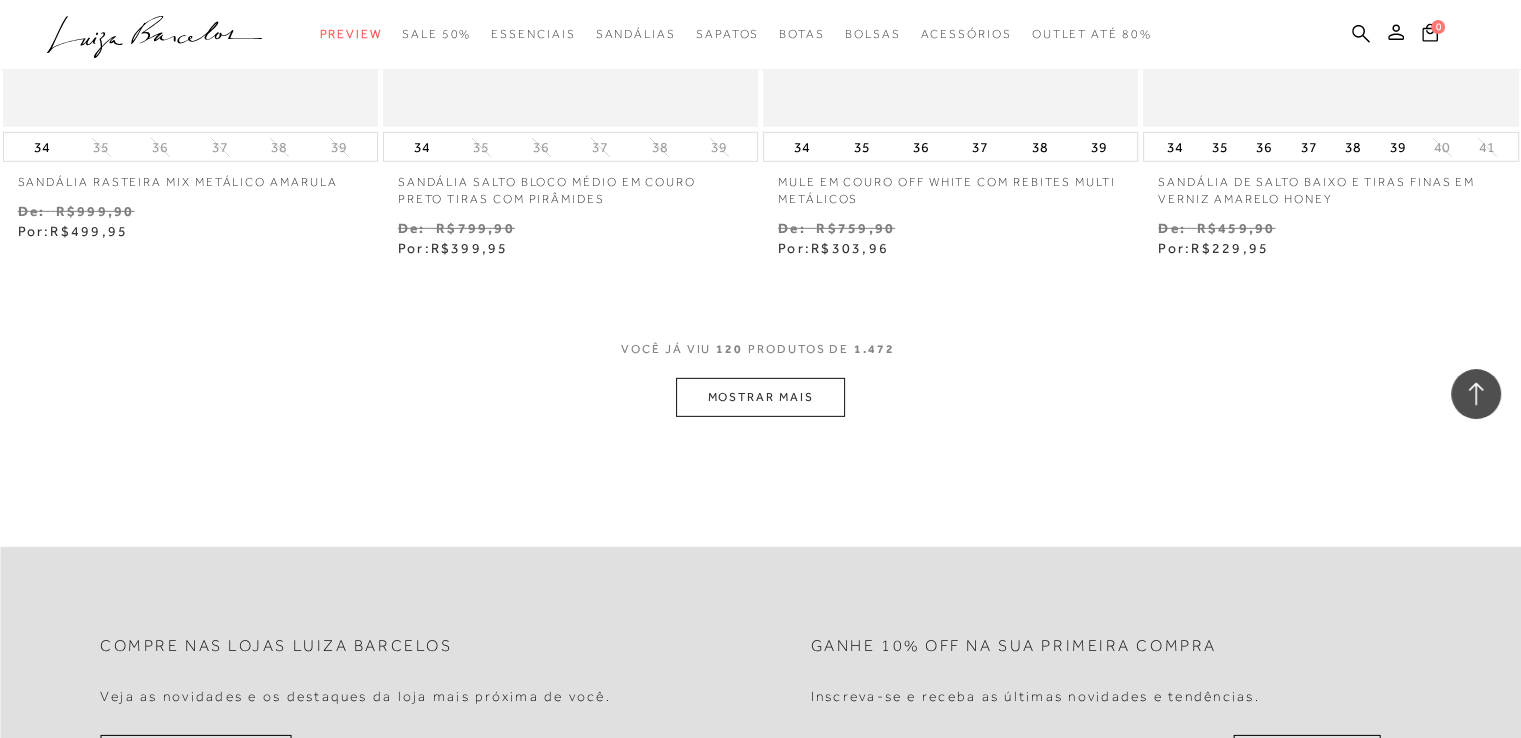 scroll, scrollTop: 21332, scrollLeft: 0, axis: vertical 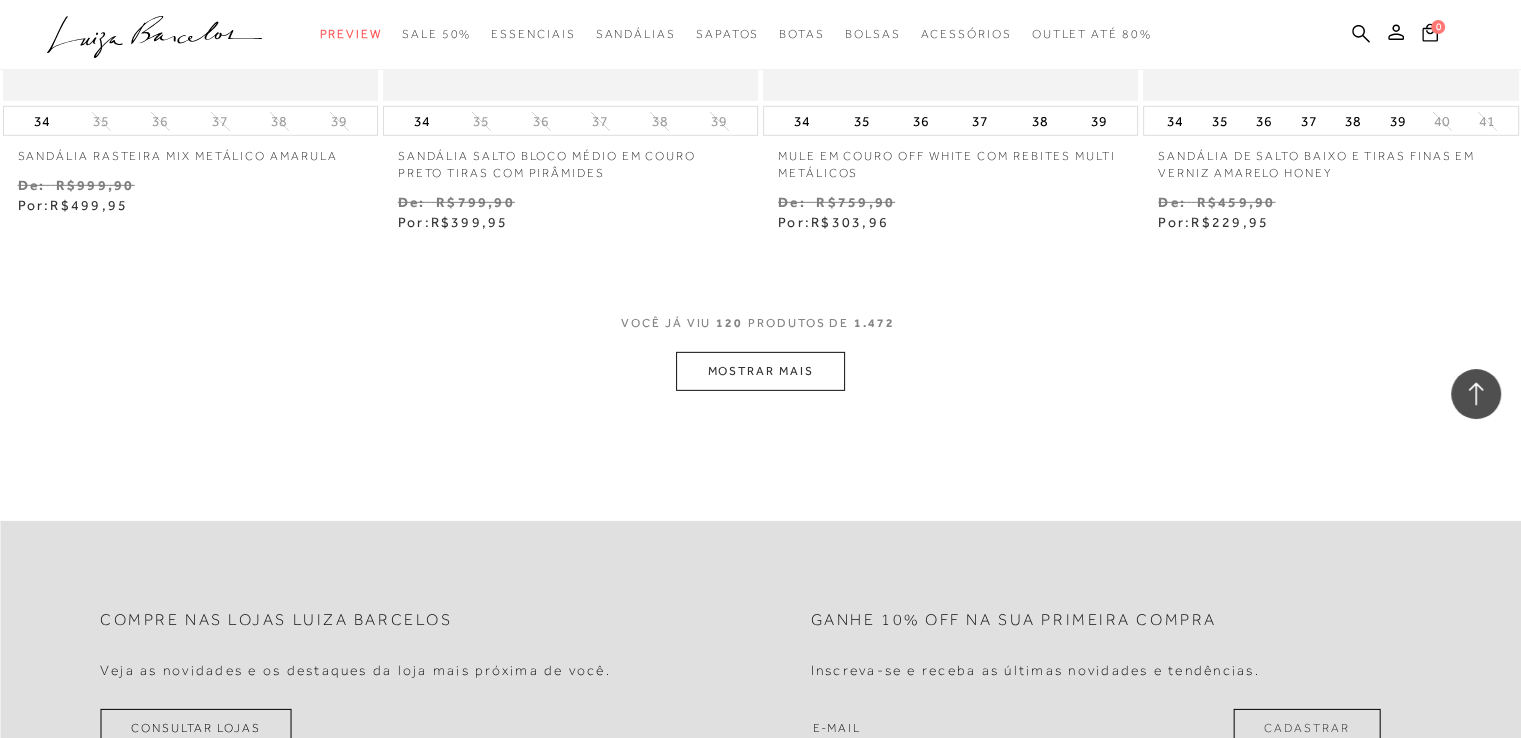 click on "MOSTRAR MAIS" at bounding box center (760, 371) 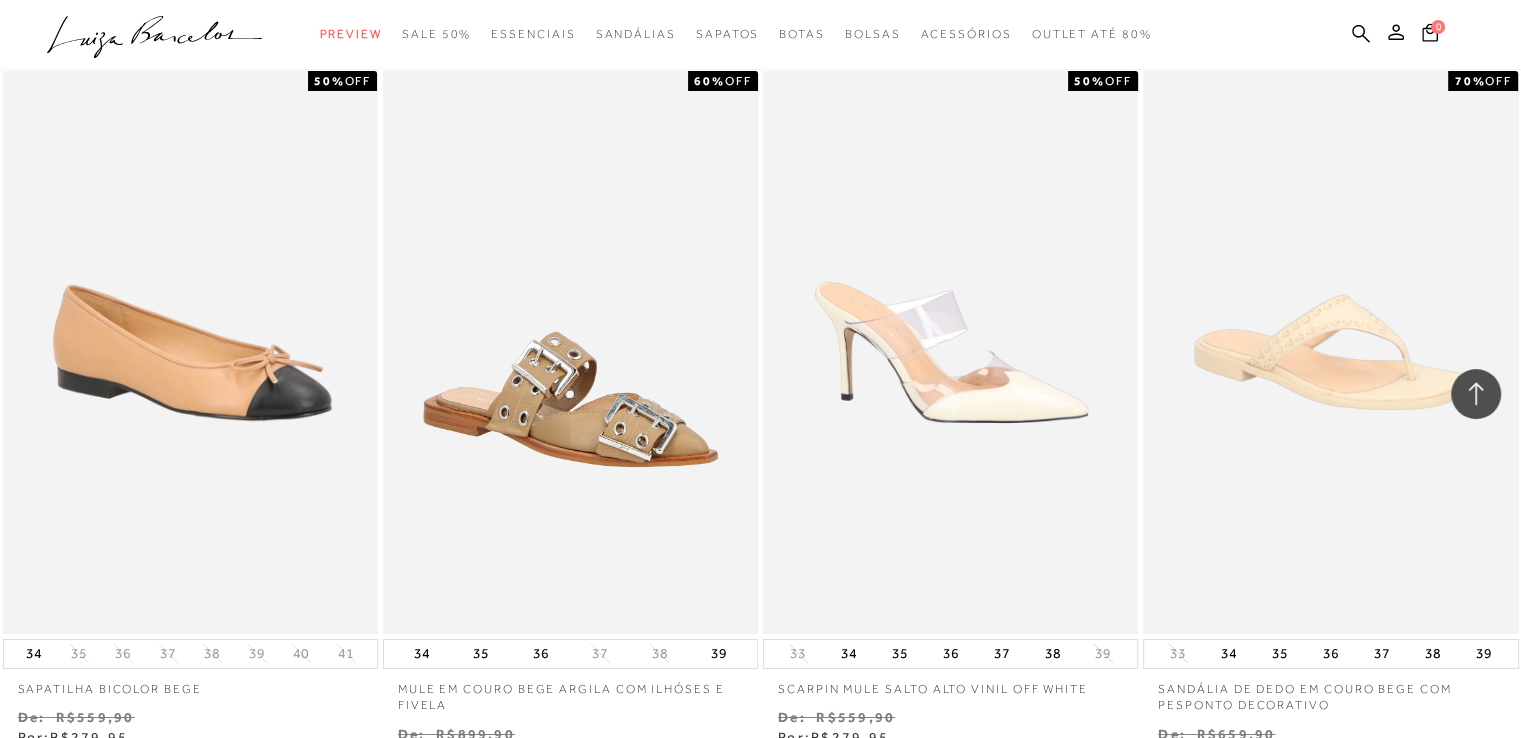 scroll, scrollTop: 22256, scrollLeft: 0, axis: vertical 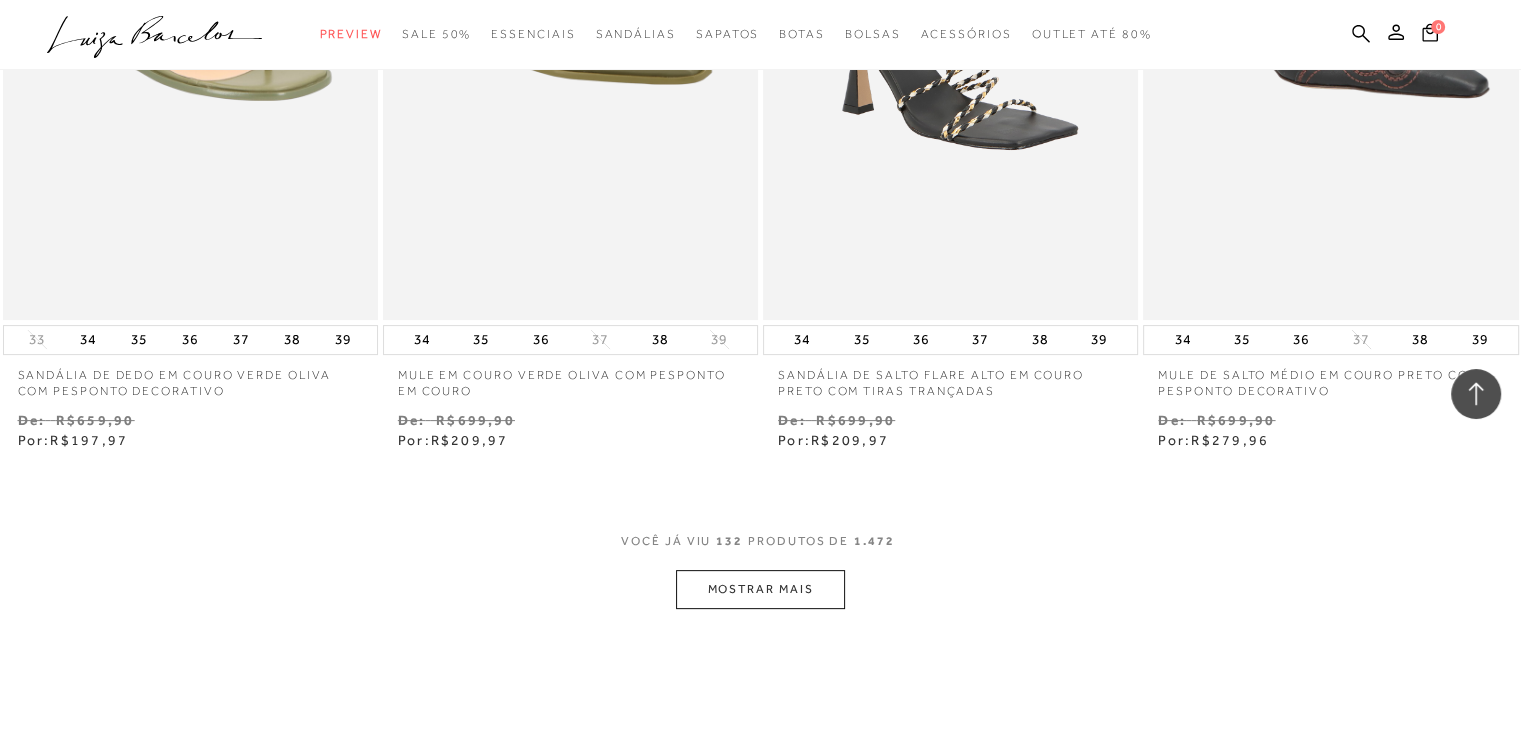 click on "MOSTRAR MAIS" at bounding box center [760, 589] 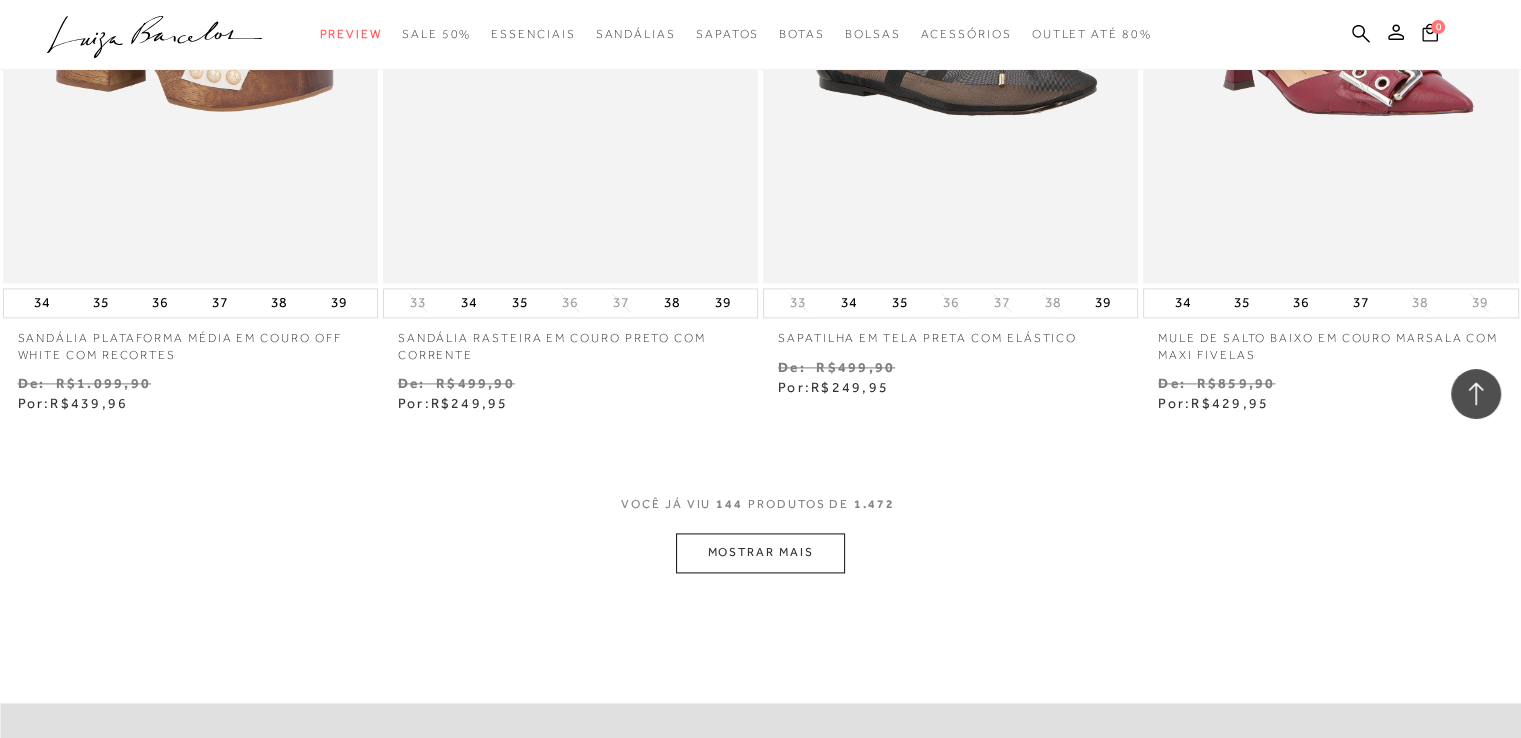 scroll, scrollTop: 25456, scrollLeft: 0, axis: vertical 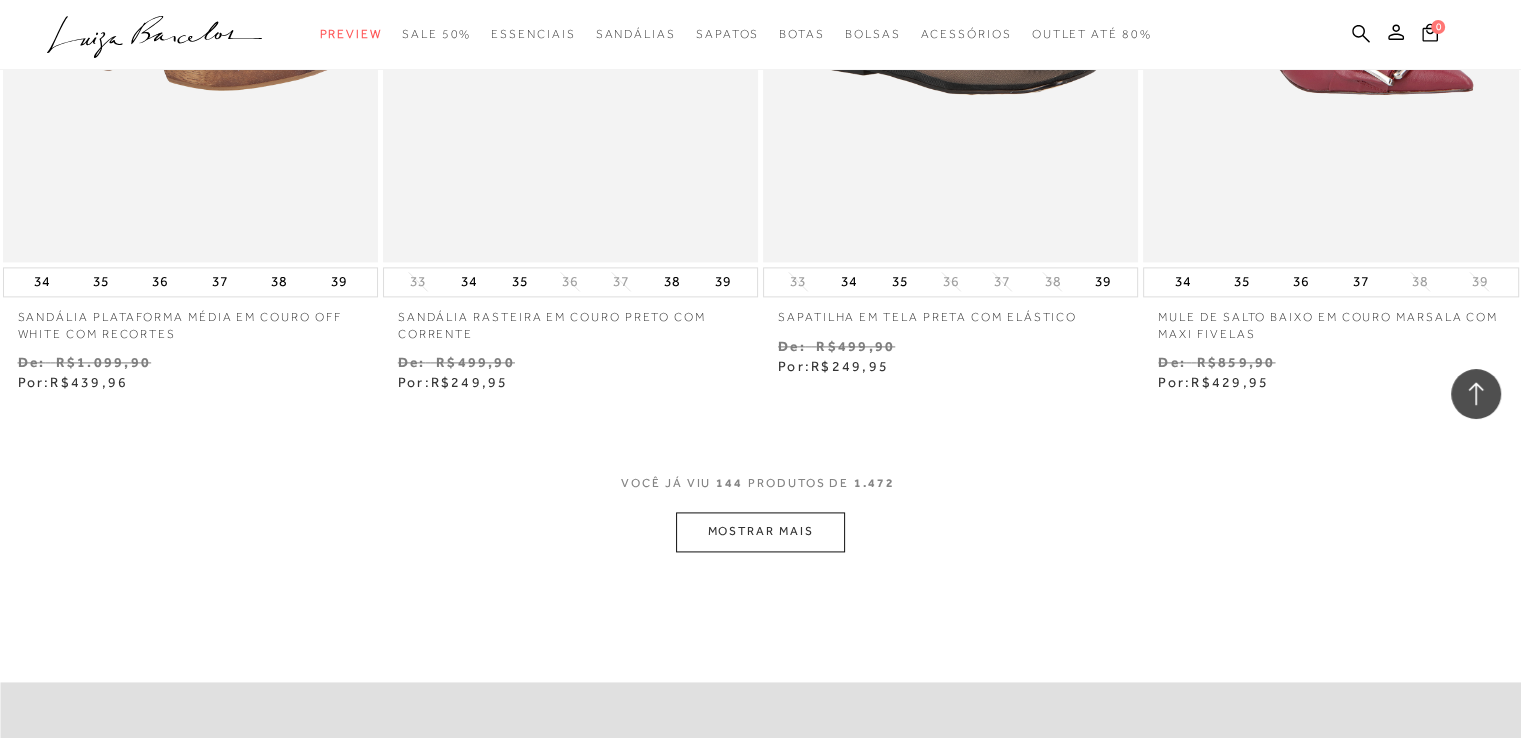 click on "MOSTRAR MAIS" at bounding box center (760, 531) 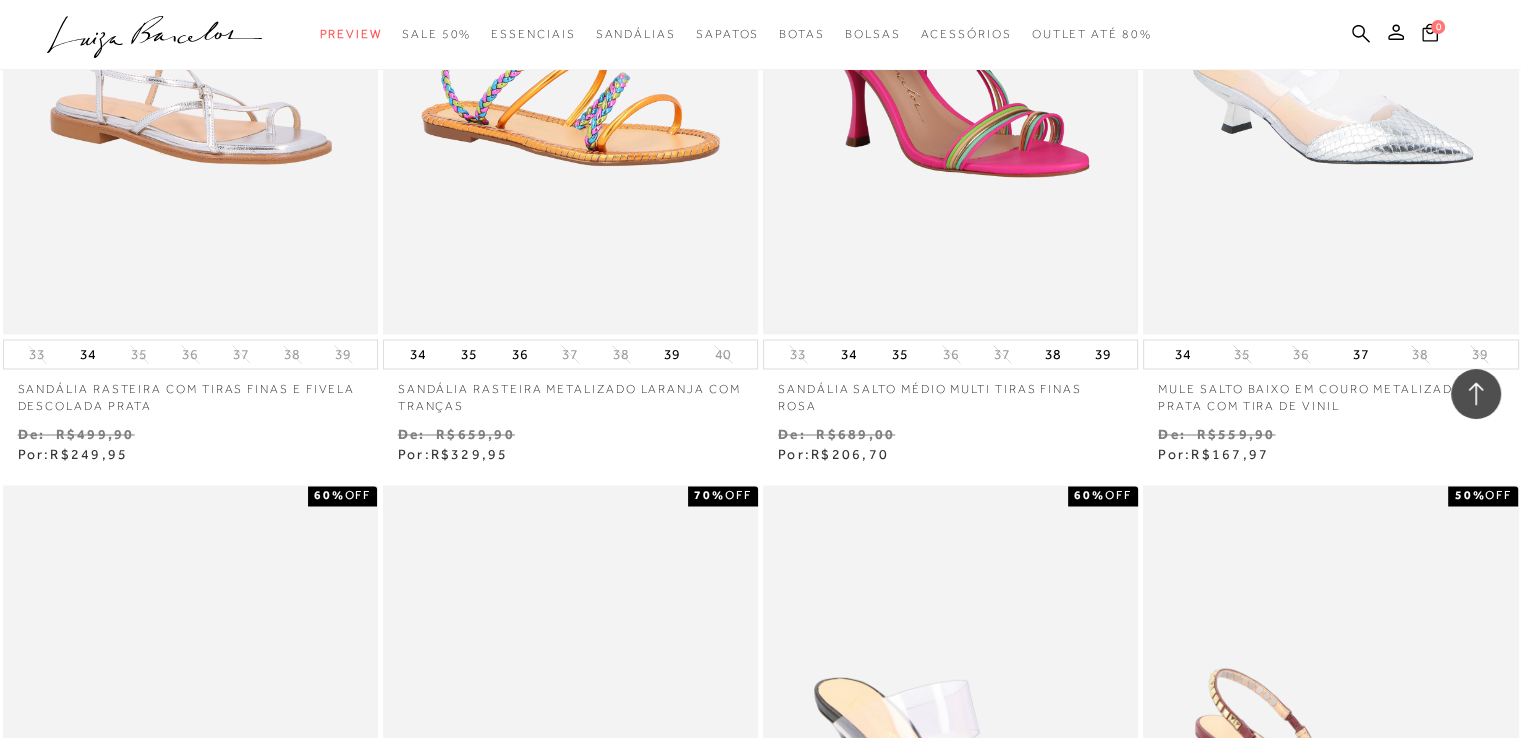 scroll, scrollTop: 26156, scrollLeft: 0, axis: vertical 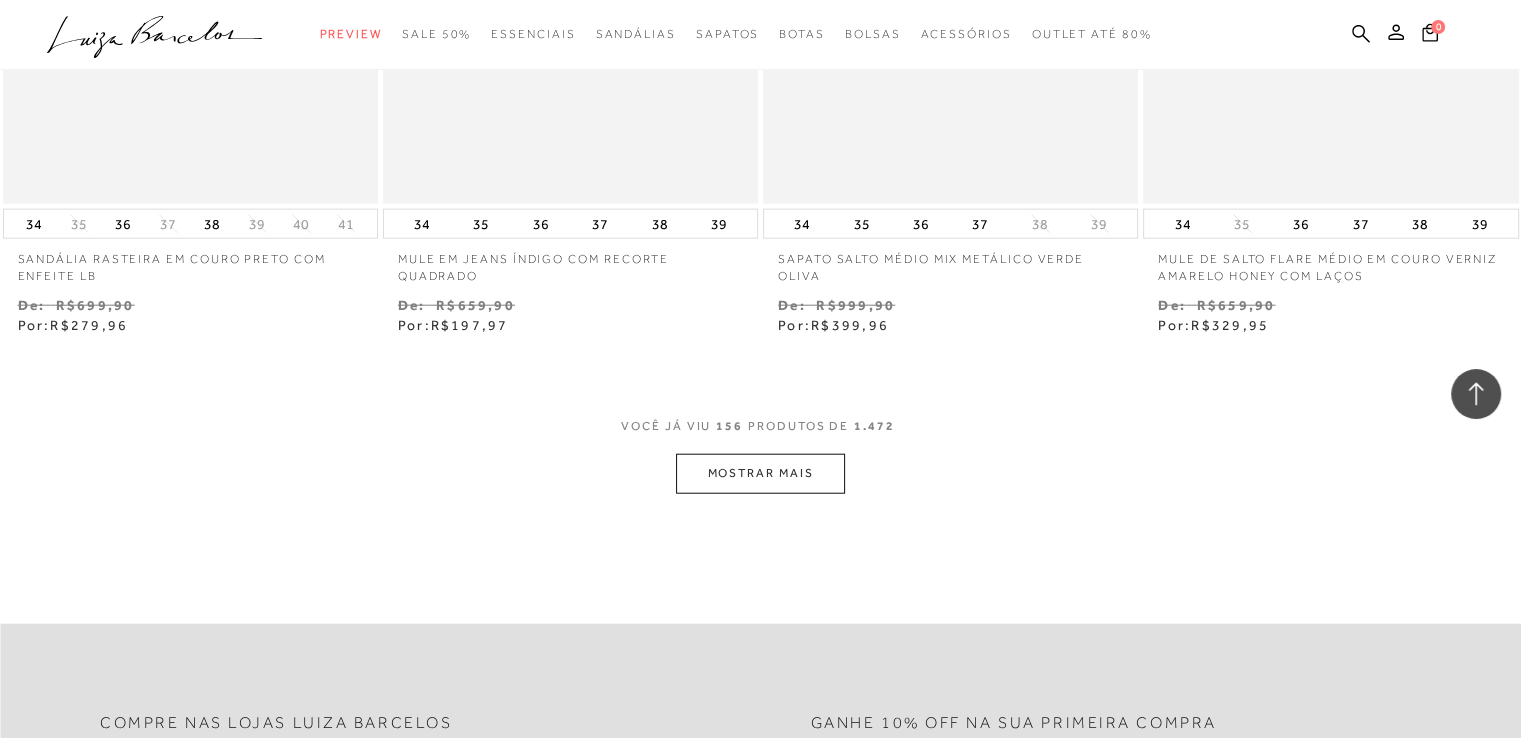 click on "MOSTRAR MAIS" at bounding box center [760, 473] 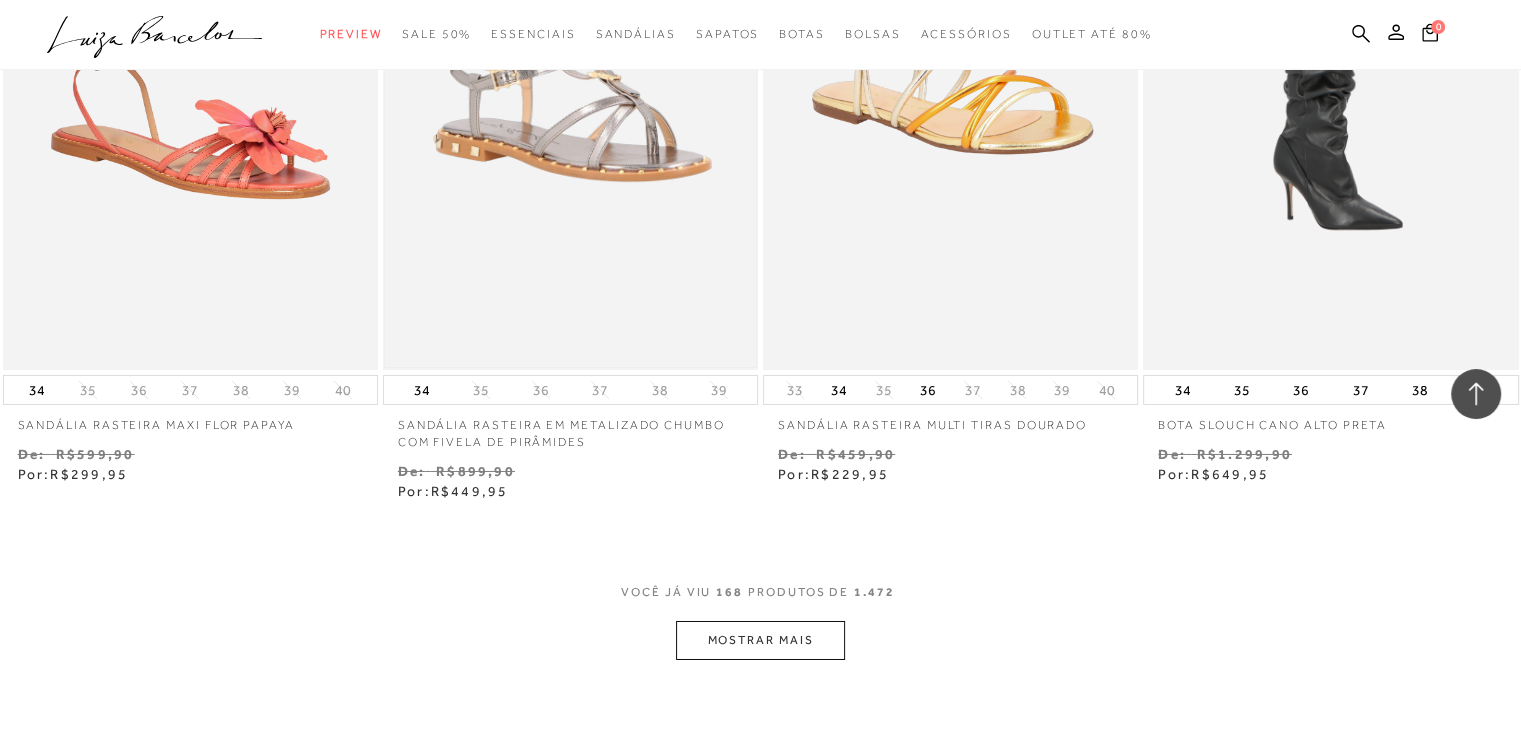 scroll, scrollTop: 29656, scrollLeft: 0, axis: vertical 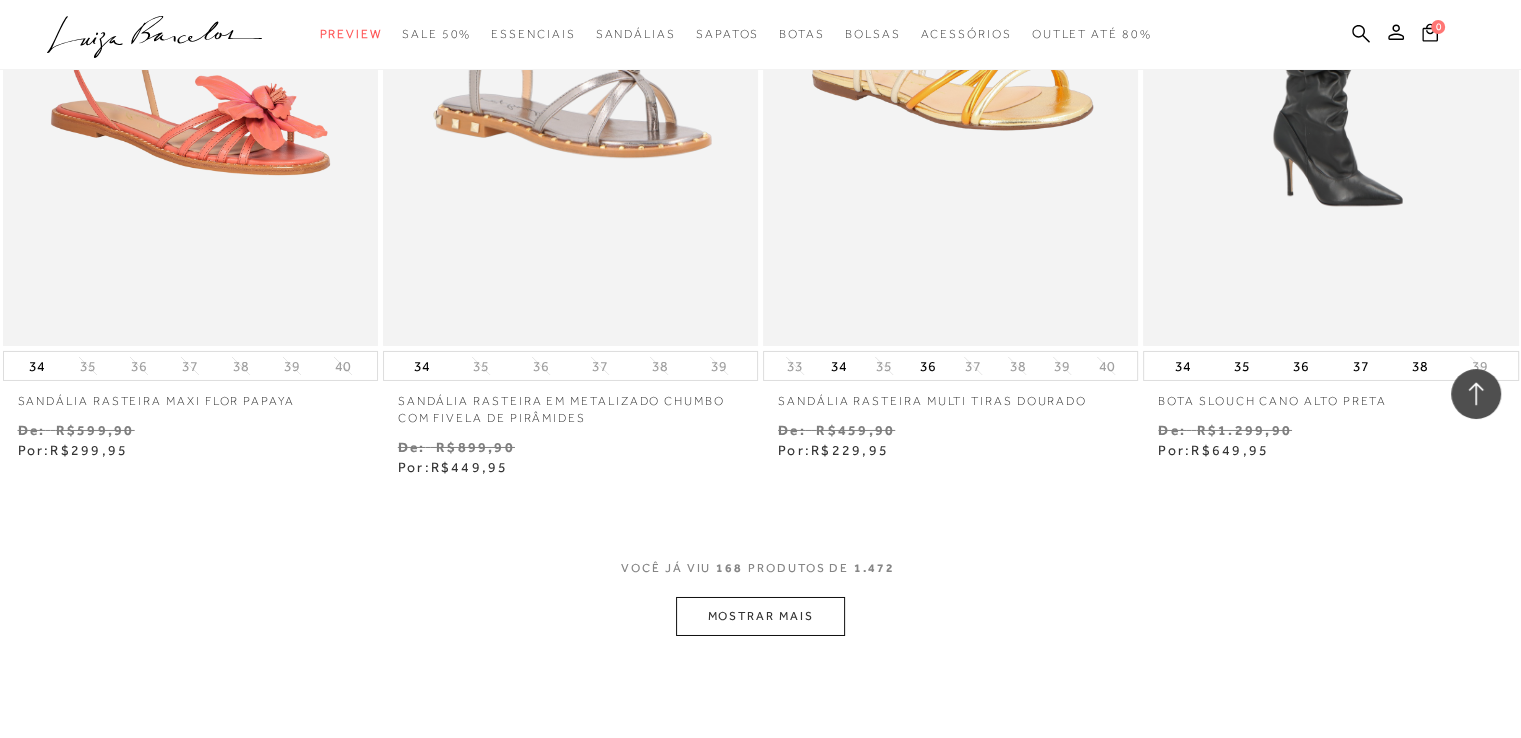 click on "MOSTRAR MAIS" at bounding box center [760, 616] 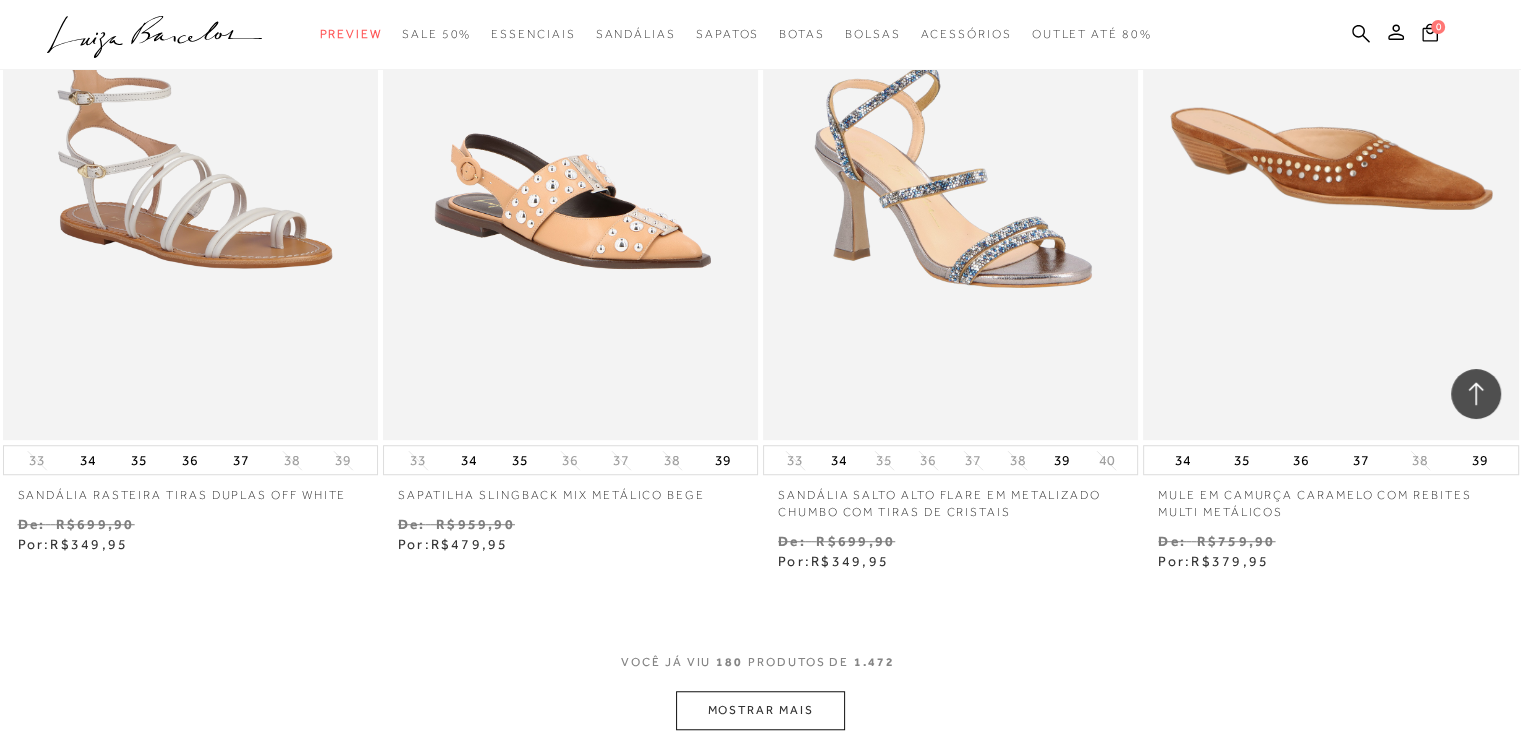 scroll, scrollTop: 31780, scrollLeft: 0, axis: vertical 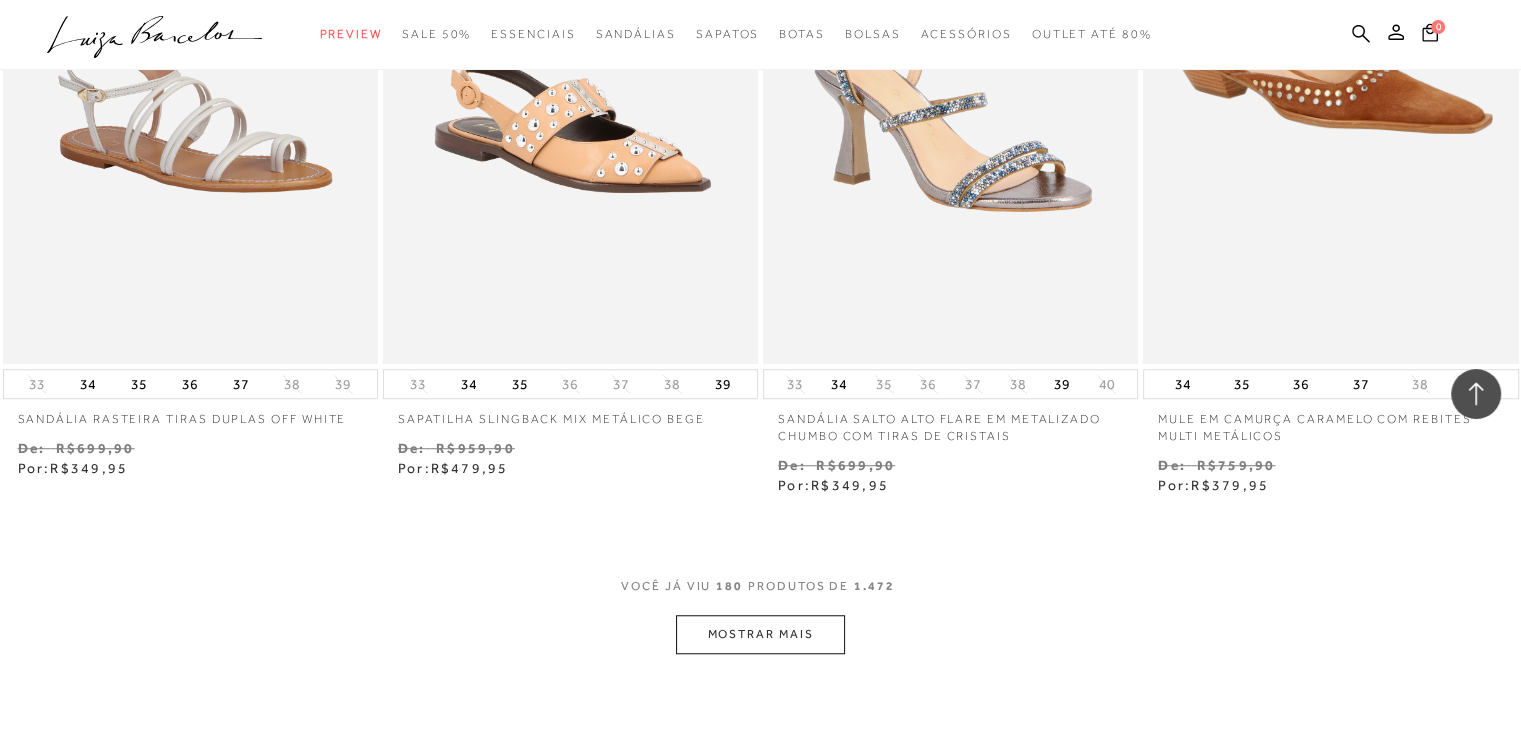 click on "MOSTRAR MAIS" at bounding box center [760, 634] 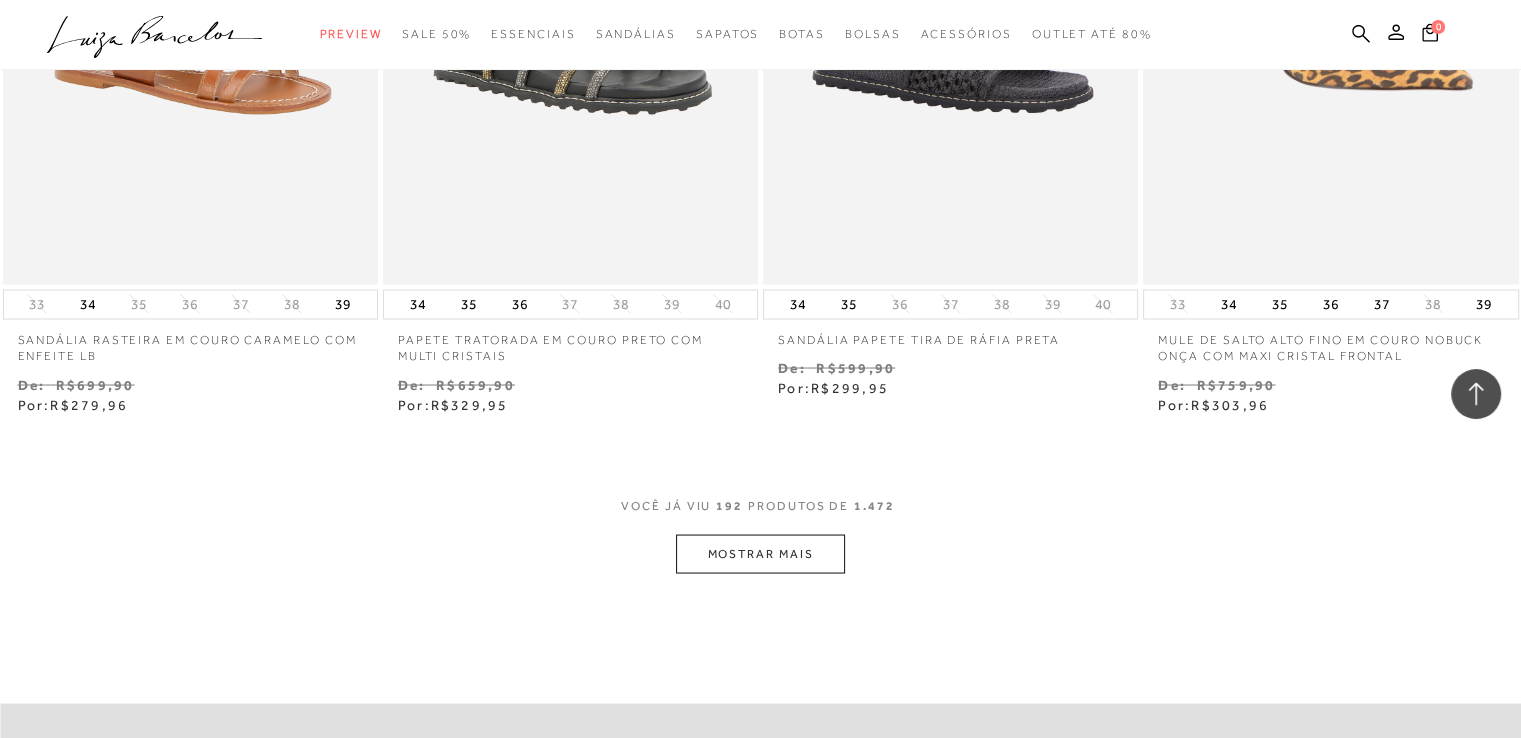 scroll, scrollTop: 34246, scrollLeft: 0, axis: vertical 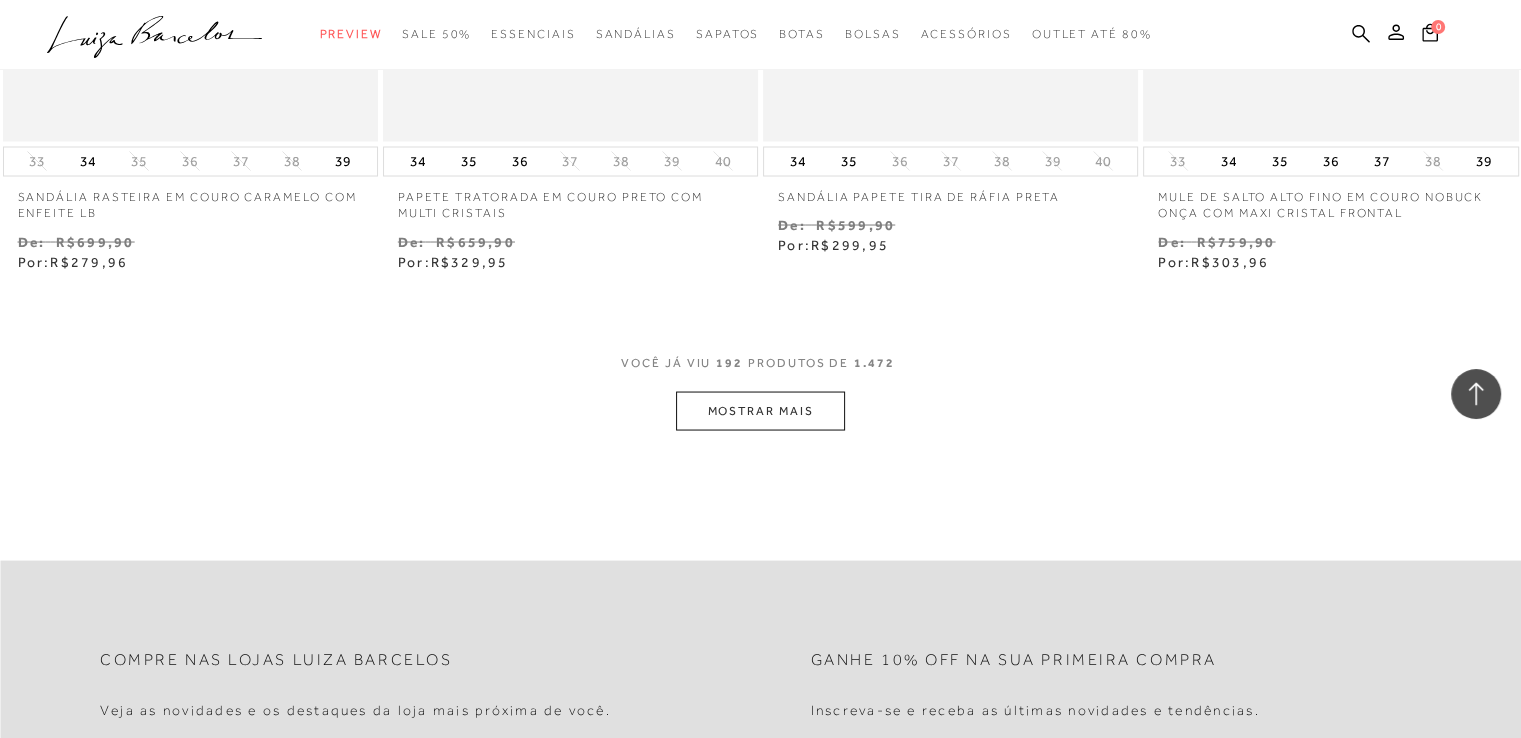 click on "MOSTRAR MAIS" at bounding box center [760, 410] 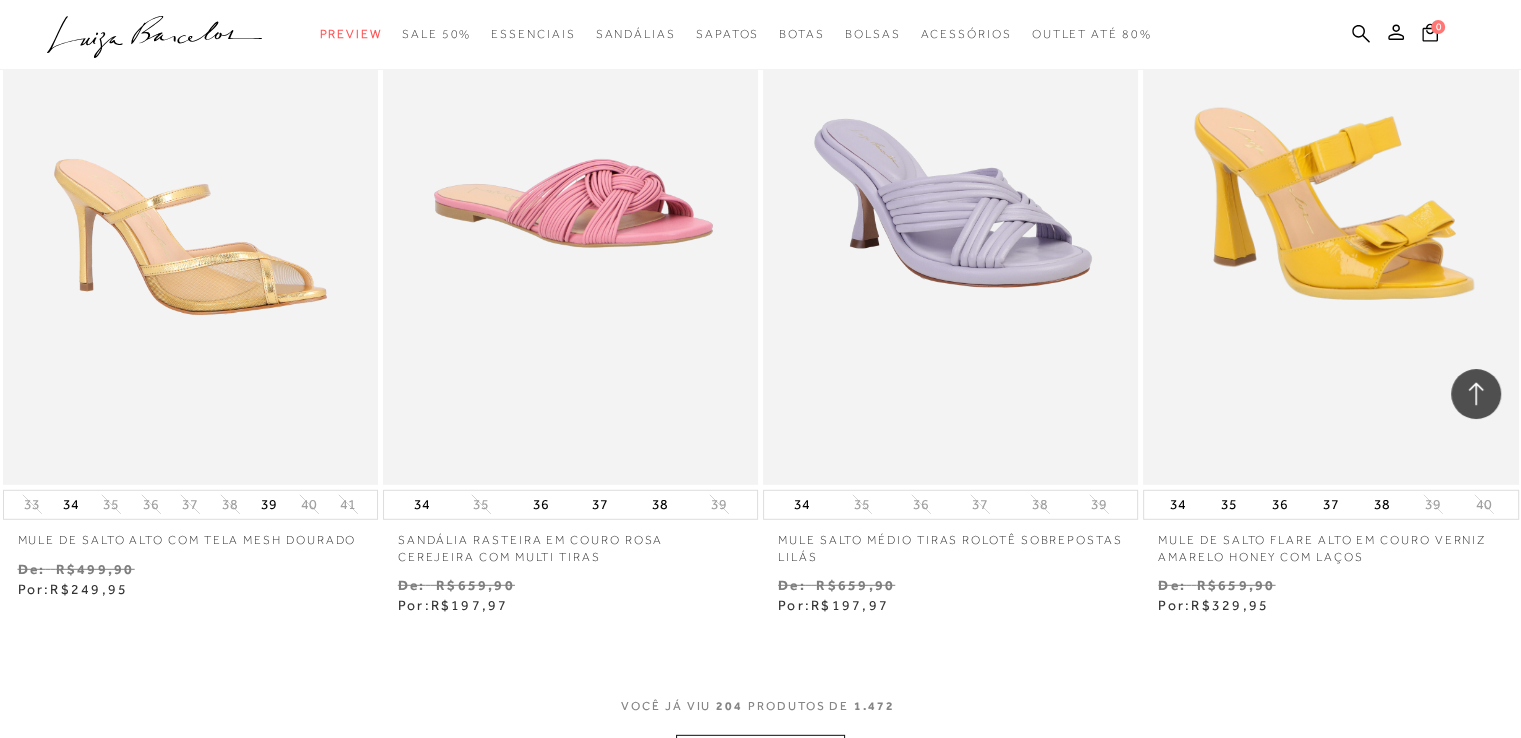 scroll, scrollTop: 36160, scrollLeft: 0, axis: vertical 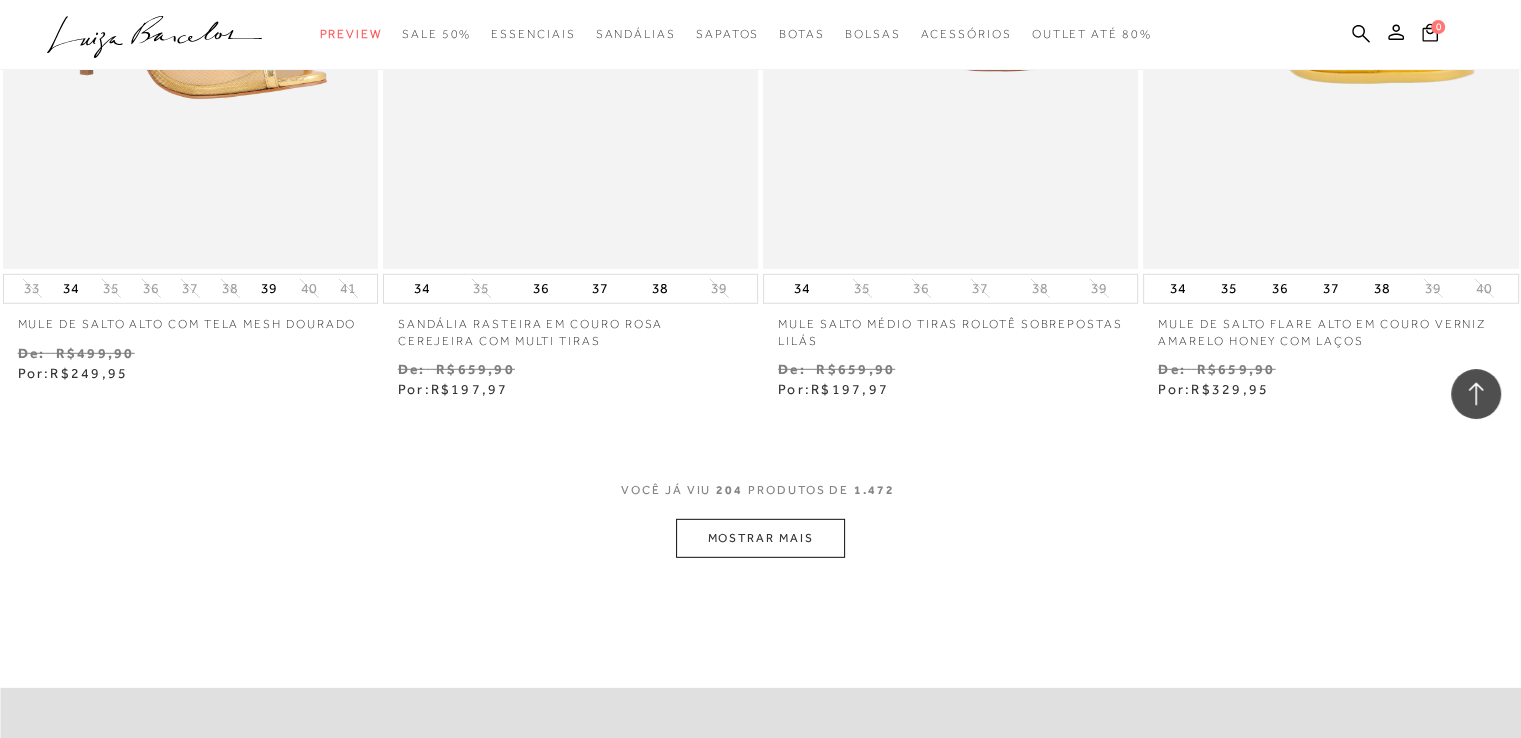 click on "MOSTRAR MAIS" at bounding box center [760, 538] 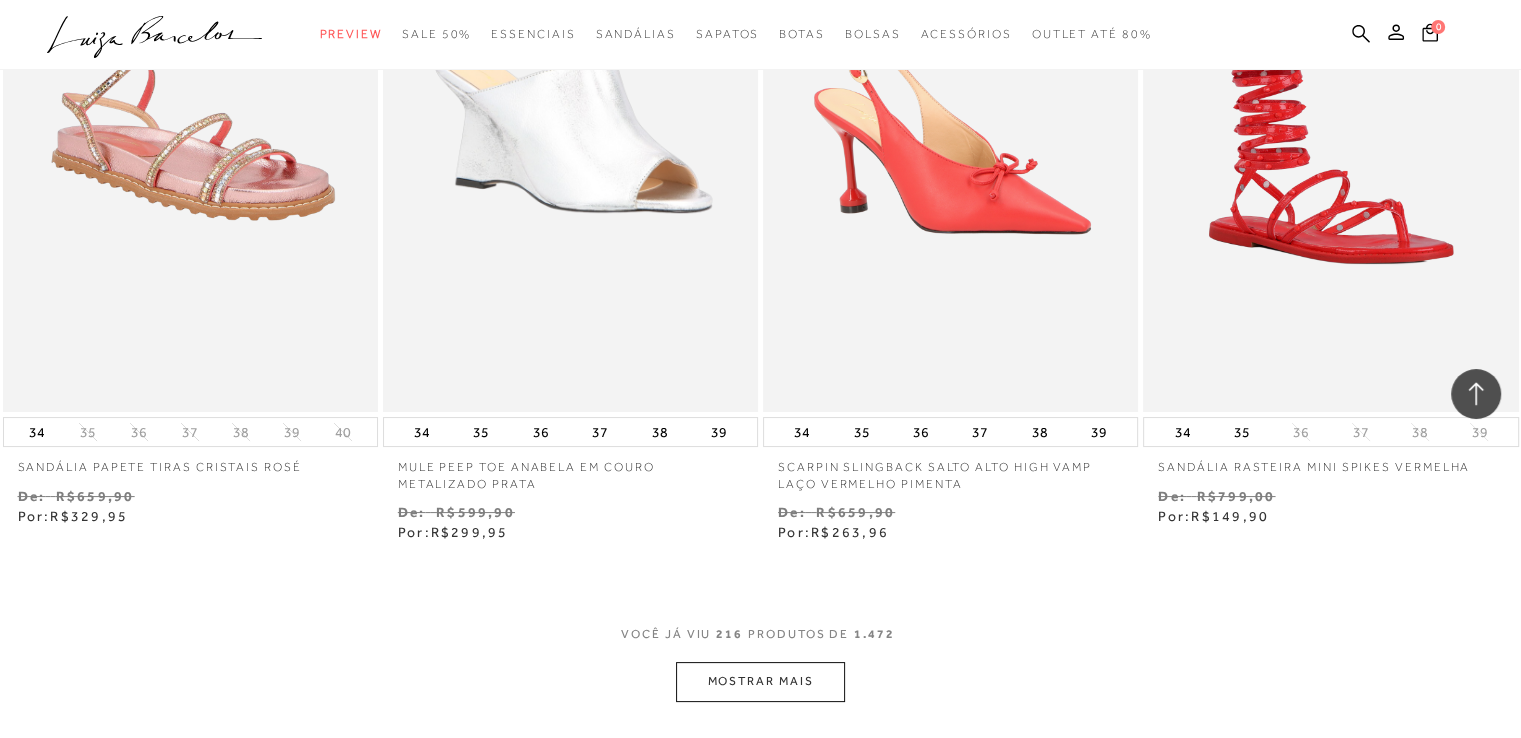 scroll, scrollTop: 38160, scrollLeft: 0, axis: vertical 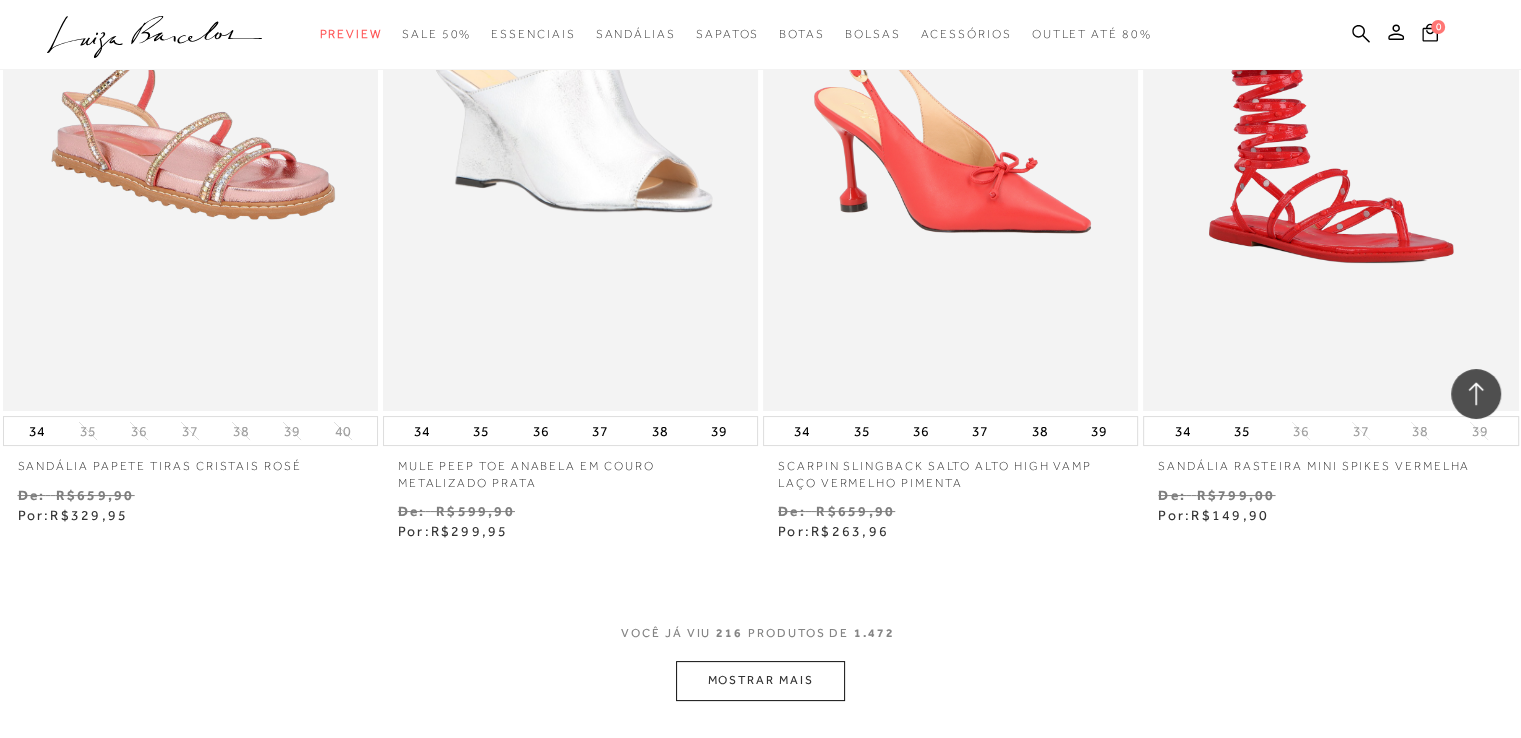 click on "MOSTRAR MAIS" at bounding box center [760, 680] 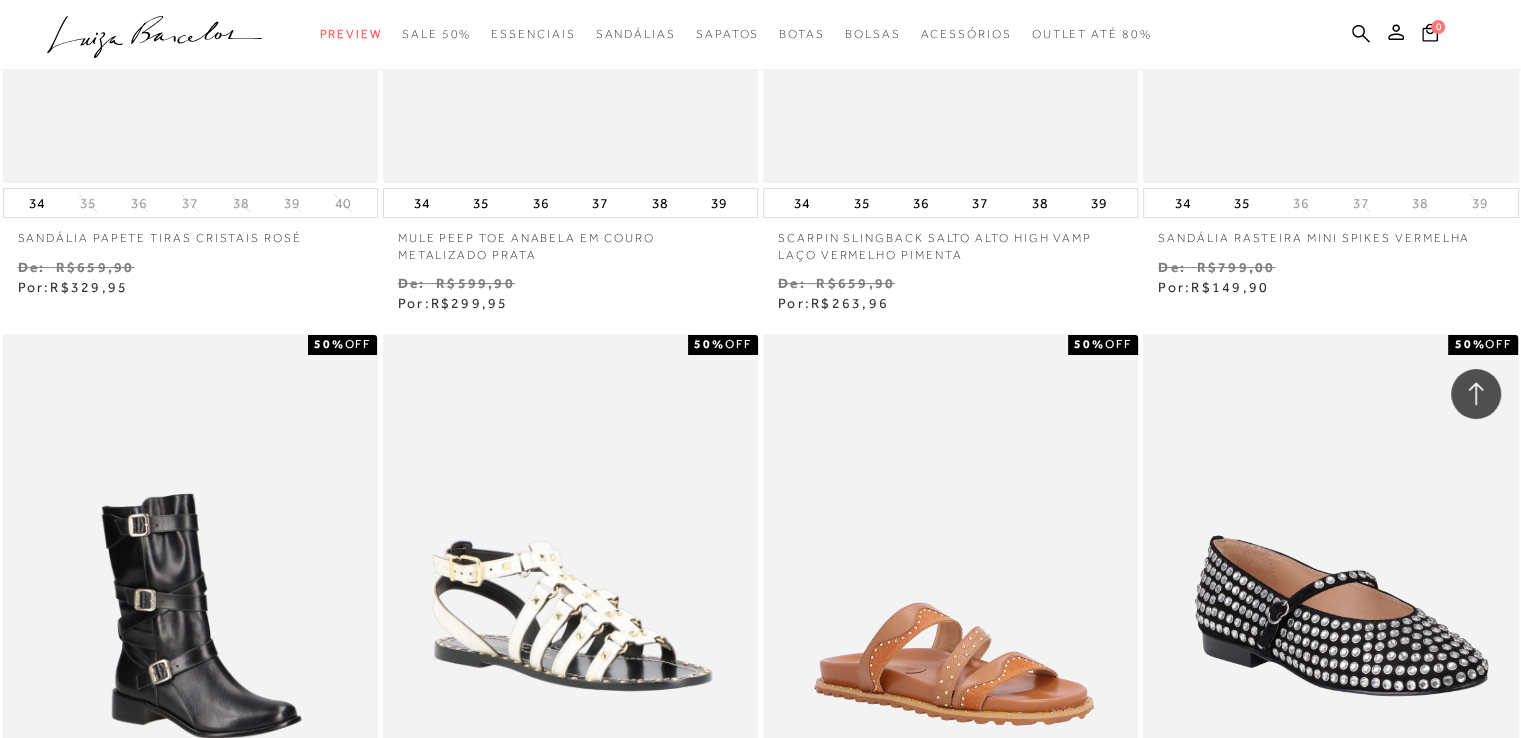 scroll, scrollTop: 38818, scrollLeft: 0, axis: vertical 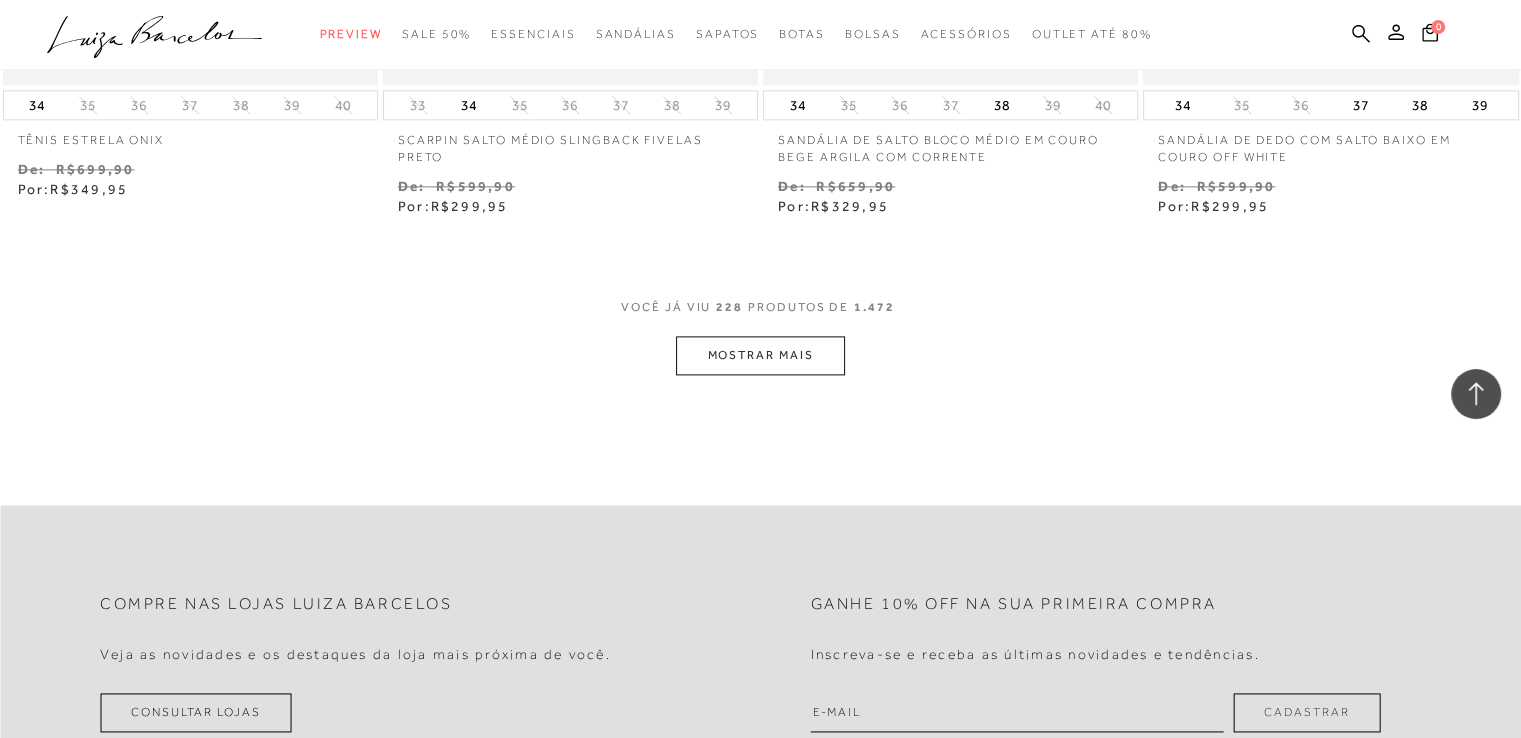 click on "MOSTRAR MAIS" at bounding box center [760, 355] 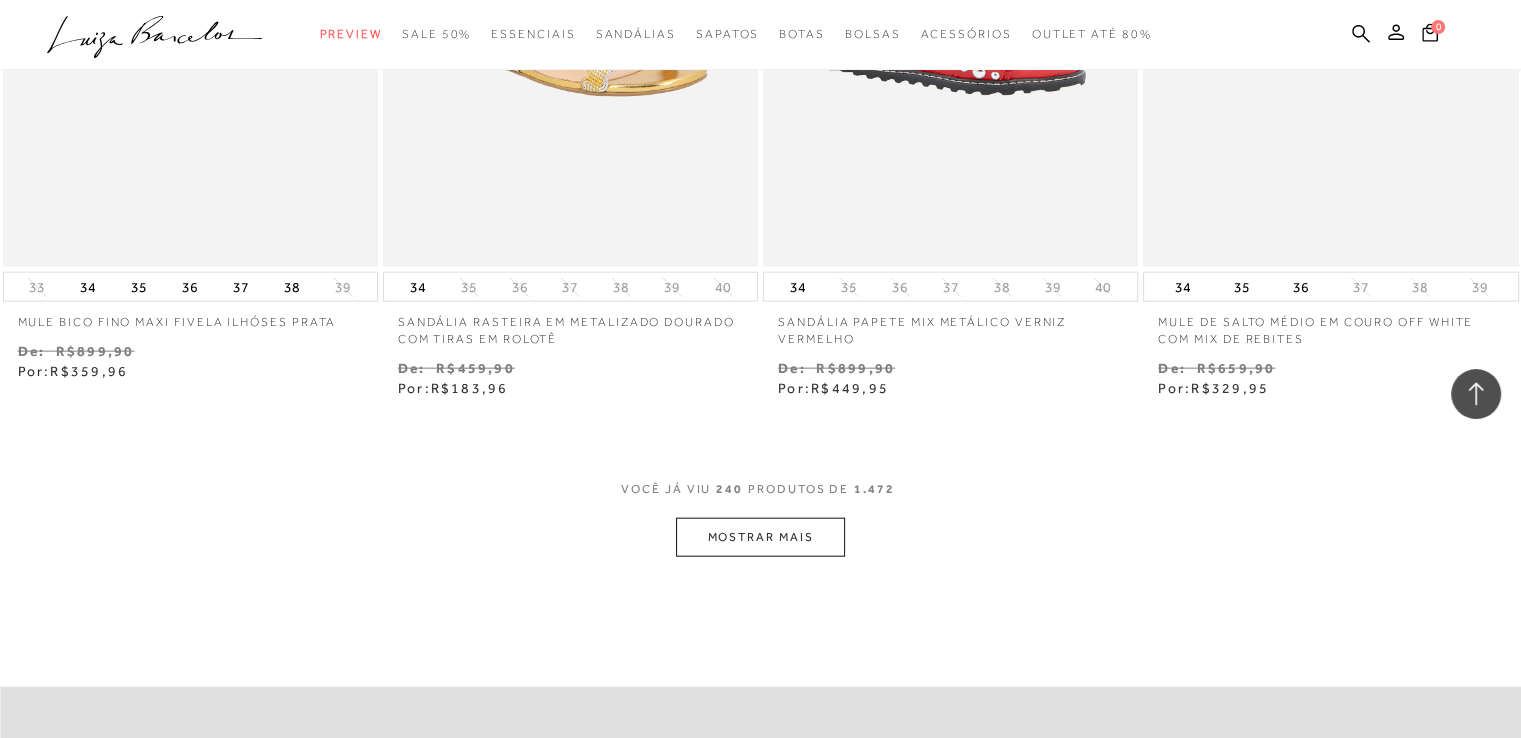 scroll, scrollTop: 42640, scrollLeft: 0, axis: vertical 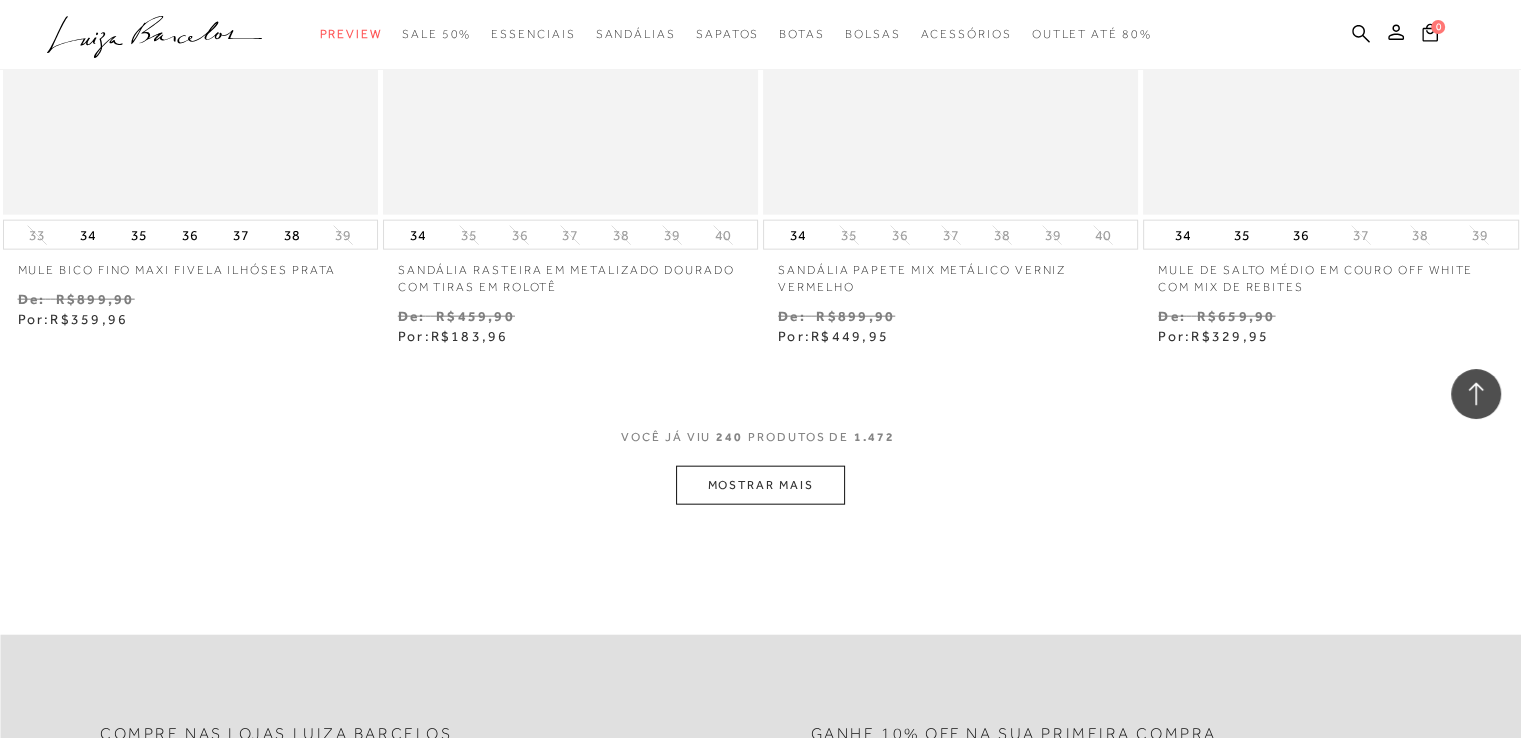 click on "MOSTRAR MAIS" at bounding box center (760, 485) 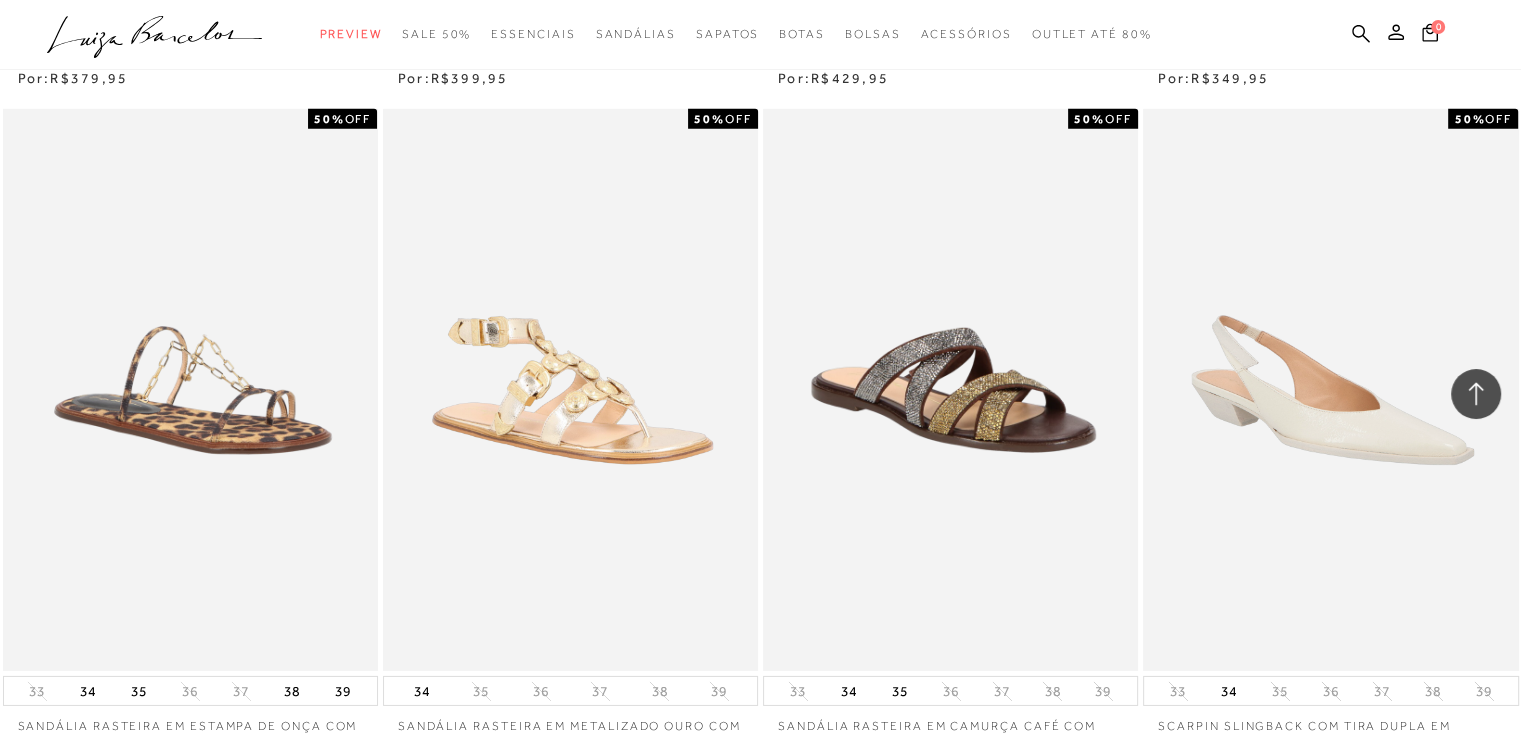 scroll, scrollTop: 44804, scrollLeft: 0, axis: vertical 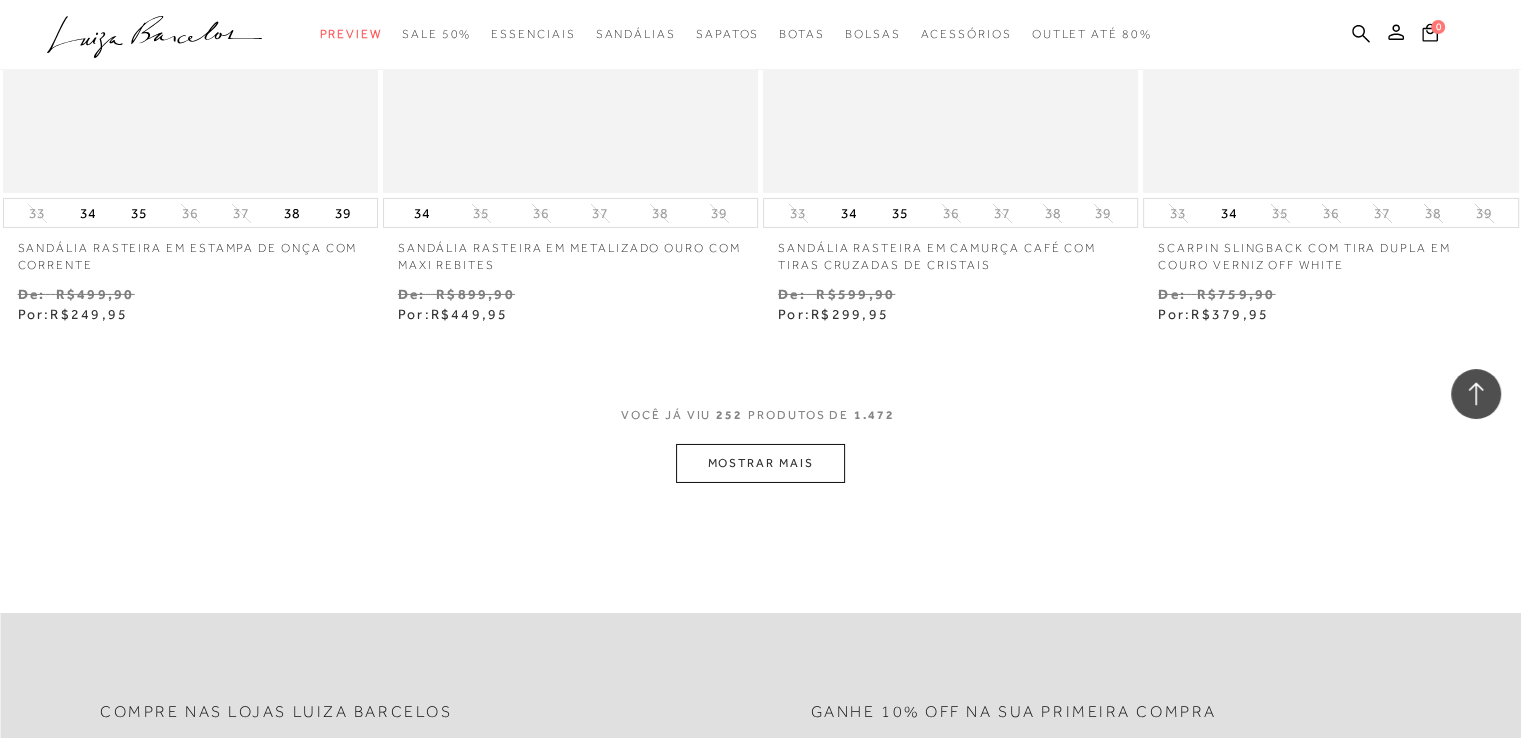 click on "MOSTRAR MAIS" at bounding box center [760, 463] 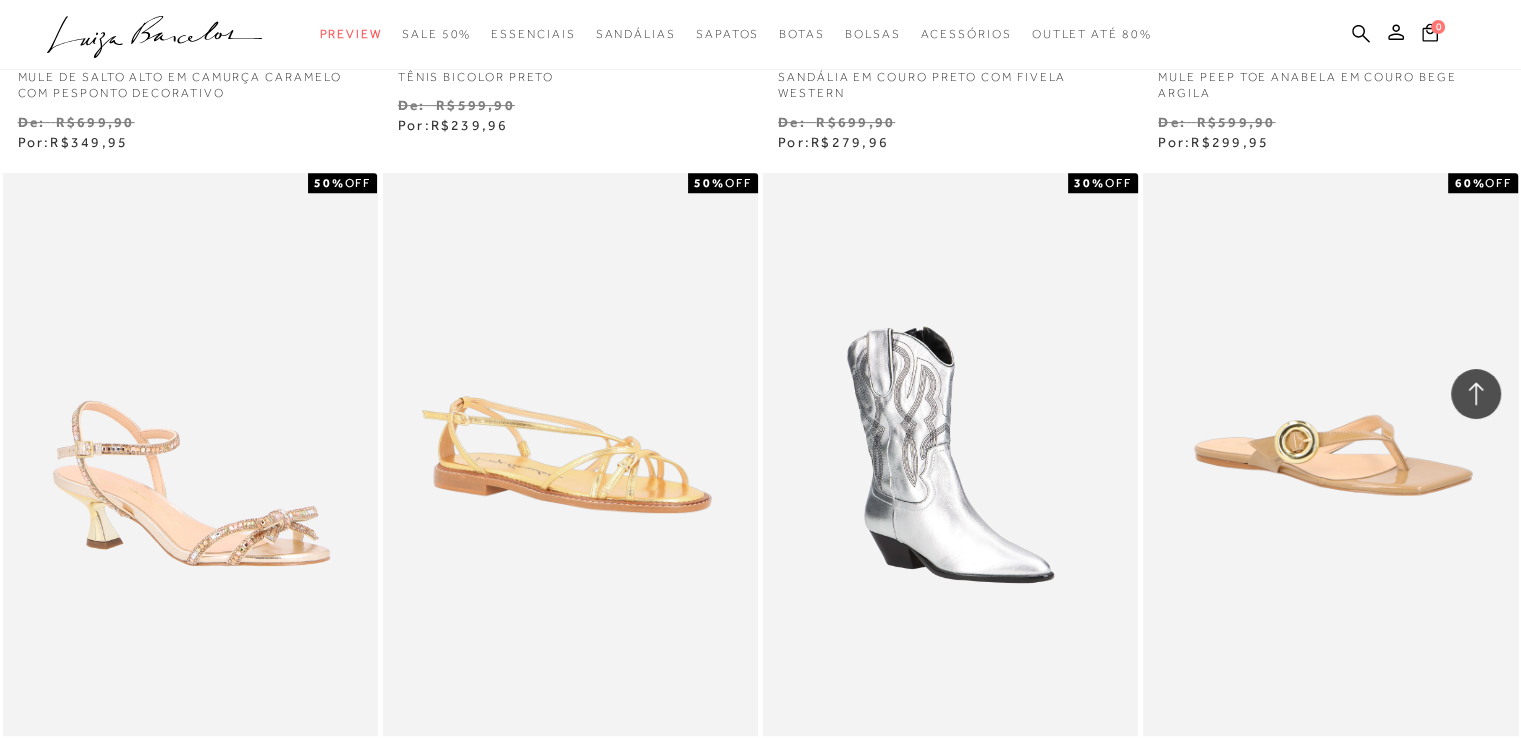 scroll, scrollTop: 46793, scrollLeft: 0, axis: vertical 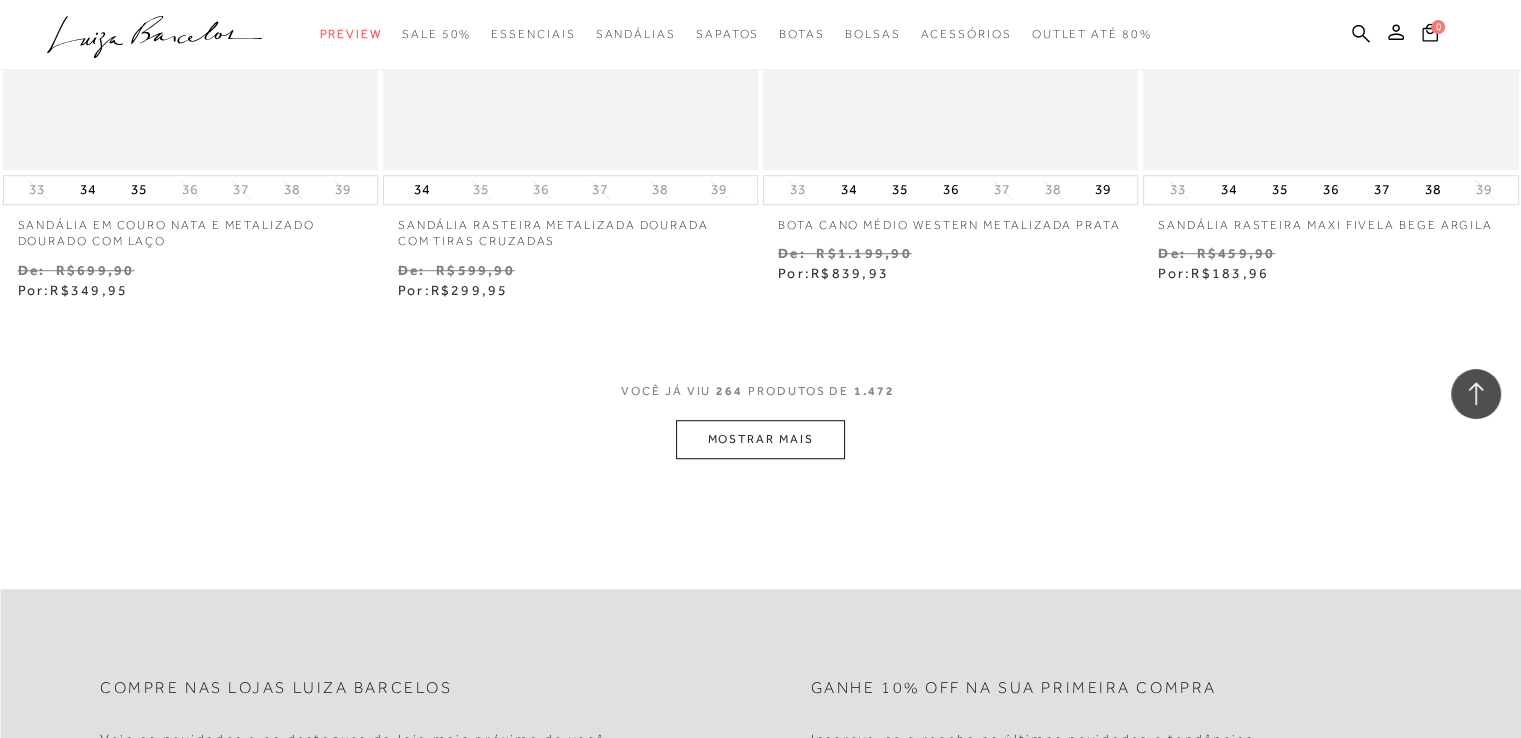 click on "MOSTRAR MAIS" at bounding box center (760, 439) 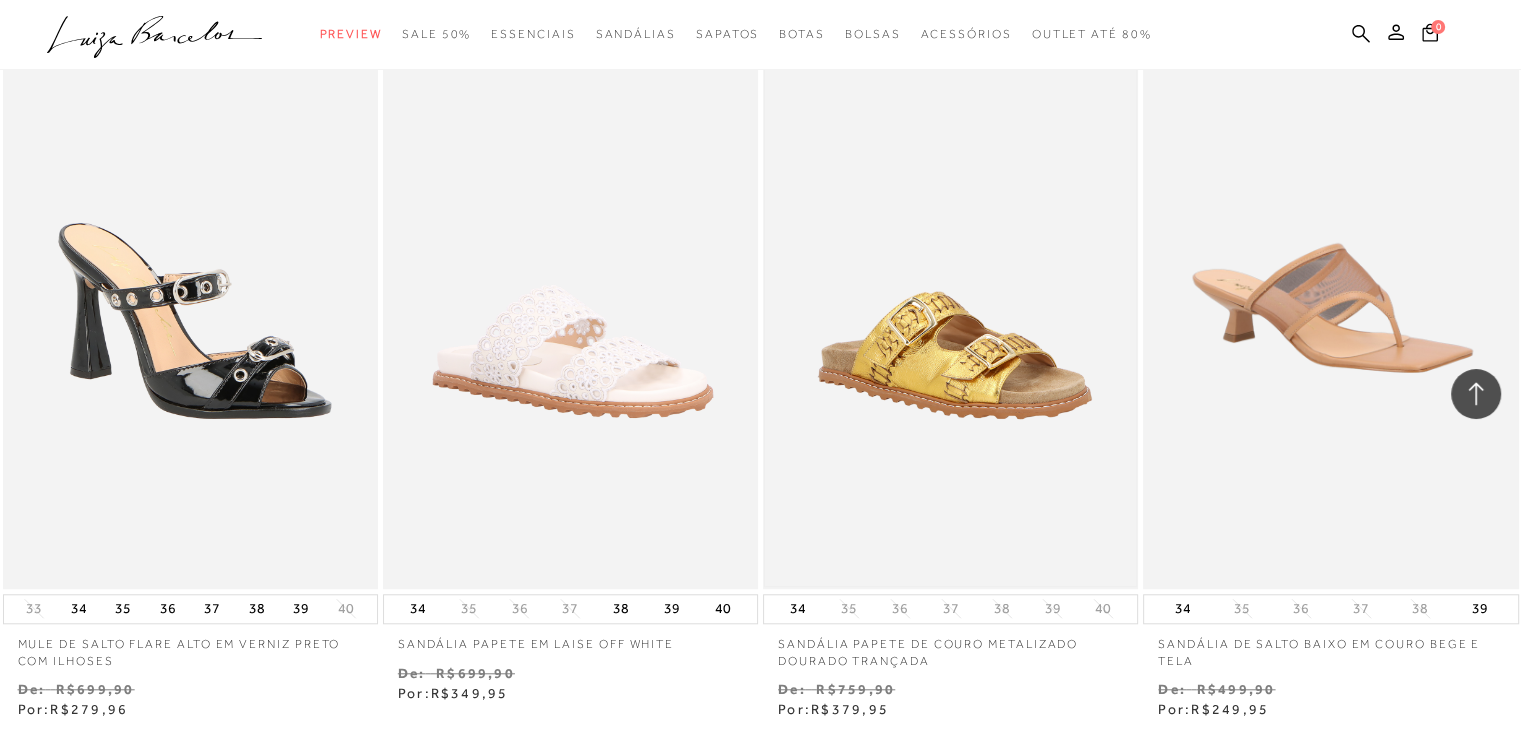 scroll, scrollTop: 47370, scrollLeft: 0, axis: vertical 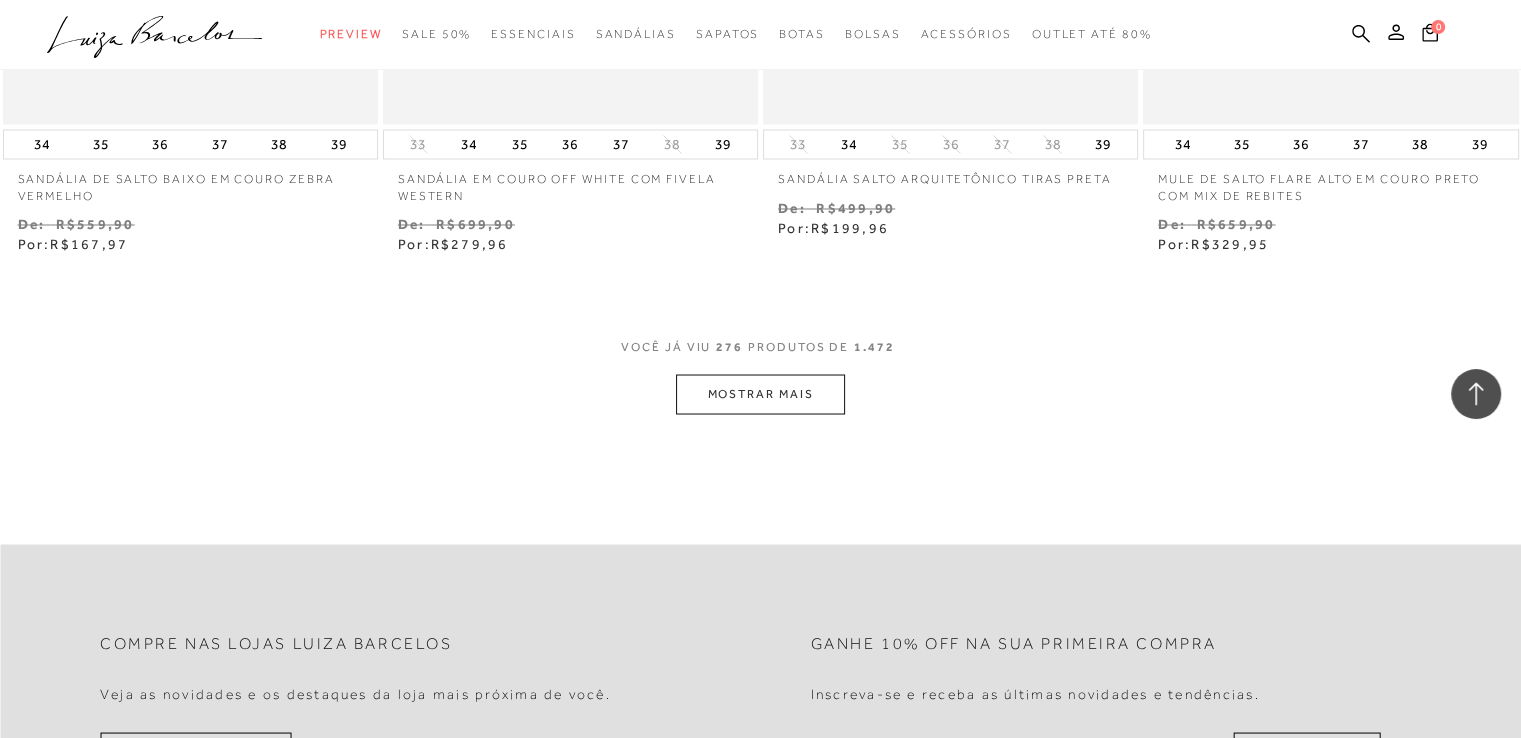 click on "MOSTRAR MAIS" at bounding box center (760, 393) 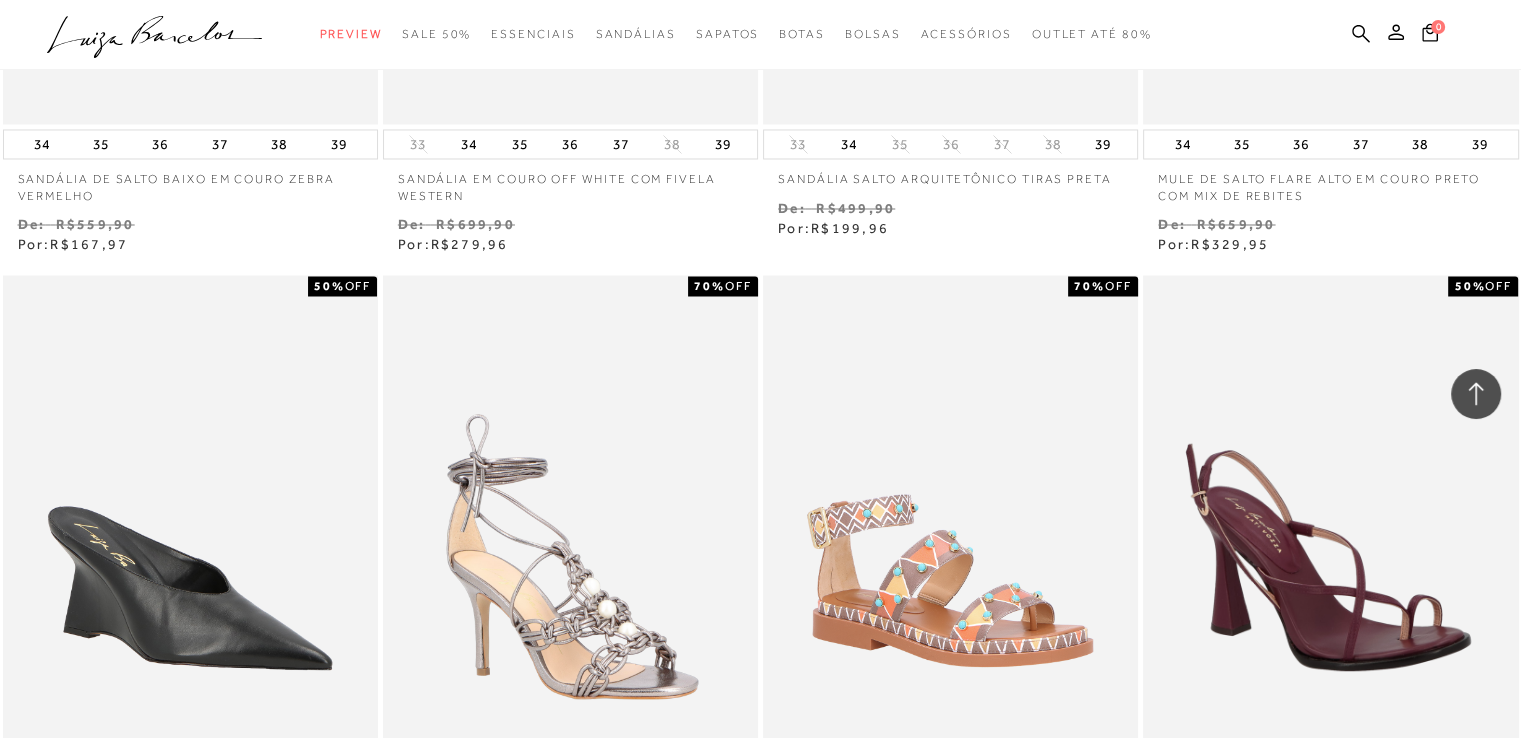 scroll, scrollTop: 49258, scrollLeft: 0, axis: vertical 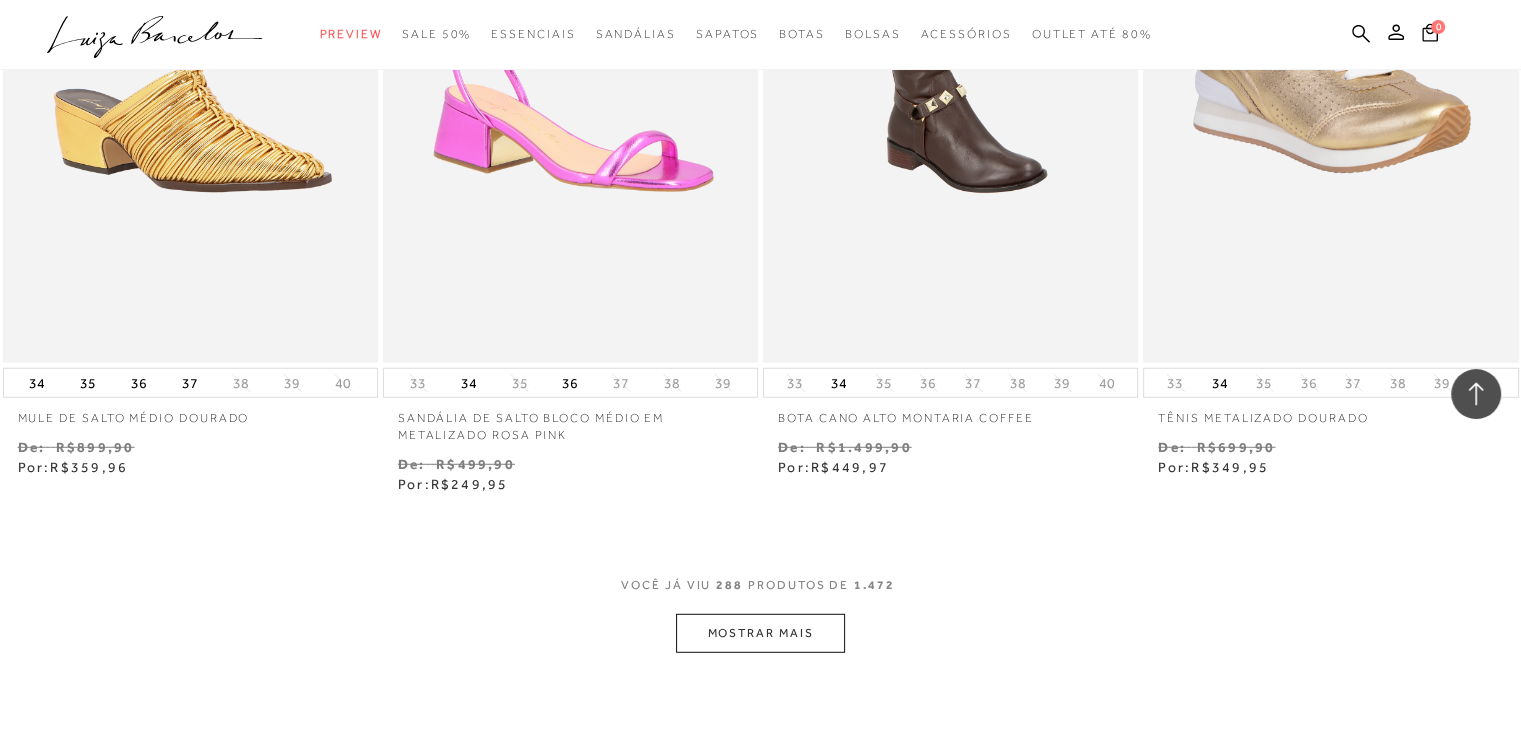 click on "MOSTRAR MAIS" at bounding box center [760, 633] 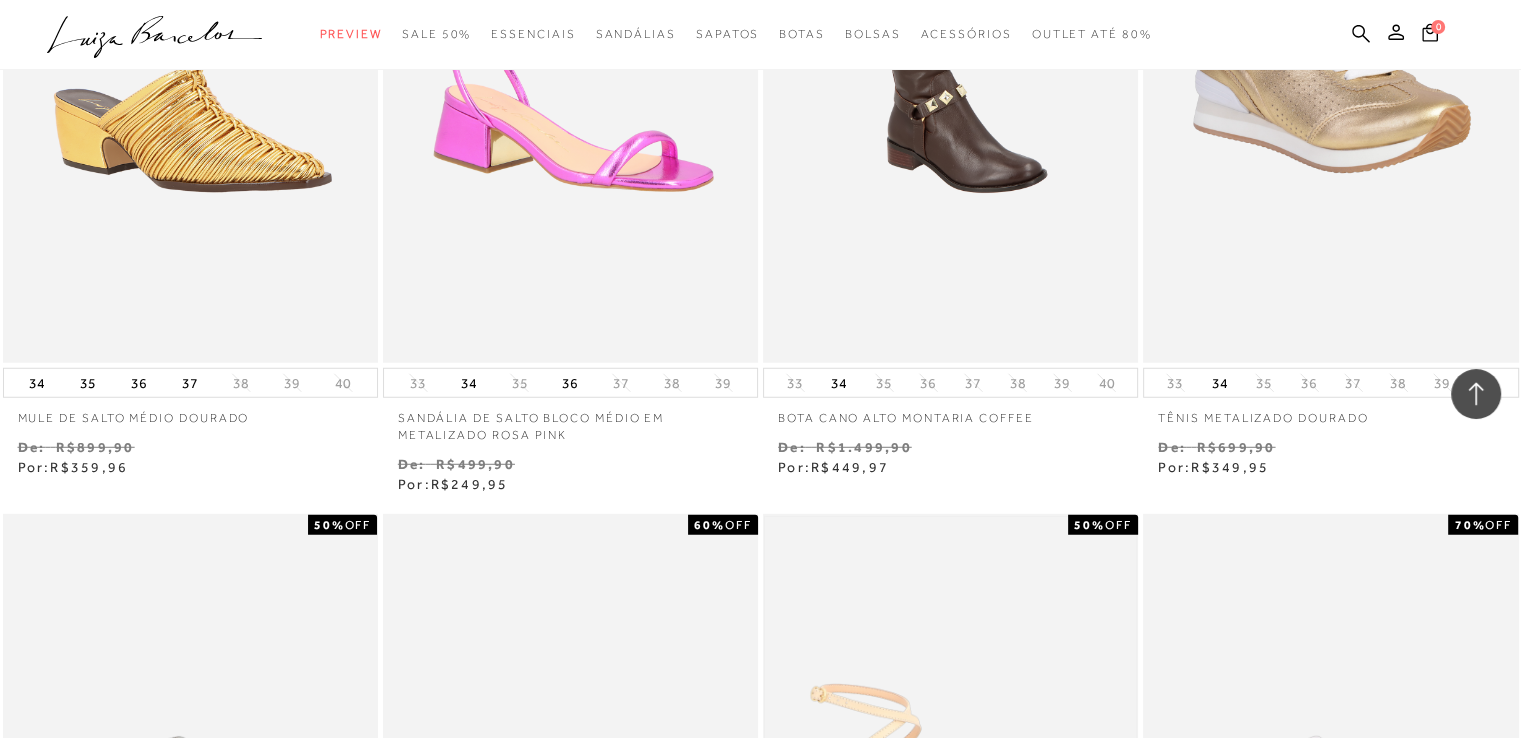 scroll, scrollTop: 51461, scrollLeft: 0, axis: vertical 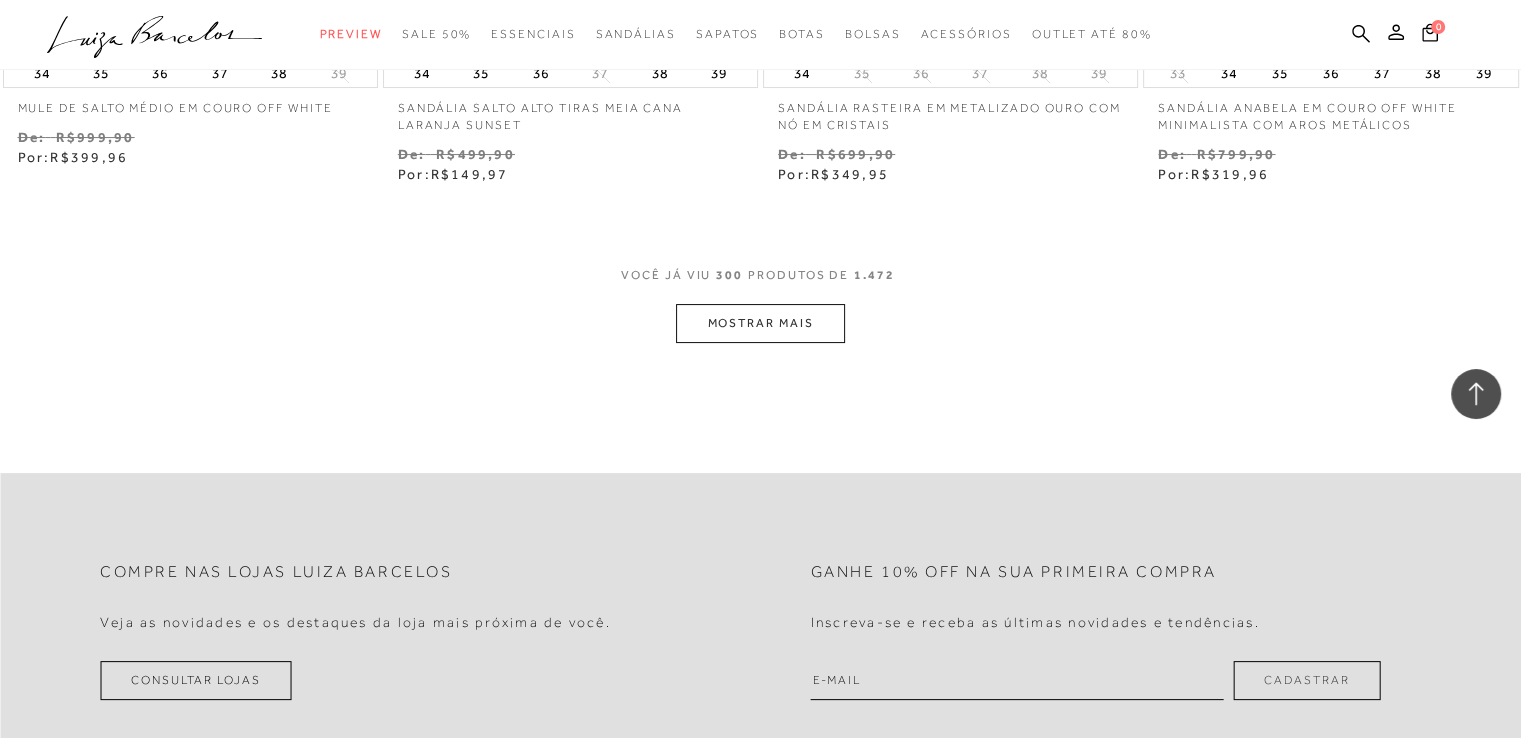 click on "MOSTRAR MAIS" at bounding box center (760, 323) 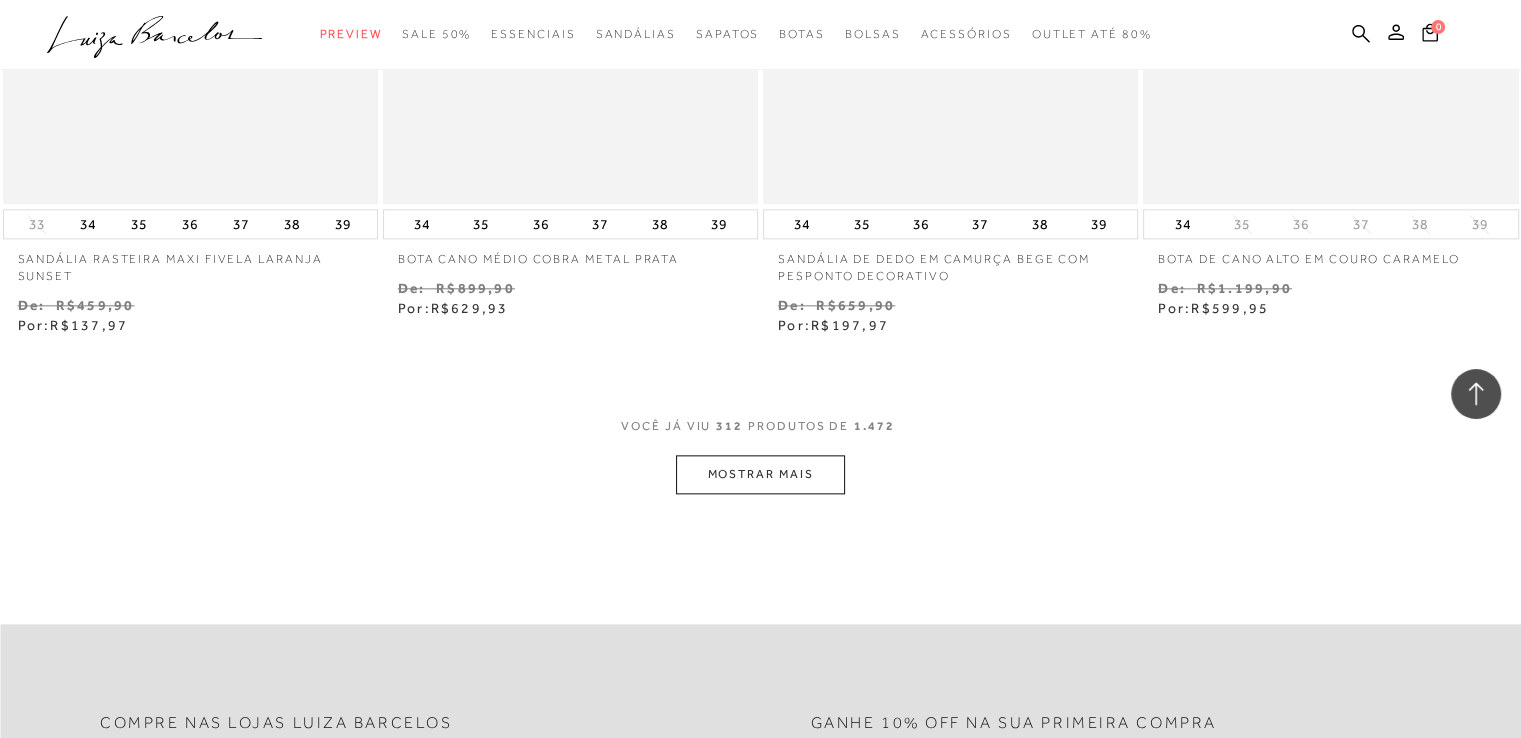 scroll, scrollTop: 55513, scrollLeft: 0, axis: vertical 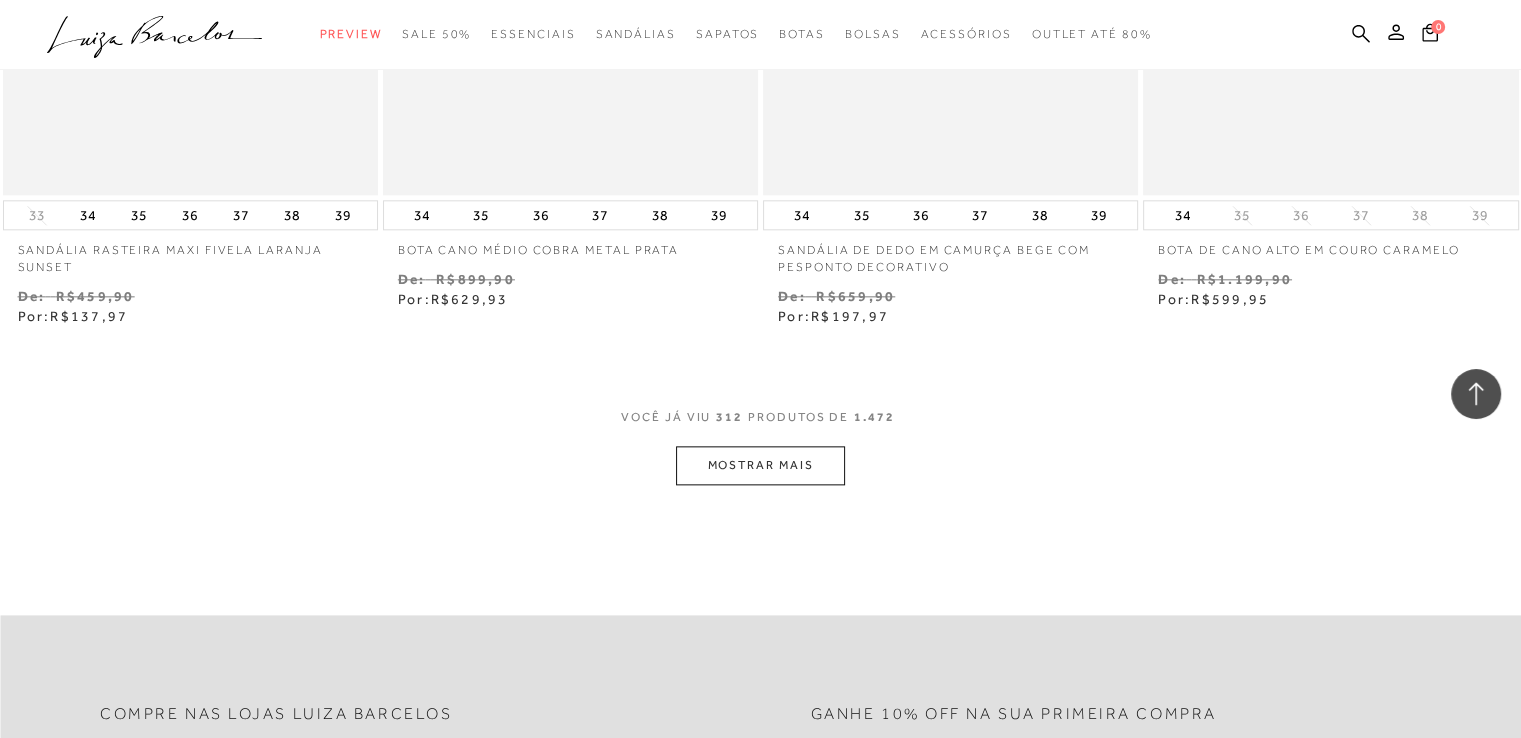 click on "MOSTRAR MAIS" at bounding box center [760, 465] 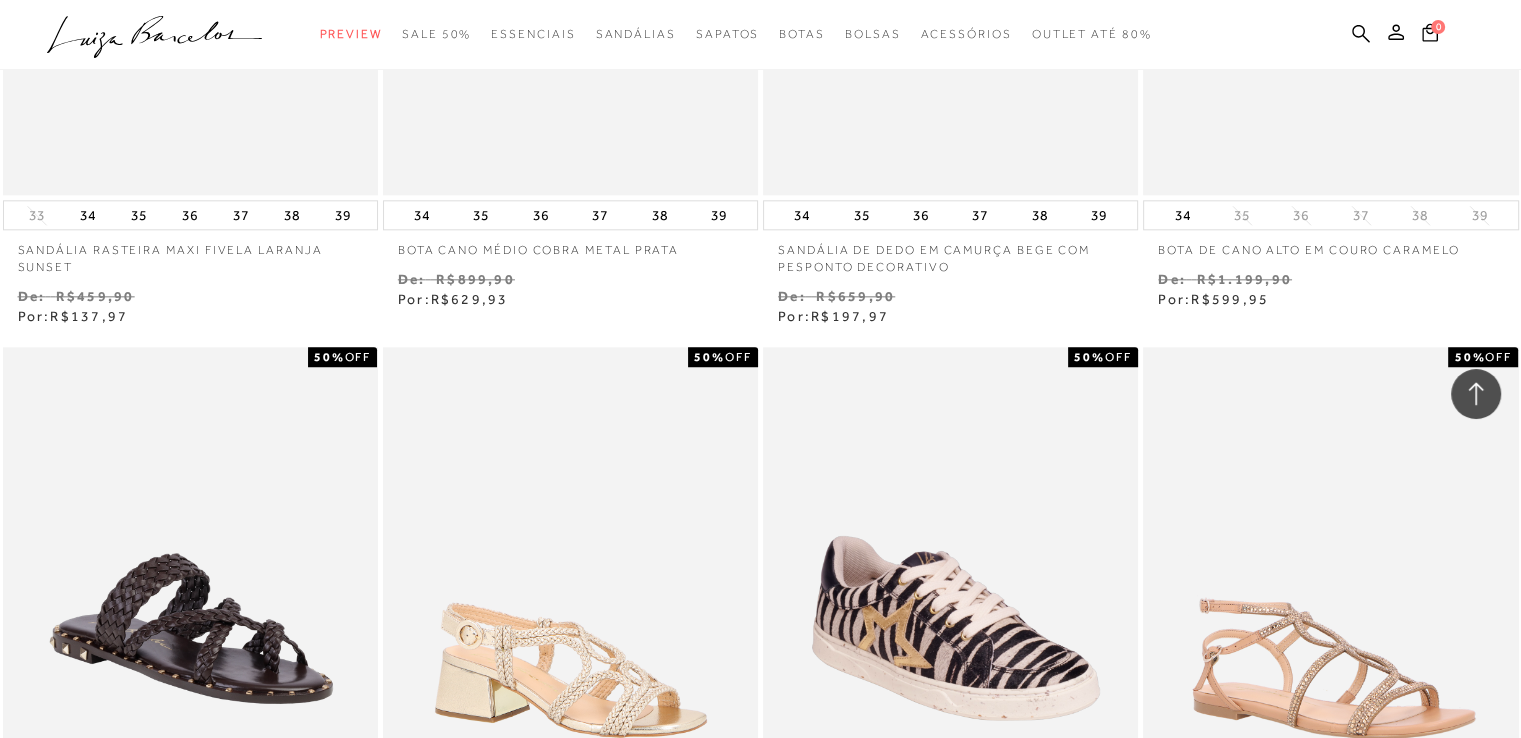 scroll, scrollTop: 55913, scrollLeft: 0, axis: vertical 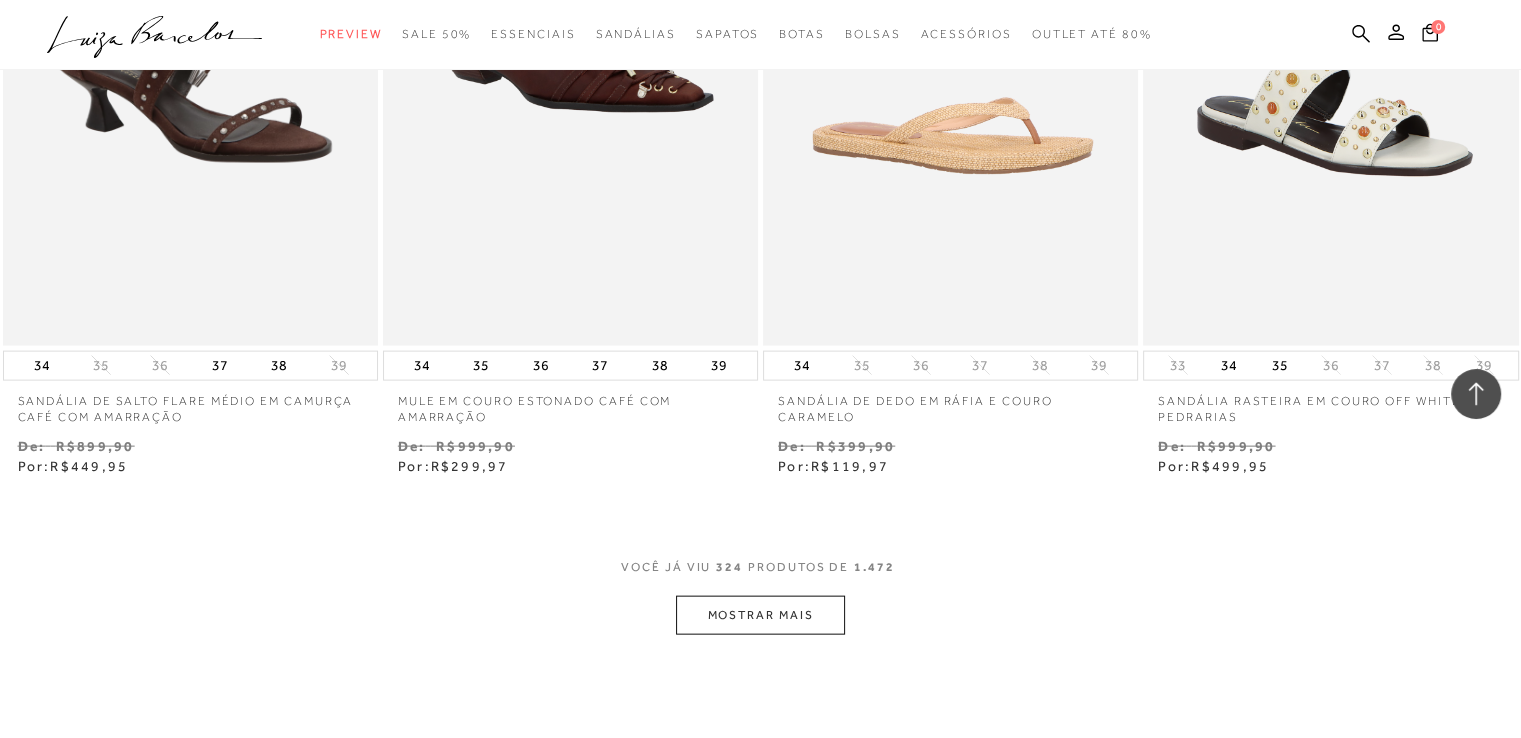 click on "MOSTRAR MAIS" at bounding box center [760, 615] 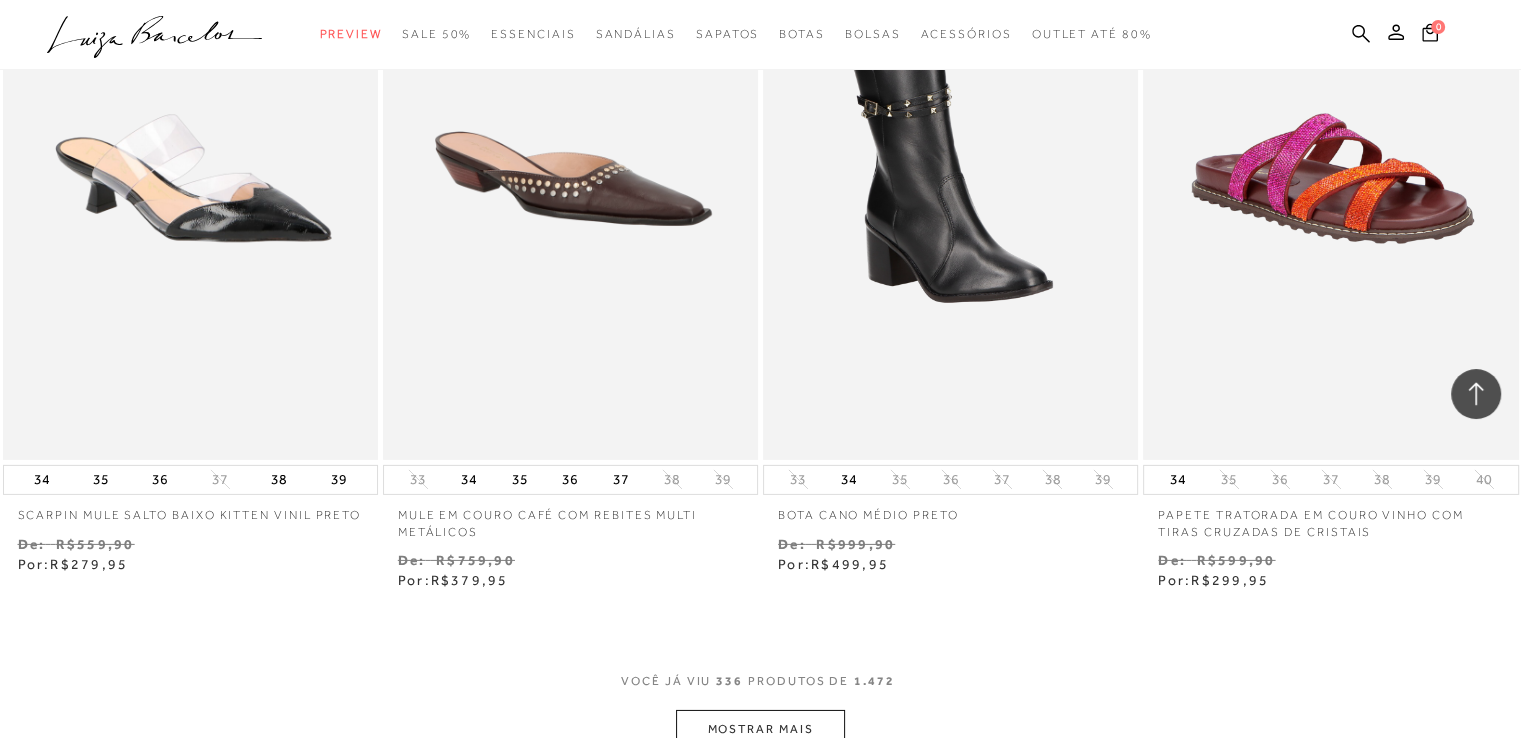scroll, scrollTop: 59745, scrollLeft: 0, axis: vertical 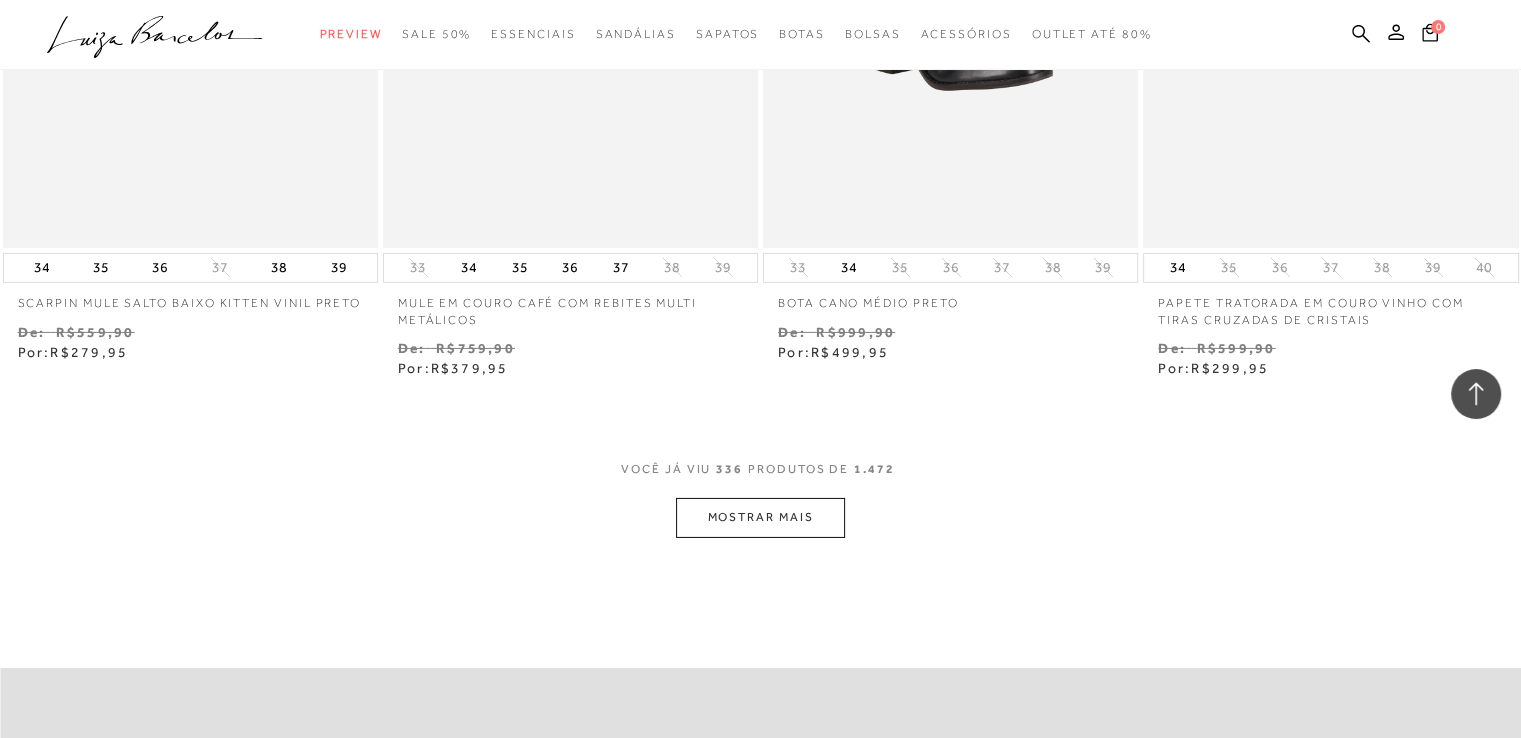 click on "MOSTRAR MAIS" at bounding box center [760, 517] 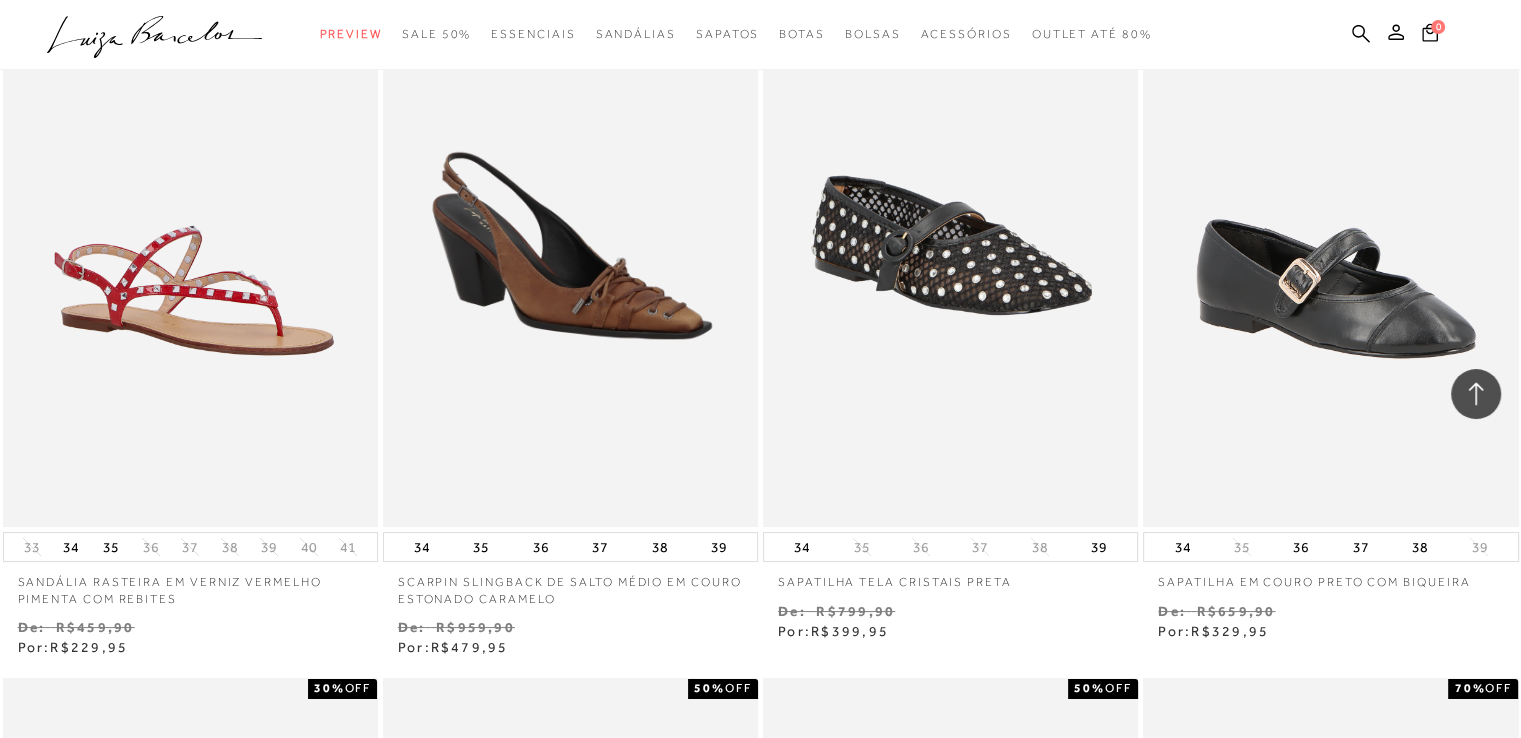 scroll, scrollTop: 59943, scrollLeft: 0, axis: vertical 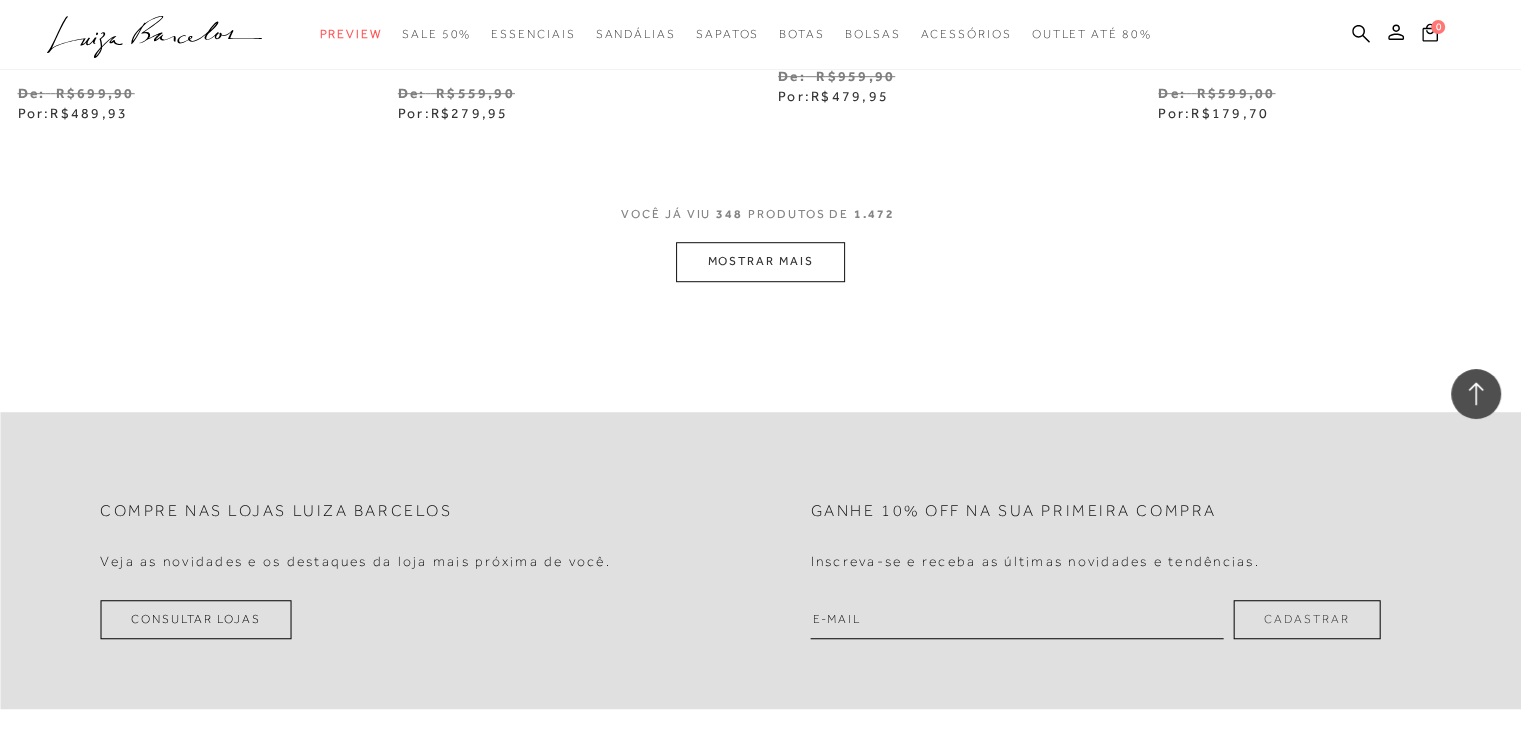 click on "MOSTRAR MAIS" at bounding box center (760, 261) 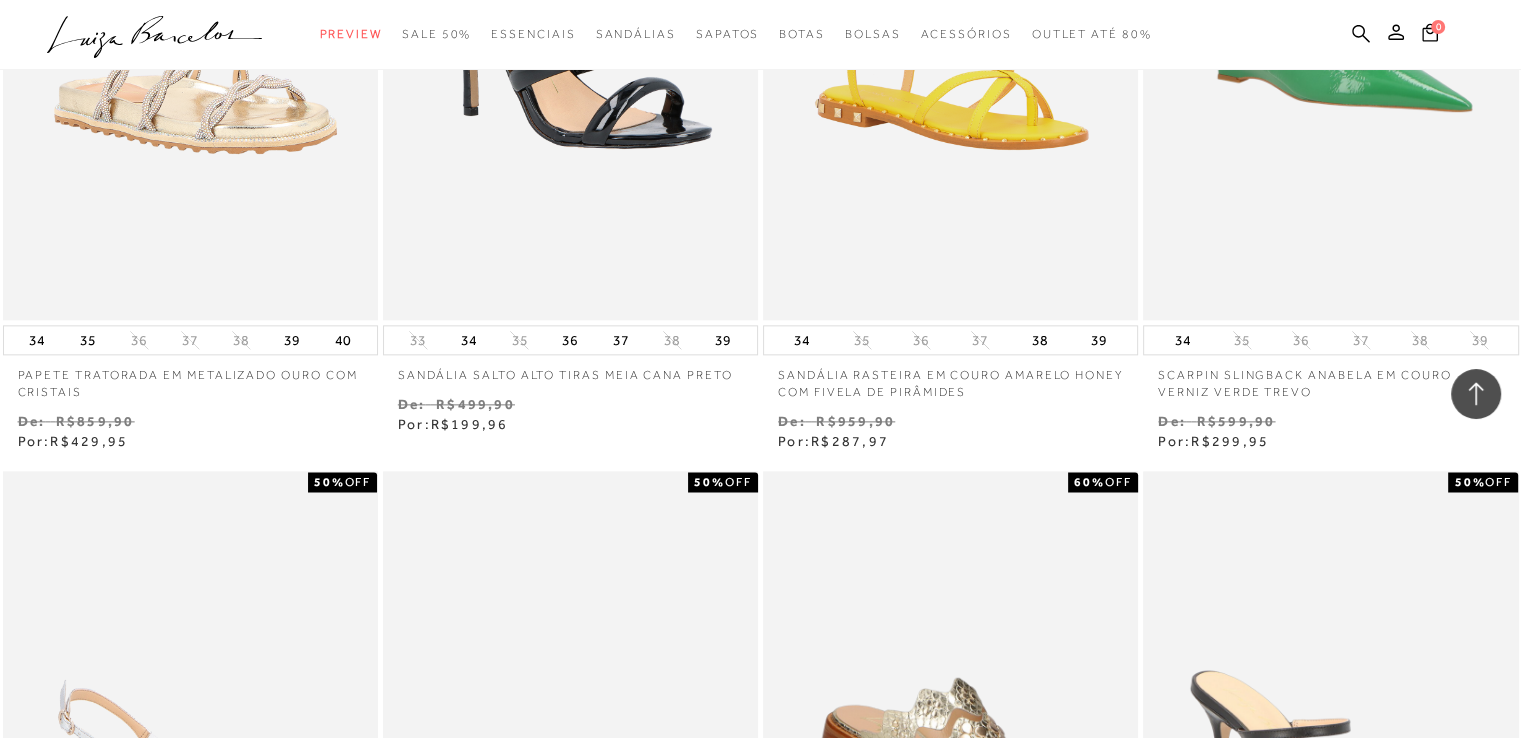 scroll, scrollTop: 63319, scrollLeft: 0, axis: vertical 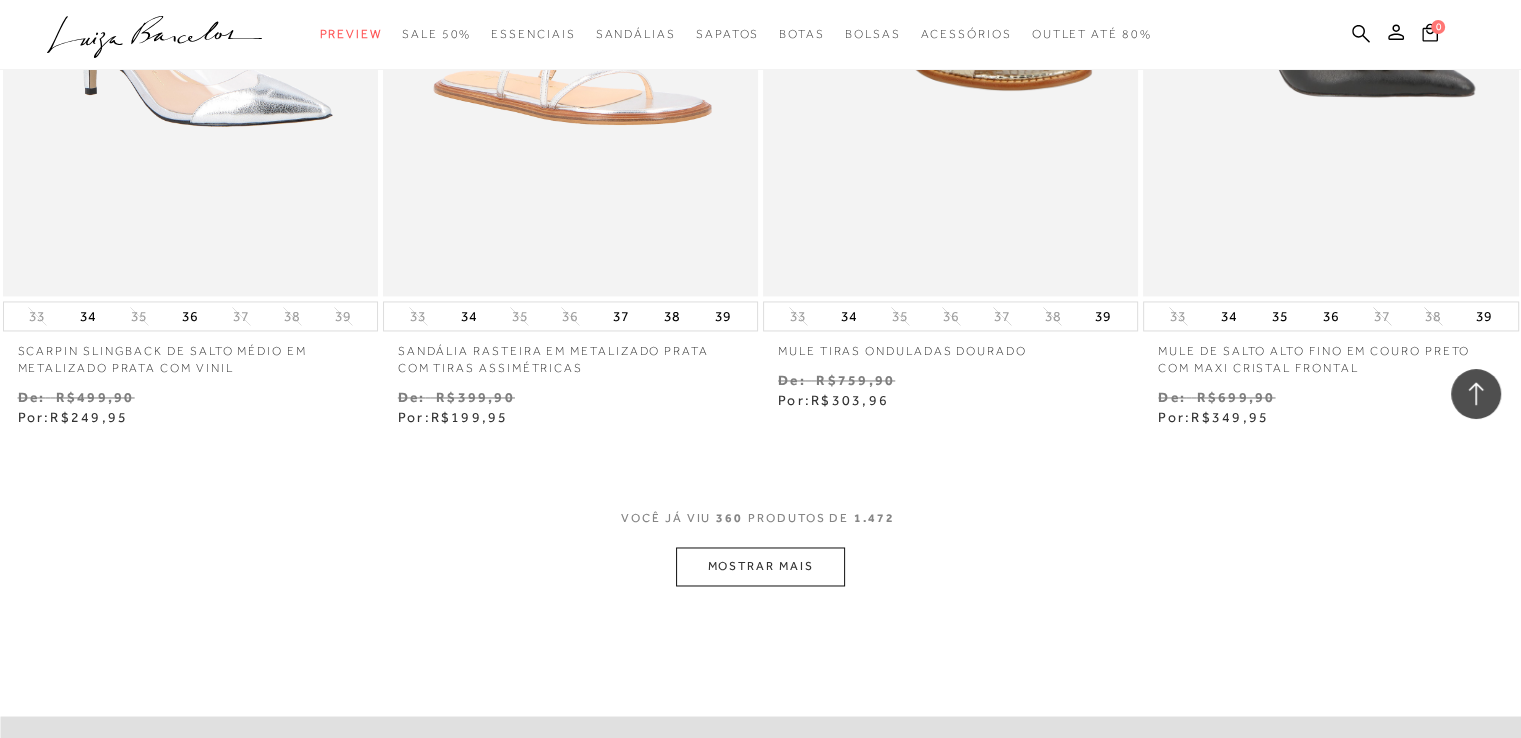 click on "MOSTRAR MAIS" at bounding box center [760, 566] 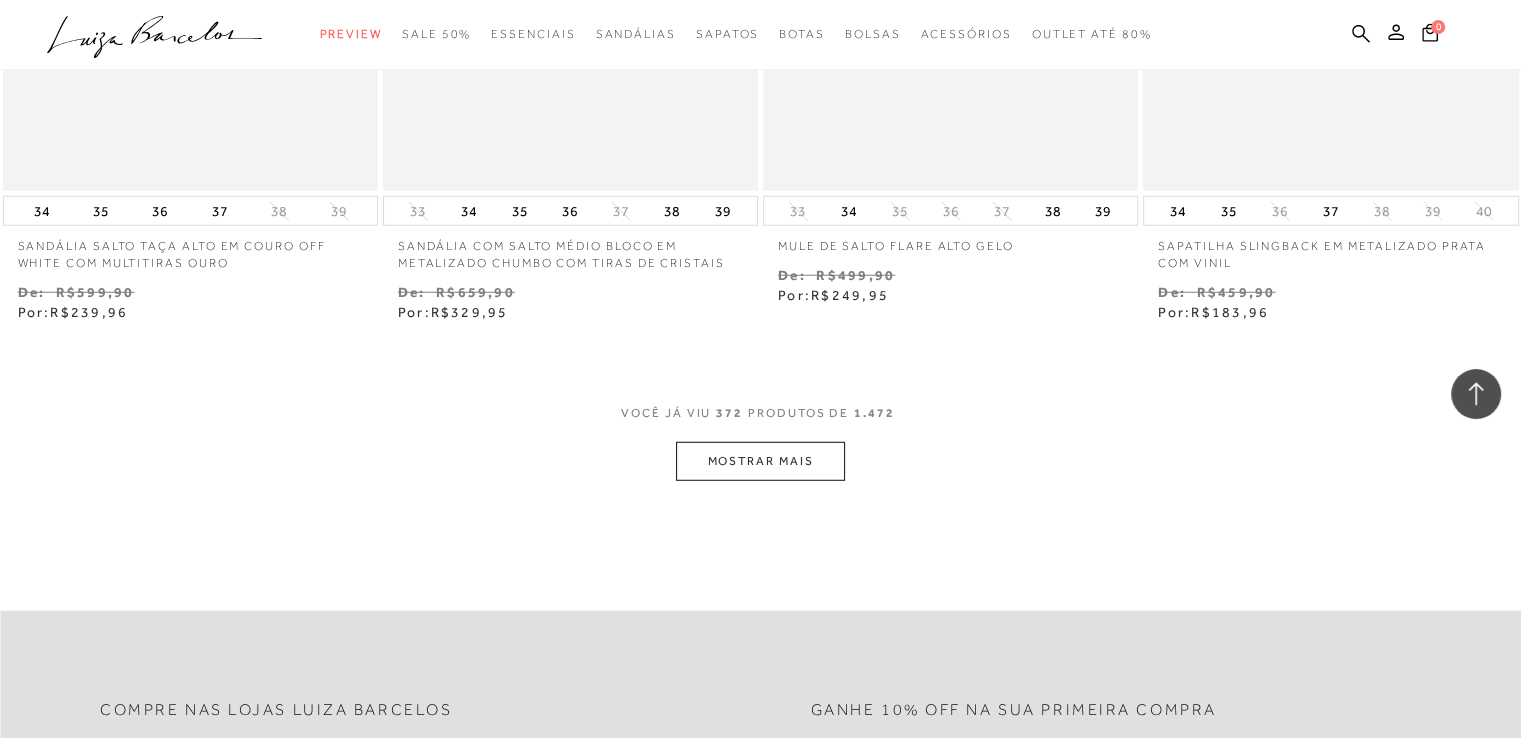 scroll, scrollTop: 66307, scrollLeft: 0, axis: vertical 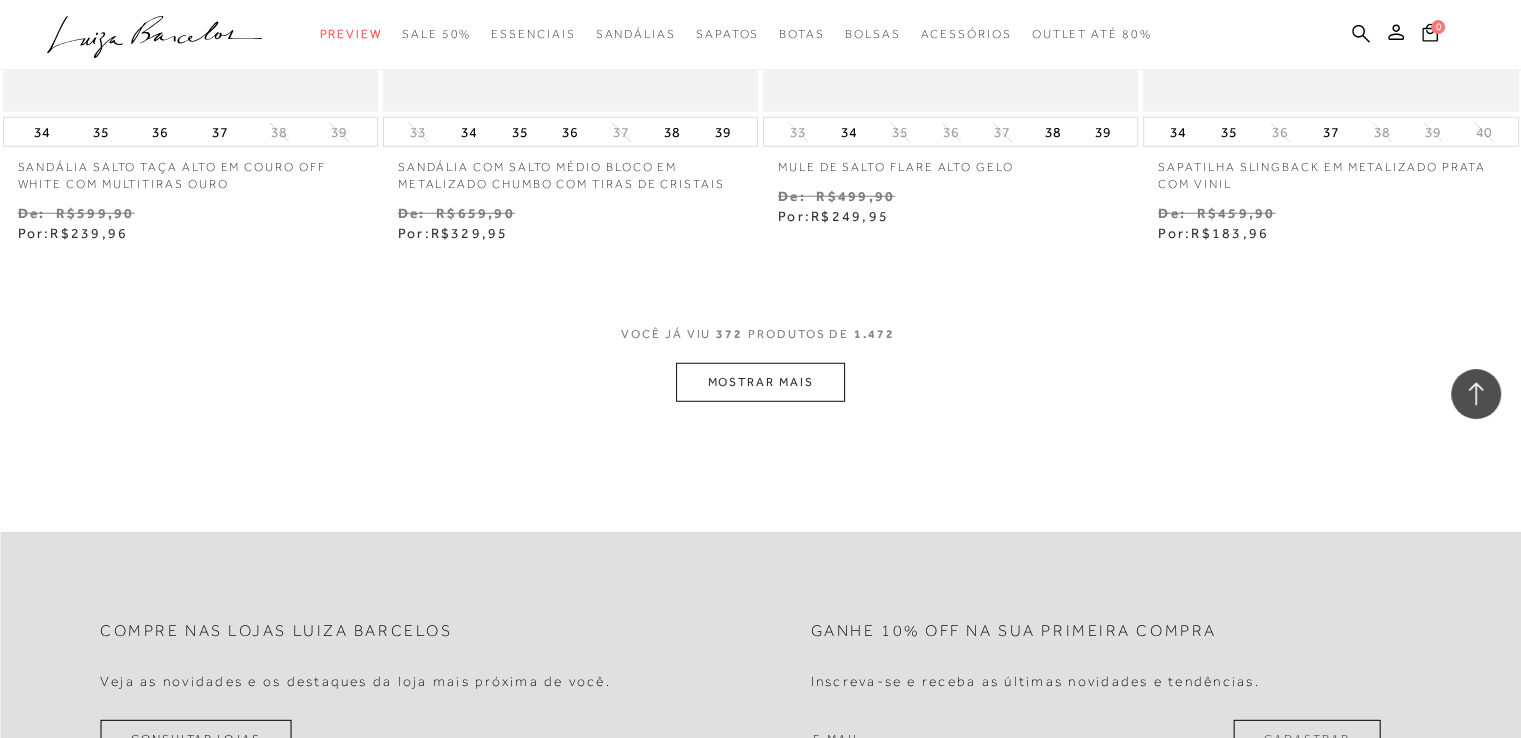 click on "MOSTRAR MAIS" at bounding box center [760, 382] 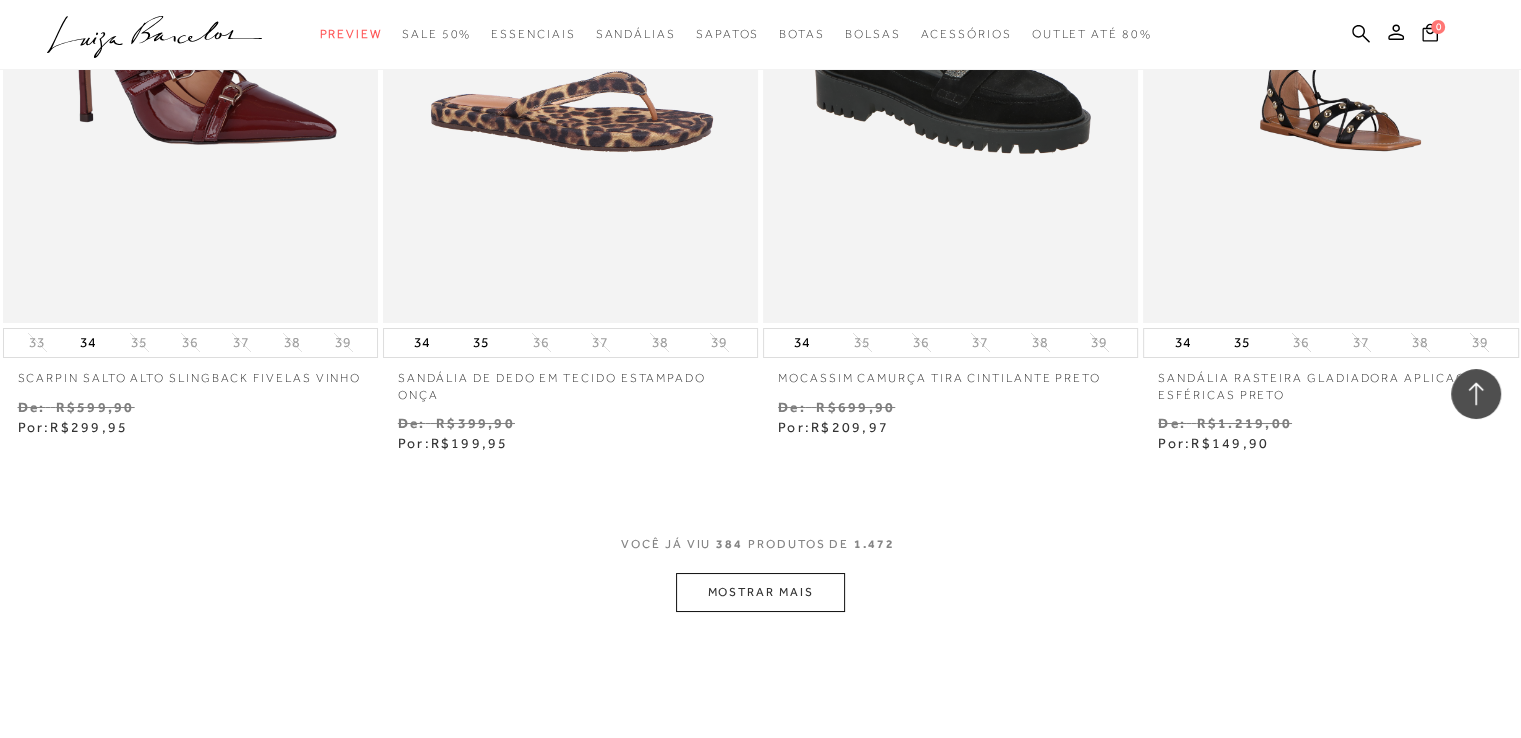 scroll, scrollTop: 68303, scrollLeft: 0, axis: vertical 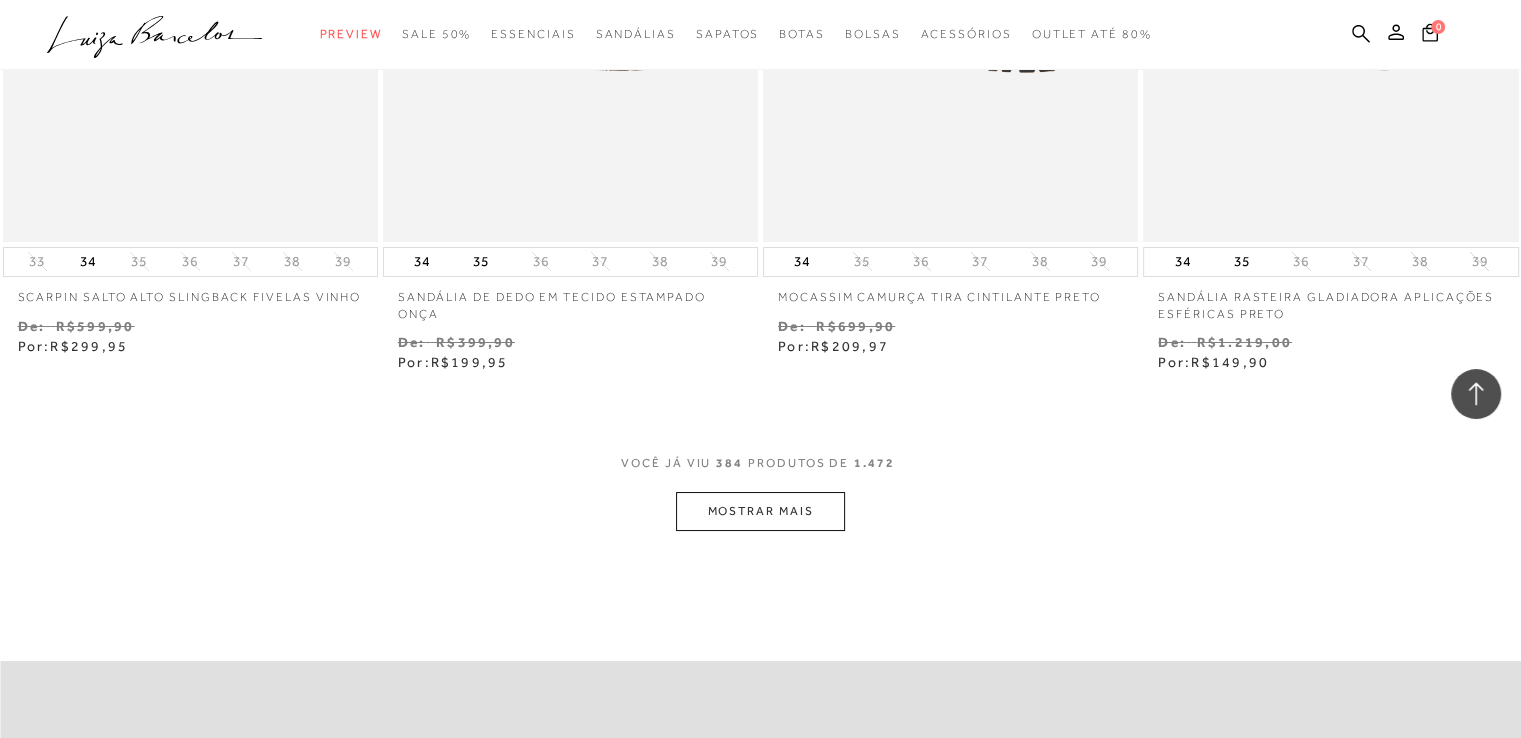 click on "MOSTRAR MAIS" at bounding box center (760, 511) 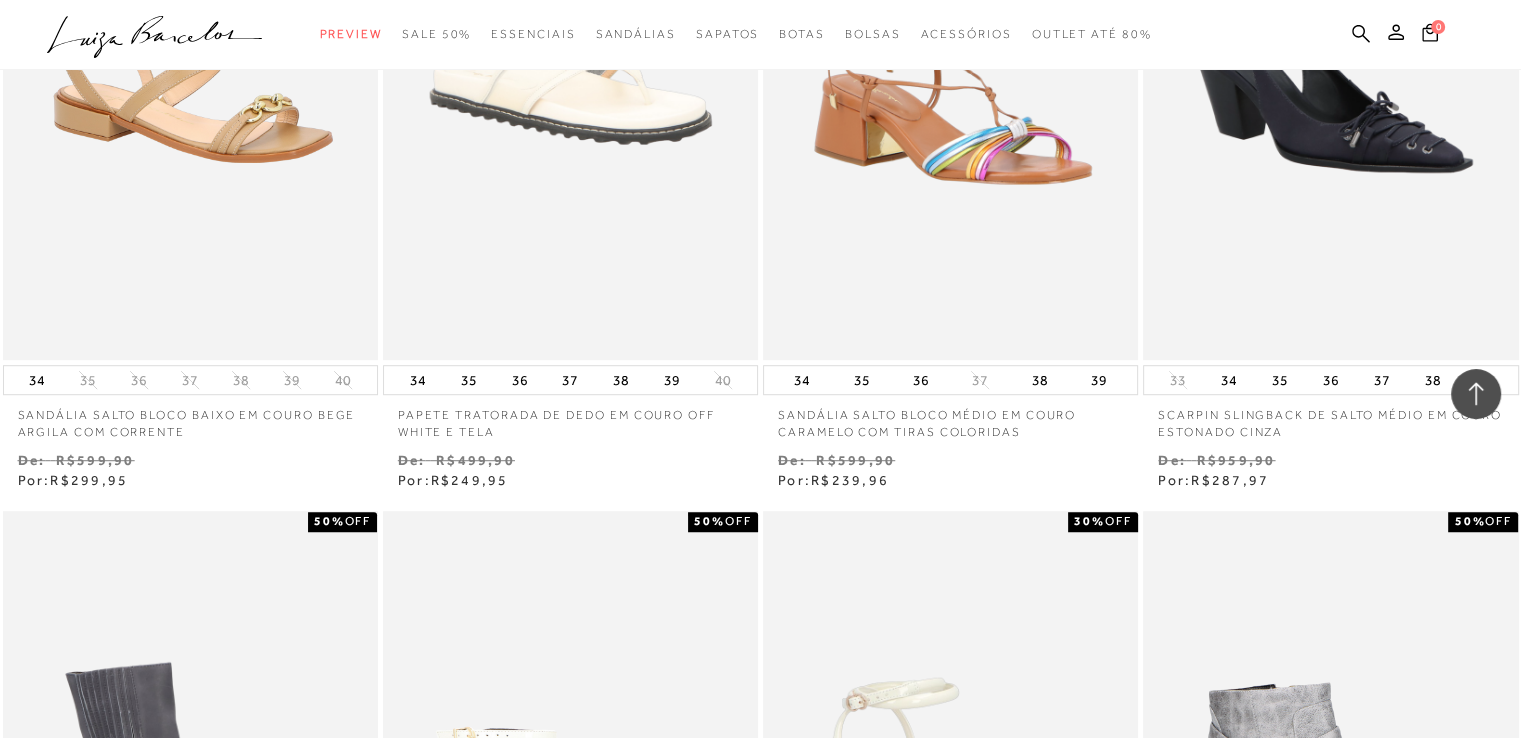 scroll, scrollTop: 69945, scrollLeft: 0, axis: vertical 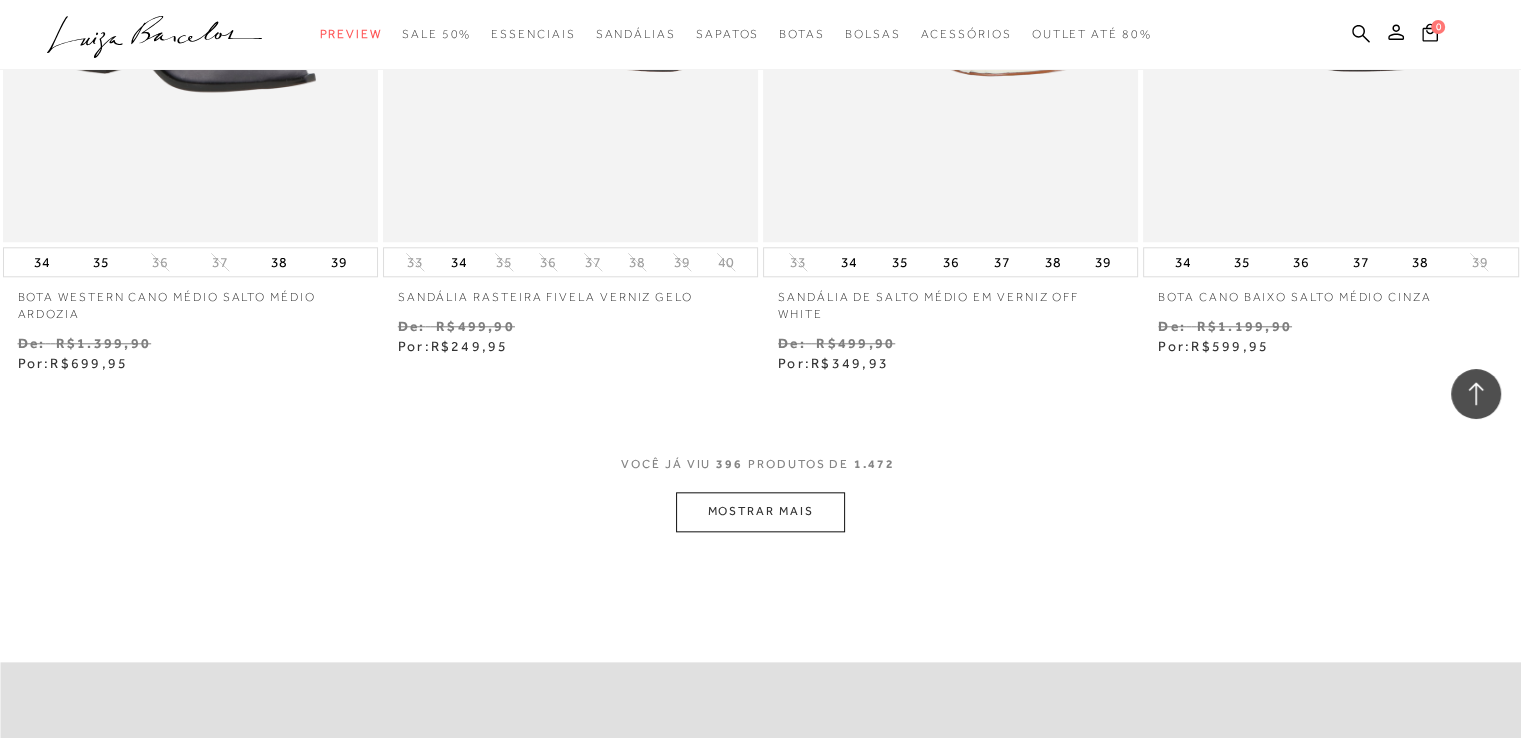 click on "MOSTRAR MAIS" at bounding box center [760, 511] 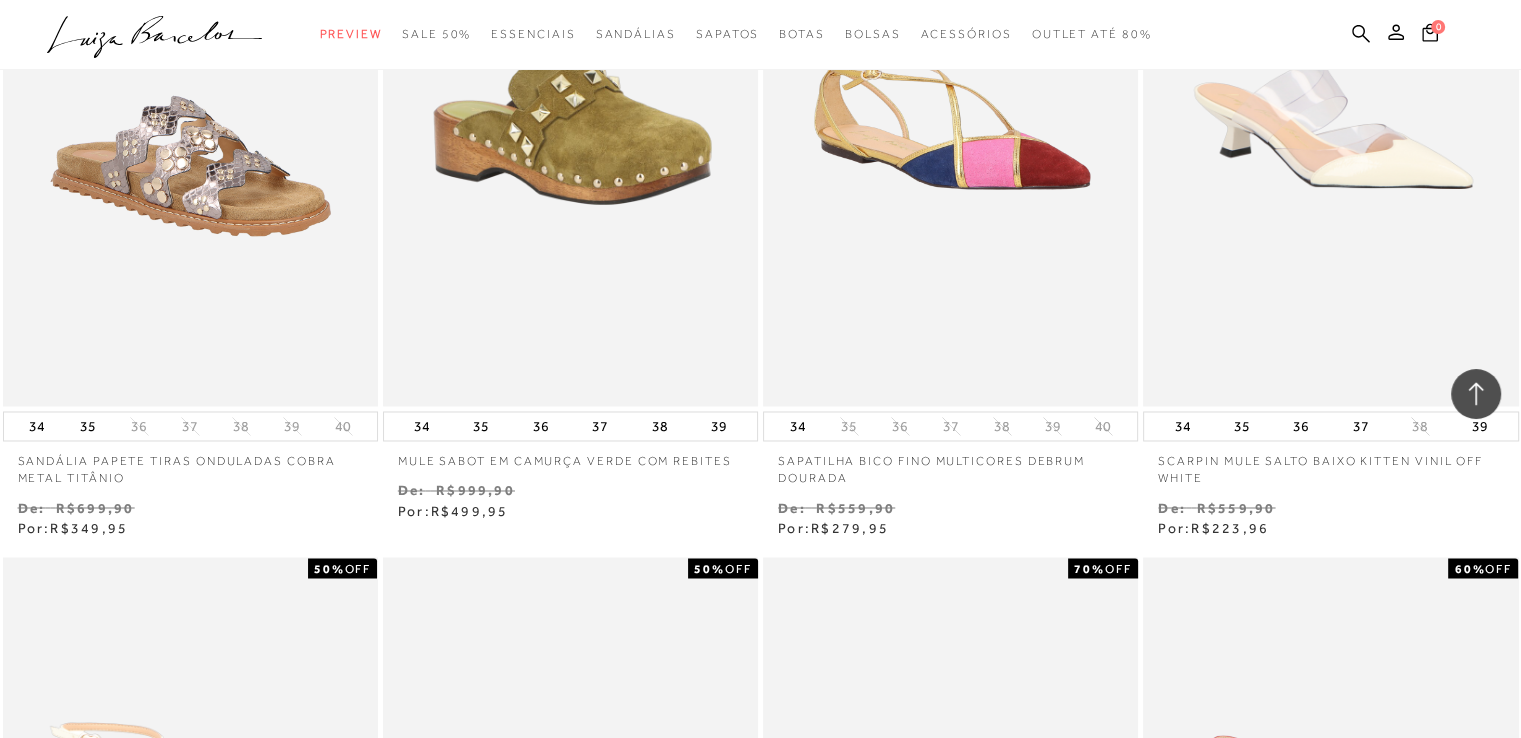 scroll, scrollTop: 72052, scrollLeft: 0, axis: vertical 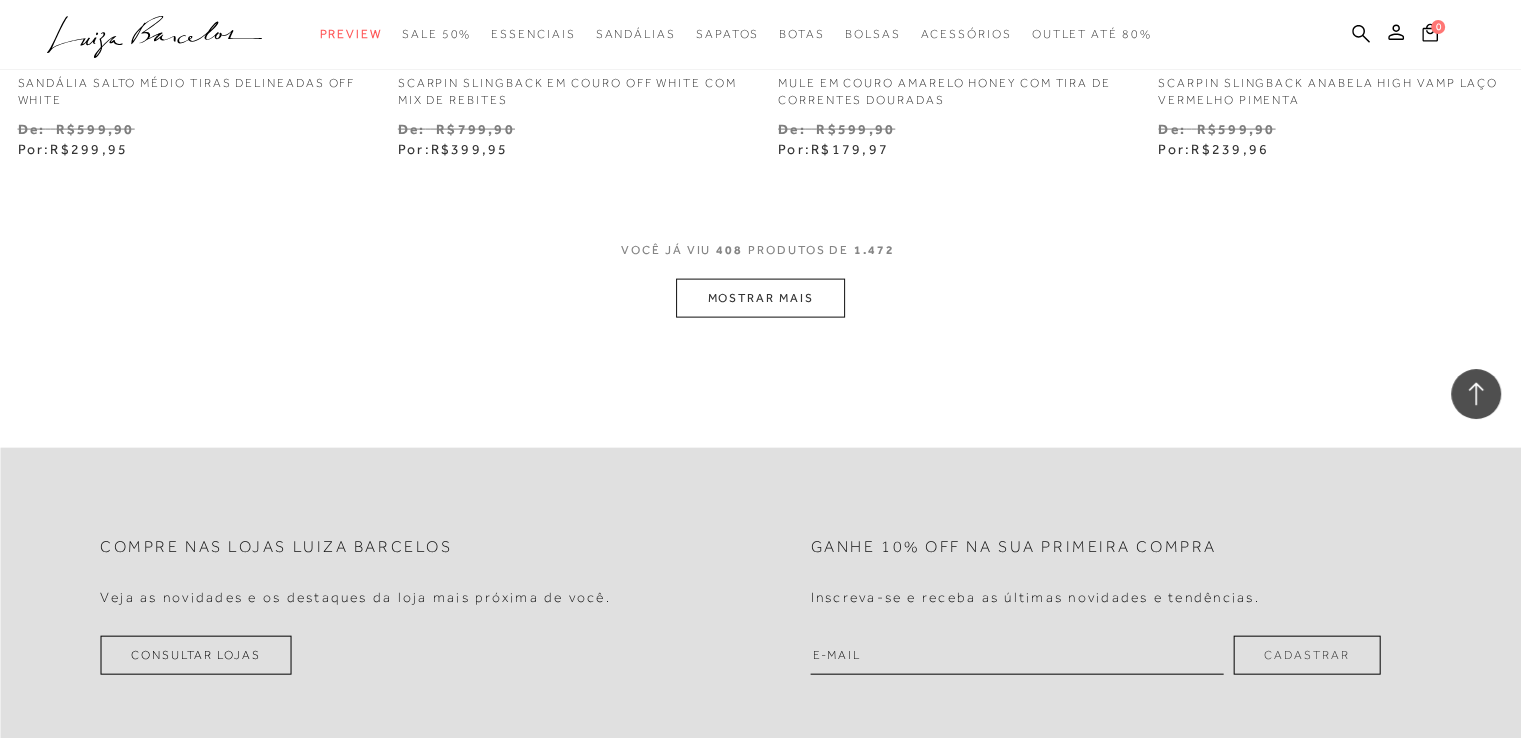 click on "MOSTRAR MAIS" at bounding box center (760, 298) 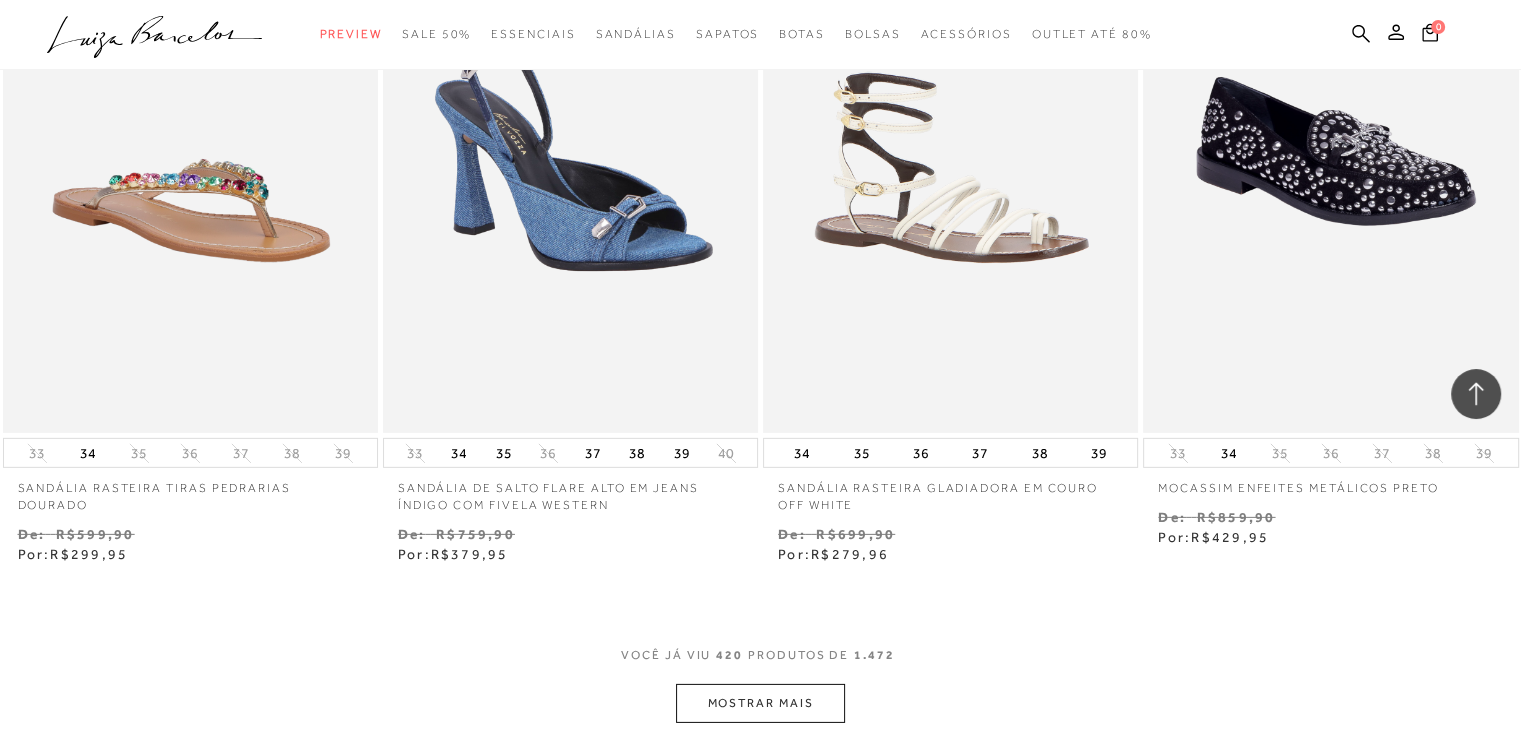 scroll, scrollTop: 74689, scrollLeft: 0, axis: vertical 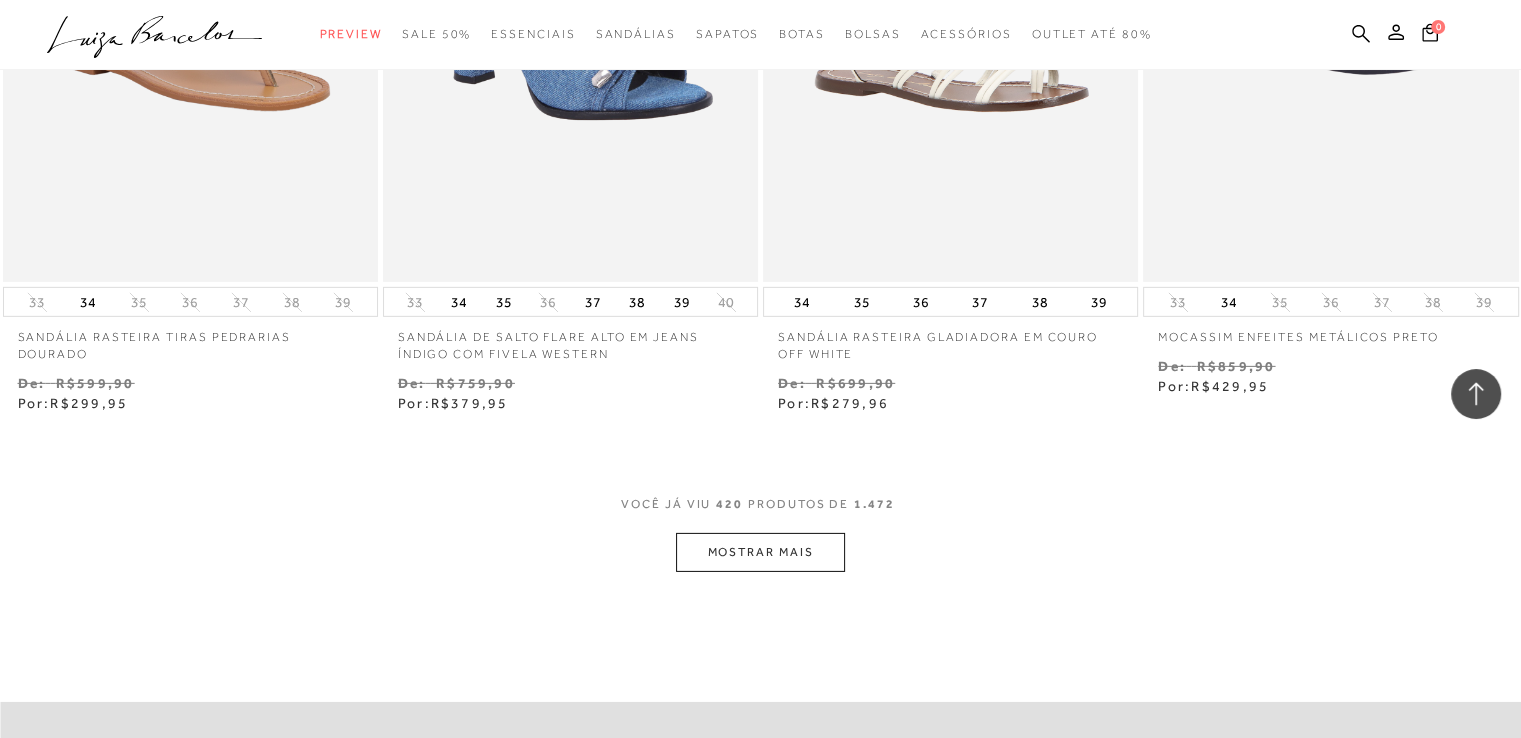 click on "MOSTRAR MAIS" at bounding box center (760, 552) 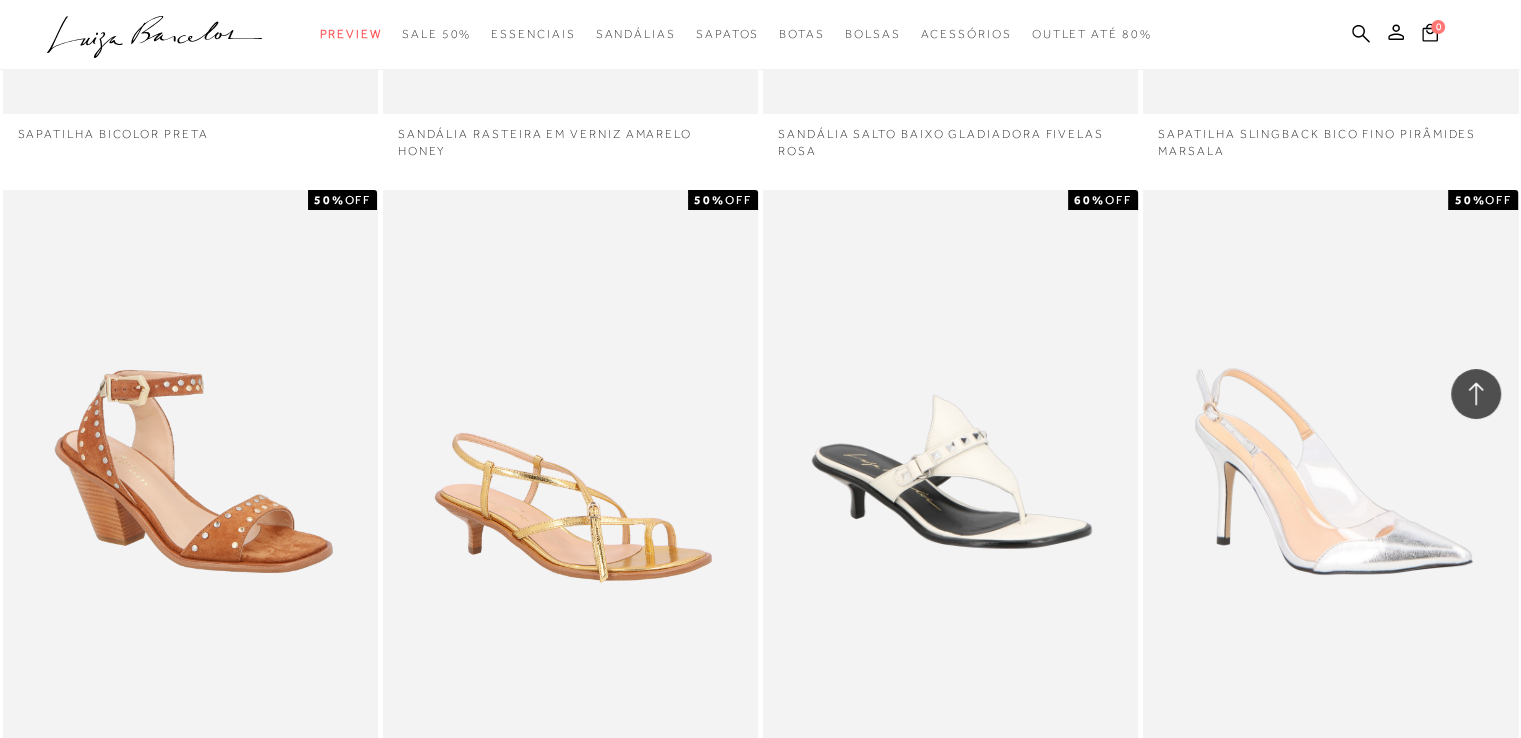 scroll, scrollTop: 76656, scrollLeft: 0, axis: vertical 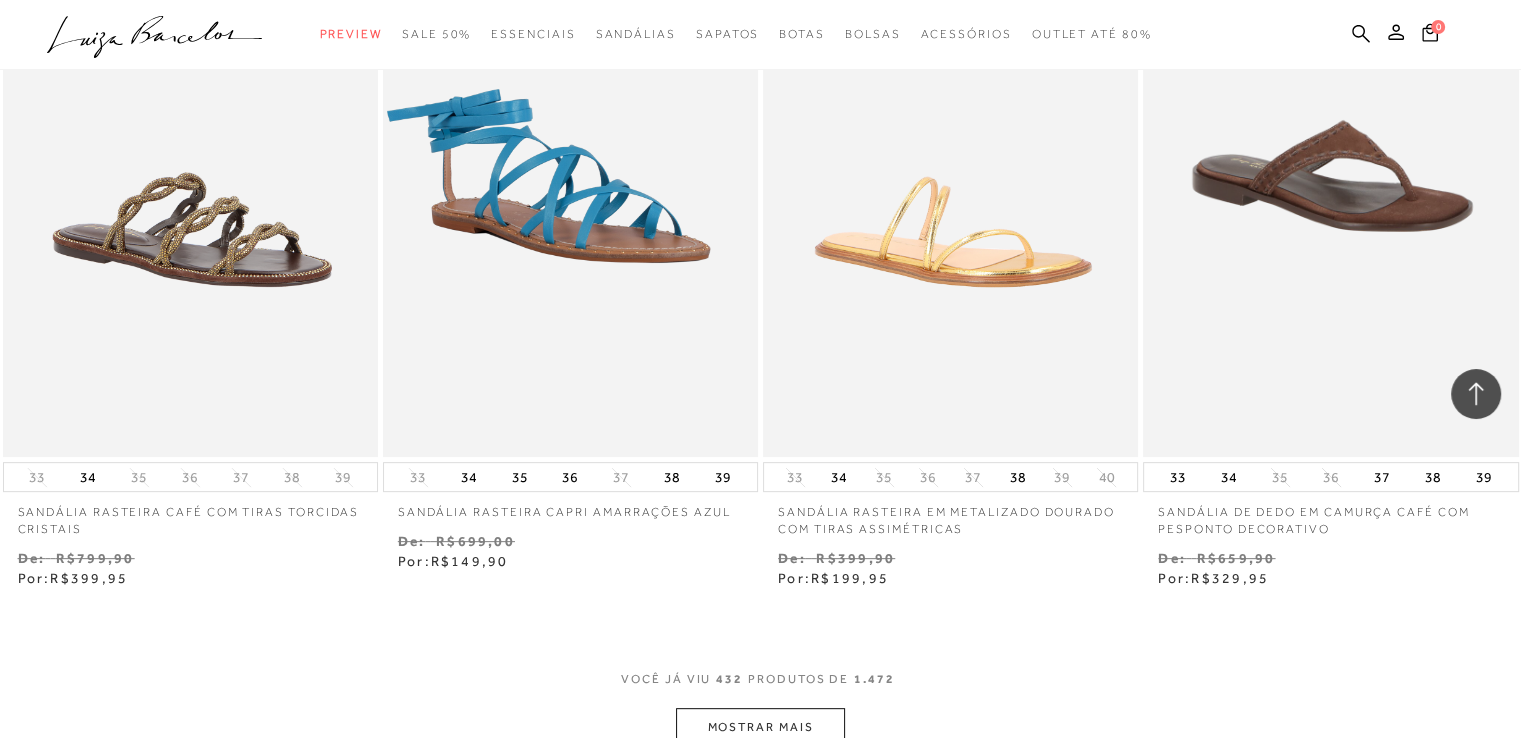 click on "Resultados da pesquisa
Outlet até 80%
Resultados: 421 - 432 (de 1.472)
Opções de exibição
1472
resultados encontrados
Estoque Padrão" at bounding box center (760, -37904) 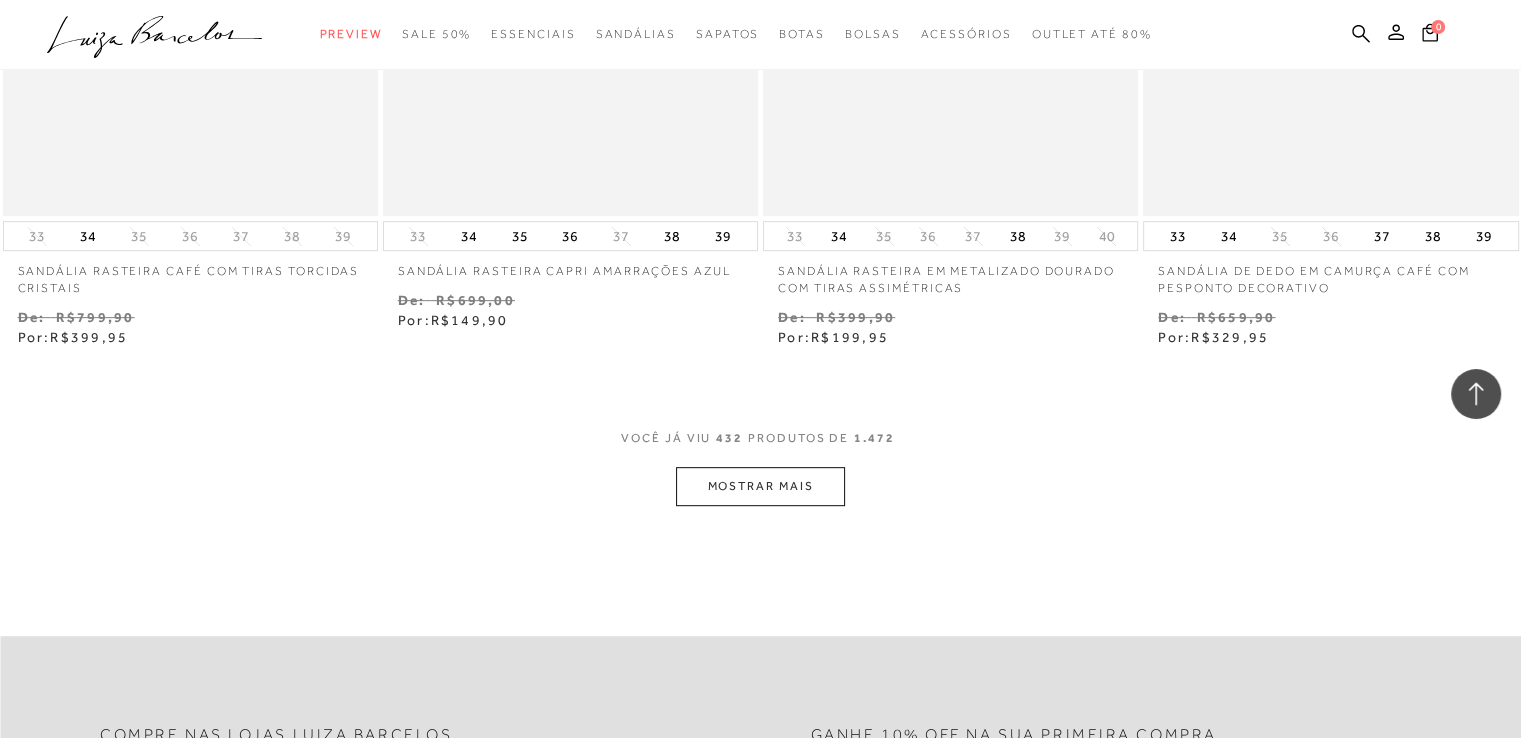 click on "MOSTRAR MAIS" at bounding box center (760, 486) 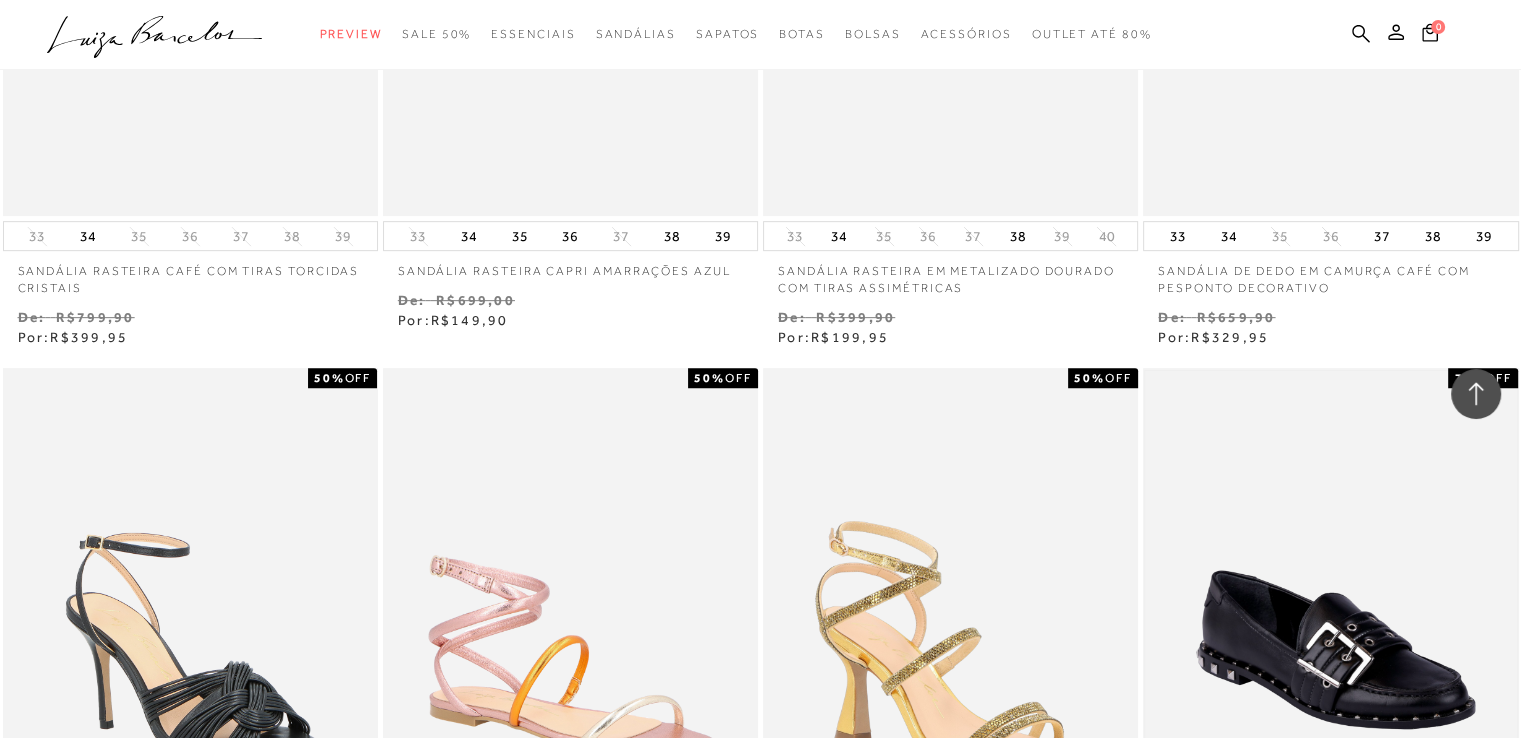 scroll, scrollTop: 76997, scrollLeft: 0, axis: vertical 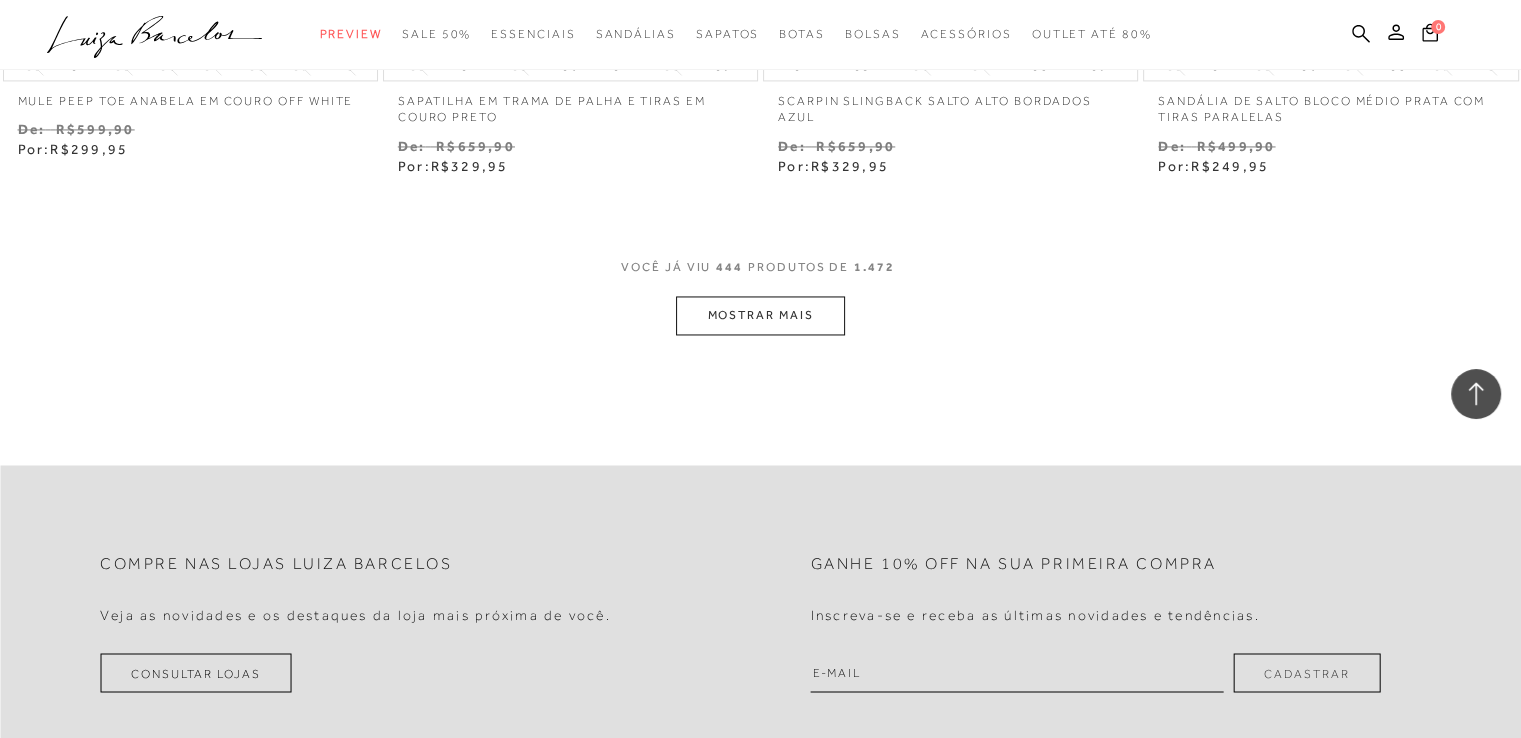 click on "MOSTRAR MAIS" at bounding box center (760, 315) 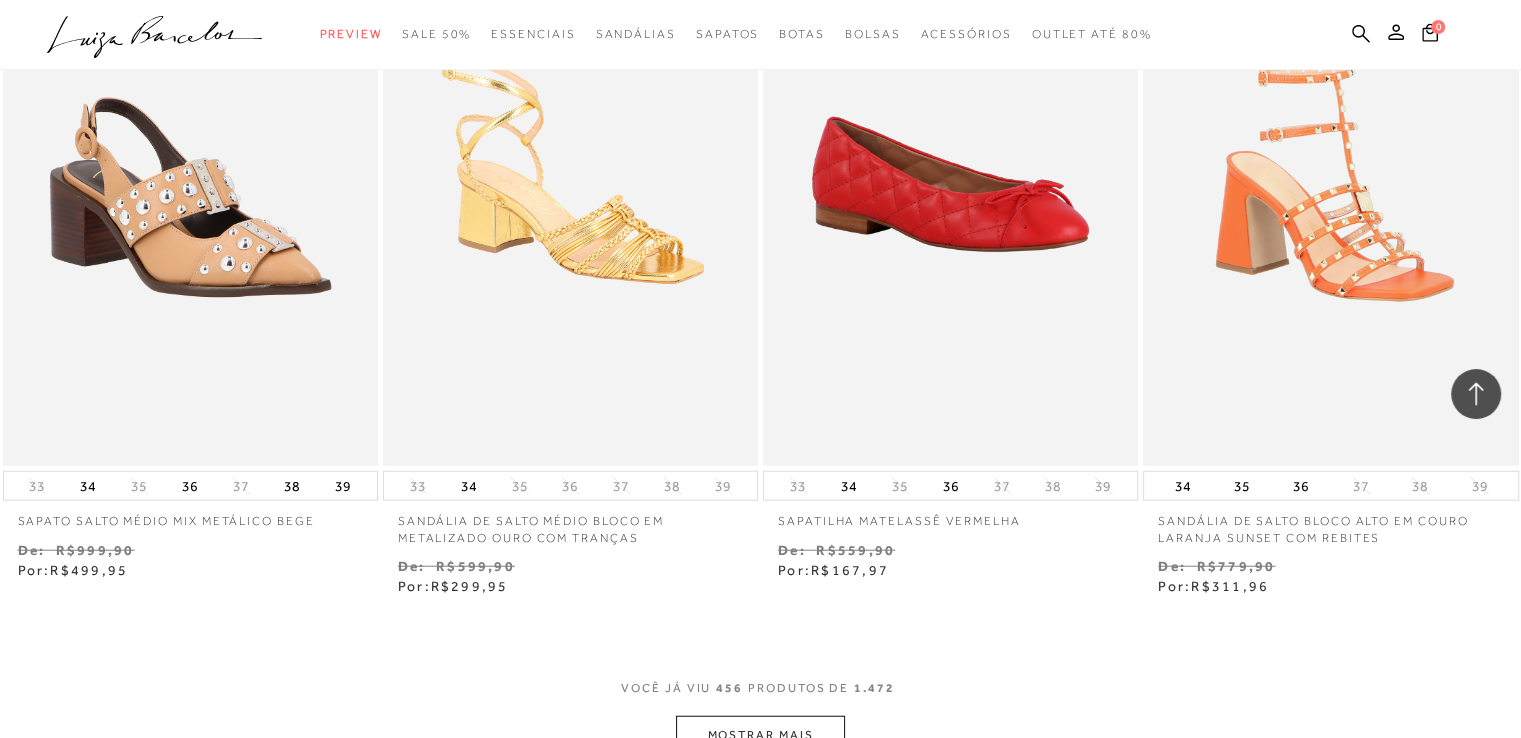 scroll, scrollTop: 81124, scrollLeft: 0, axis: vertical 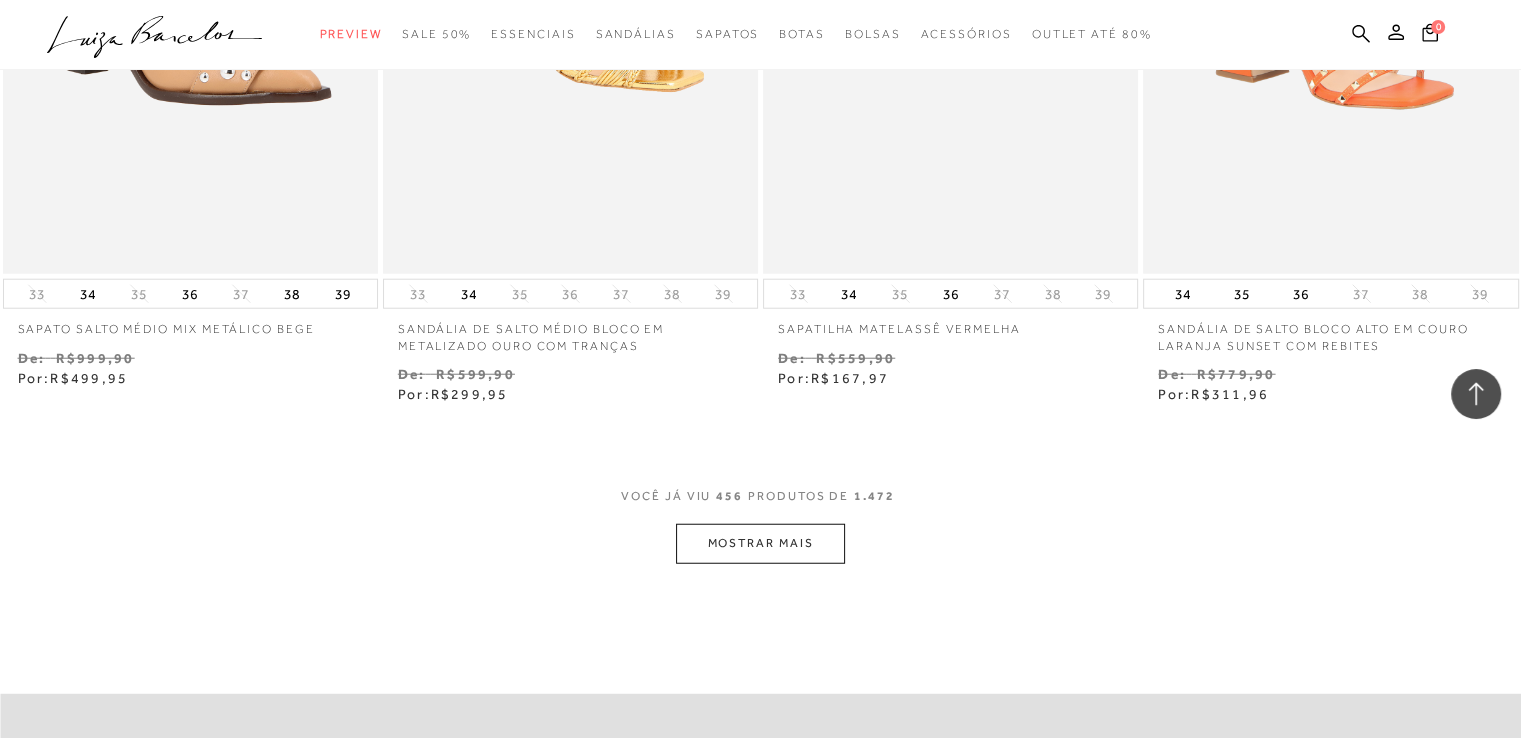 click on "MOSTRAR MAIS" at bounding box center [760, 543] 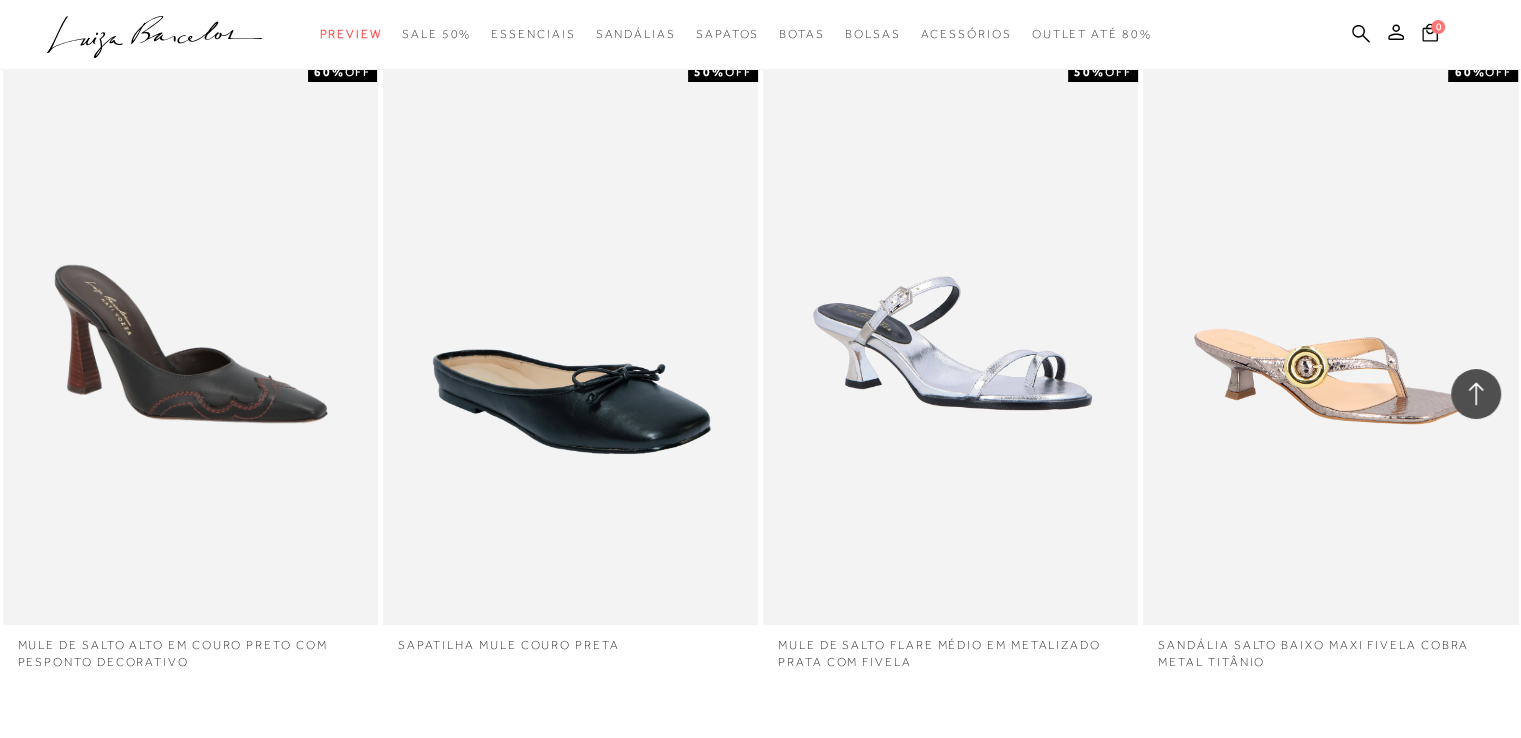 scroll, scrollTop: 83156, scrollLeft: 0, axis: vertical 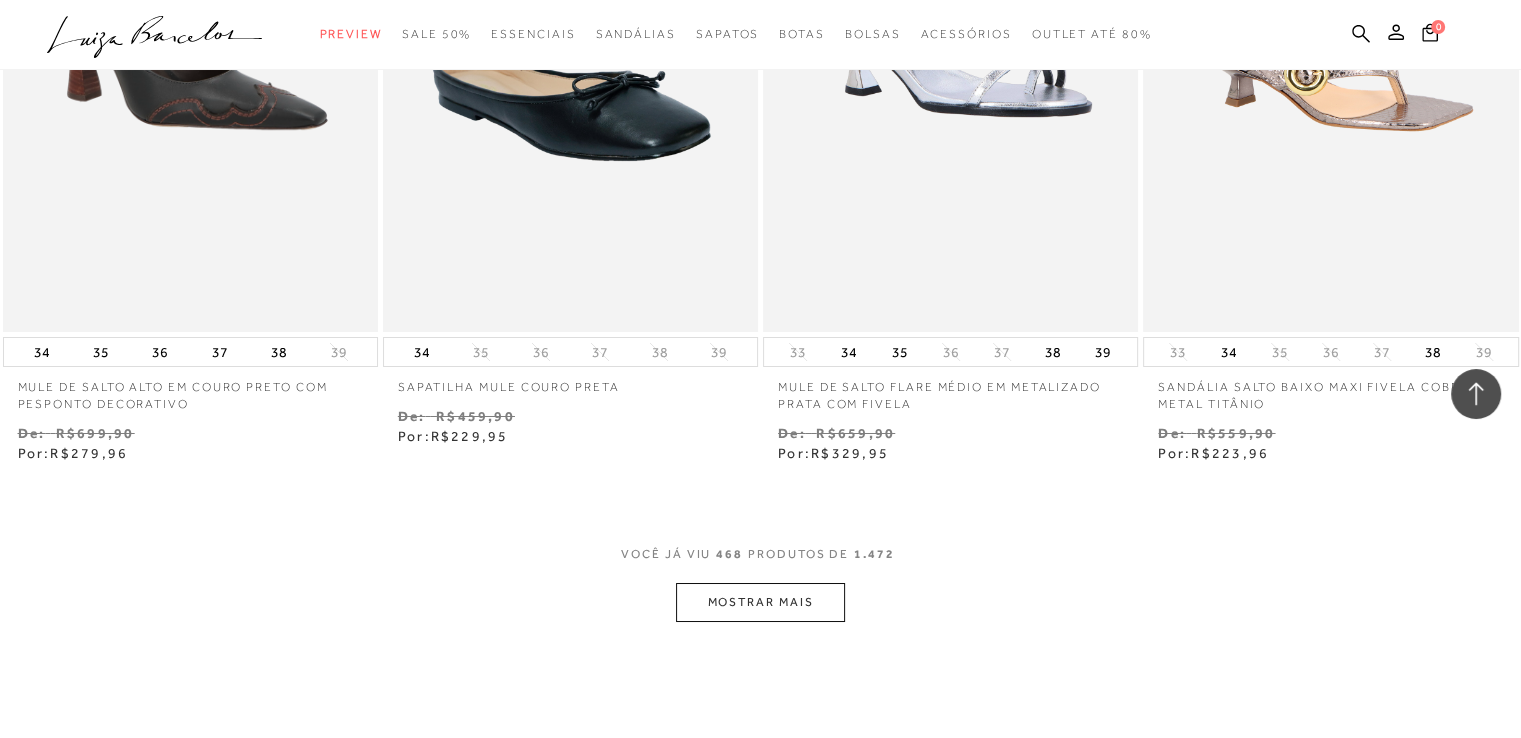 click on "MOSTRAR MAIS" at bounding box center (760, 602) 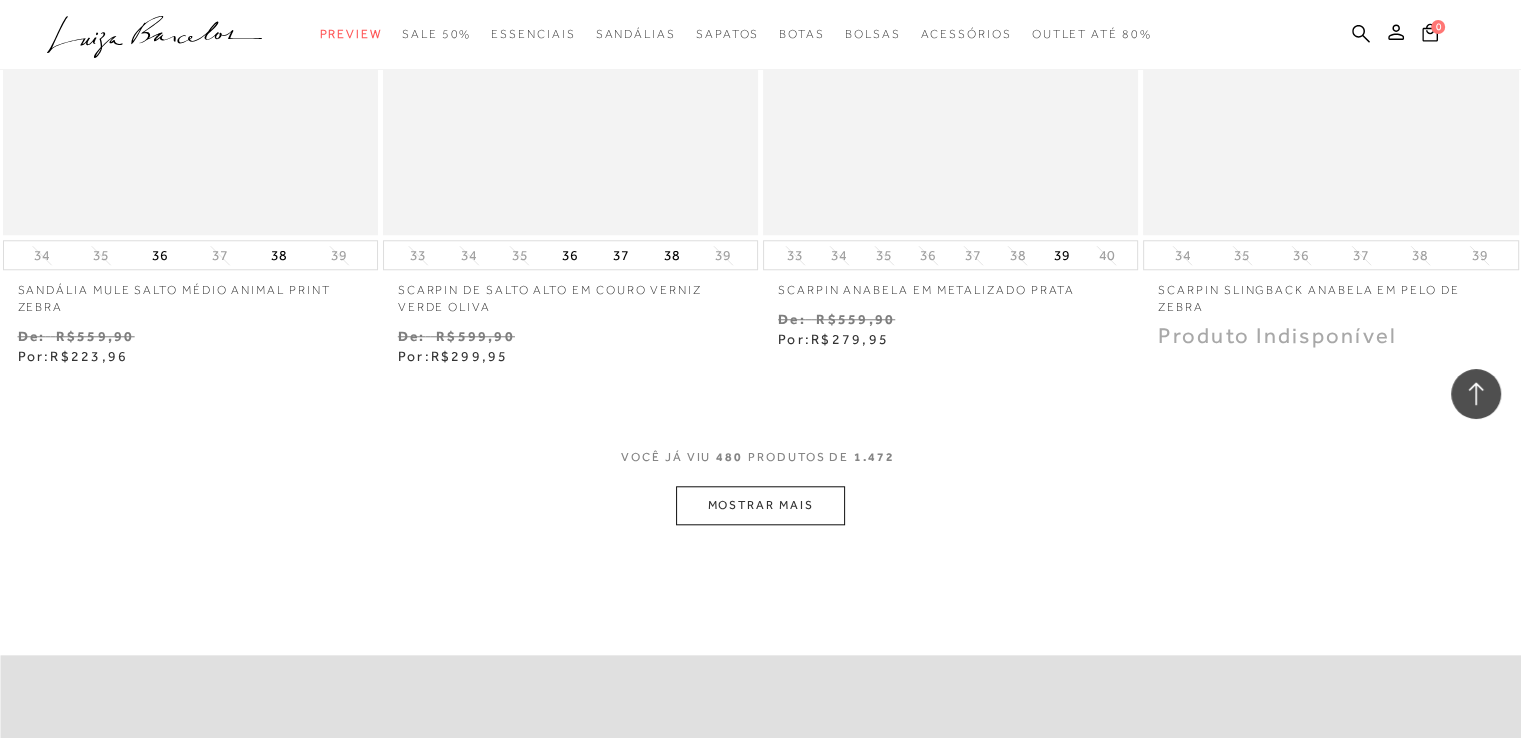 scroll, scrollTop: 85508, scrollLeft: 0, axis: vertical 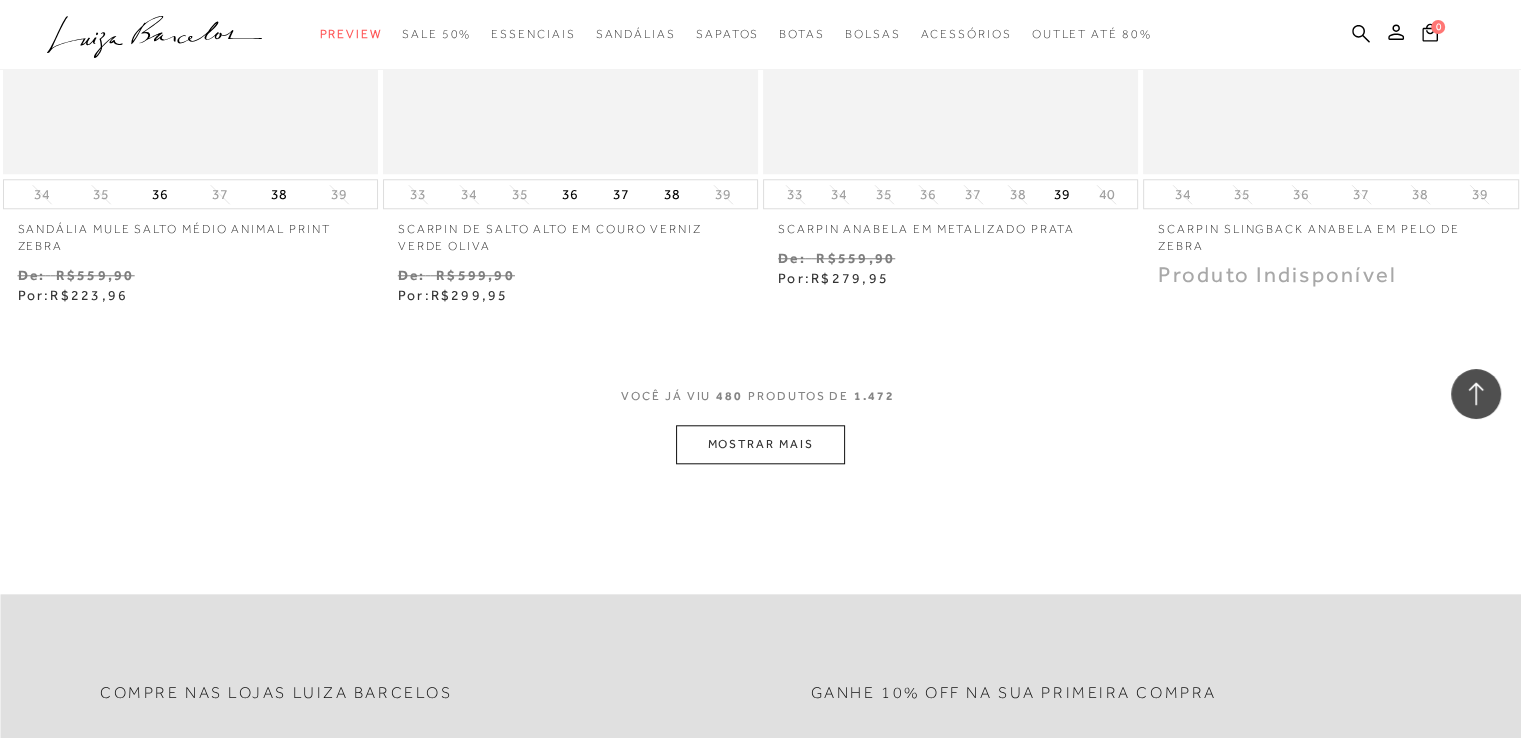 click on "MOSTRAR MAIS" at bounding box center [760, 444] 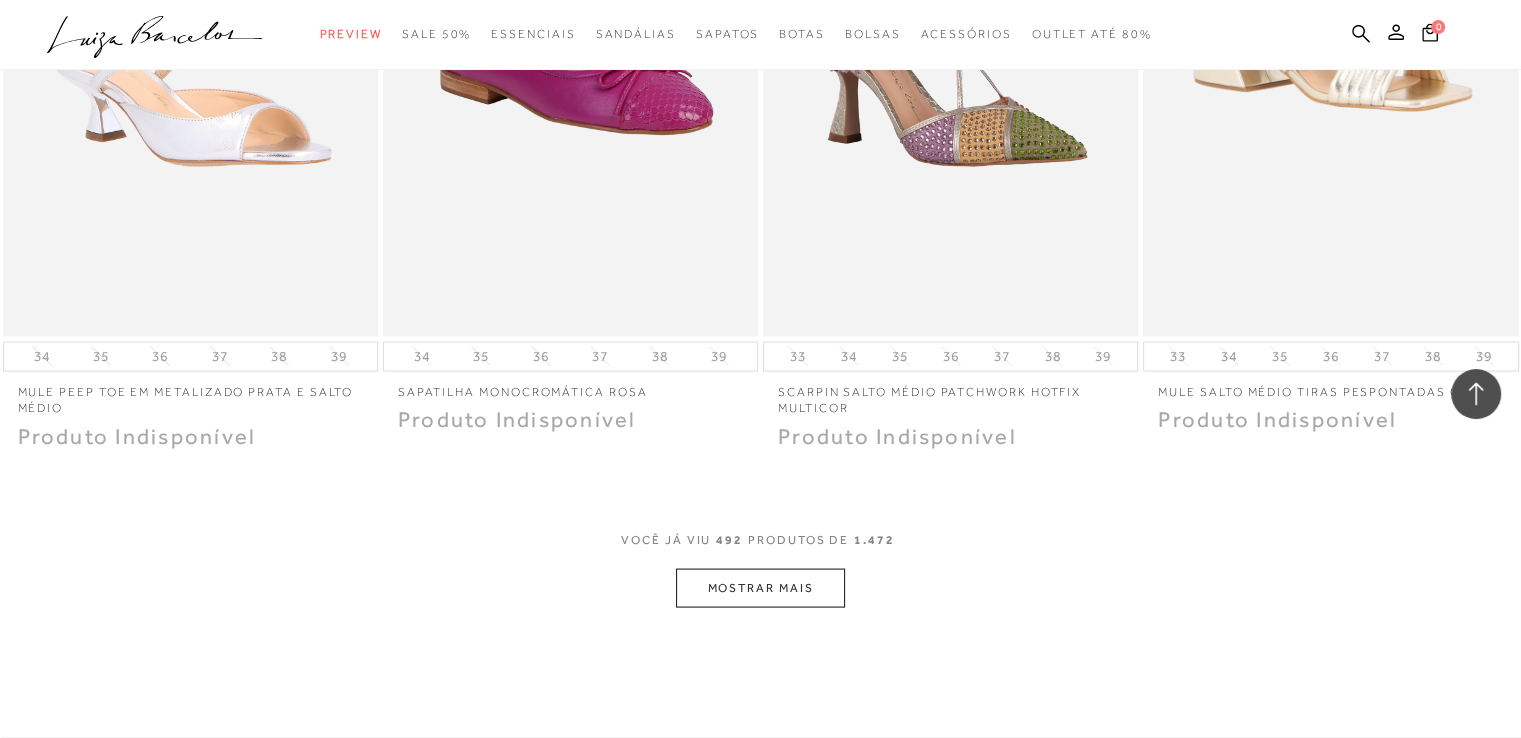 scroll, scrollTop: 87608, scrollLeft: 0, axis: vertical 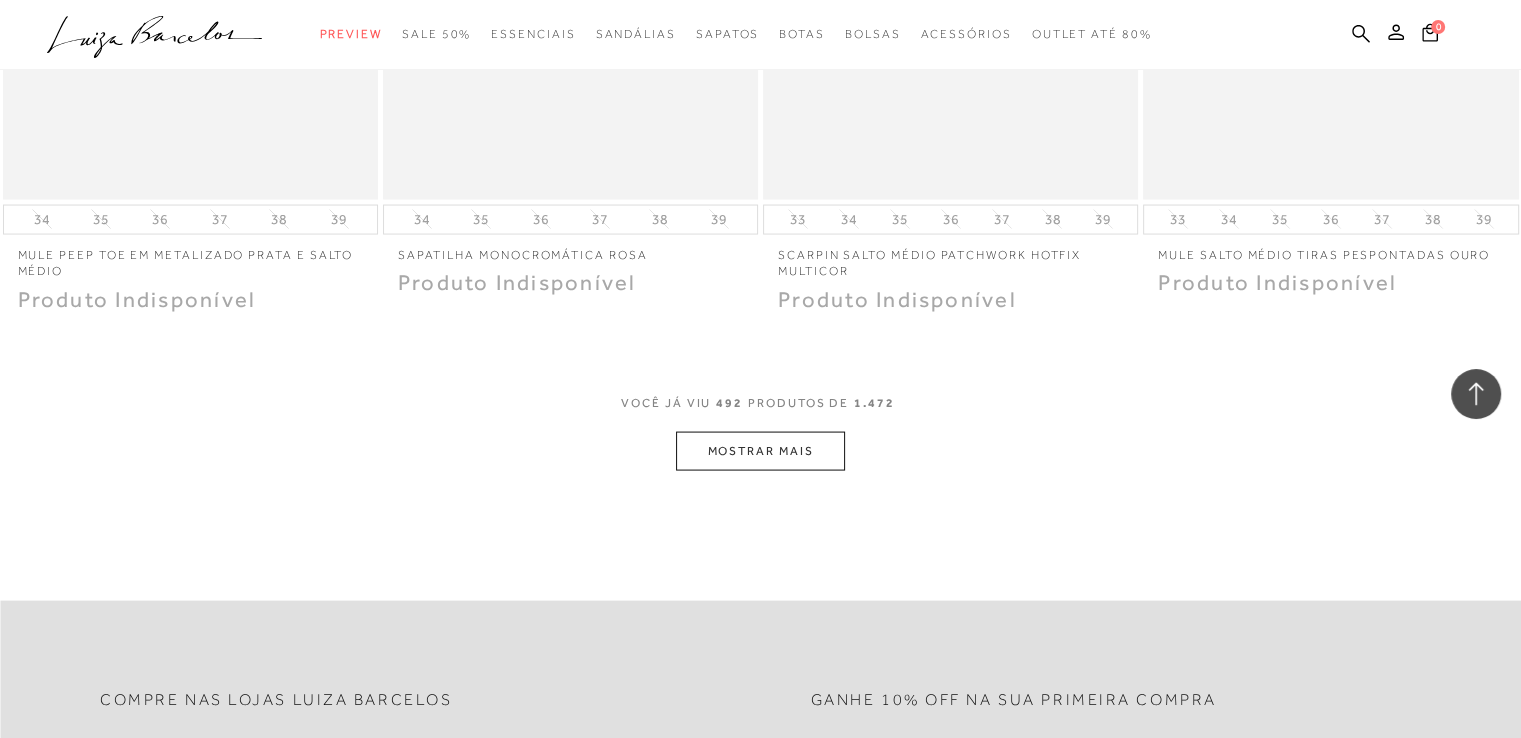 click on "MOSTRAR MAIS" at bounding box center (760, 451) 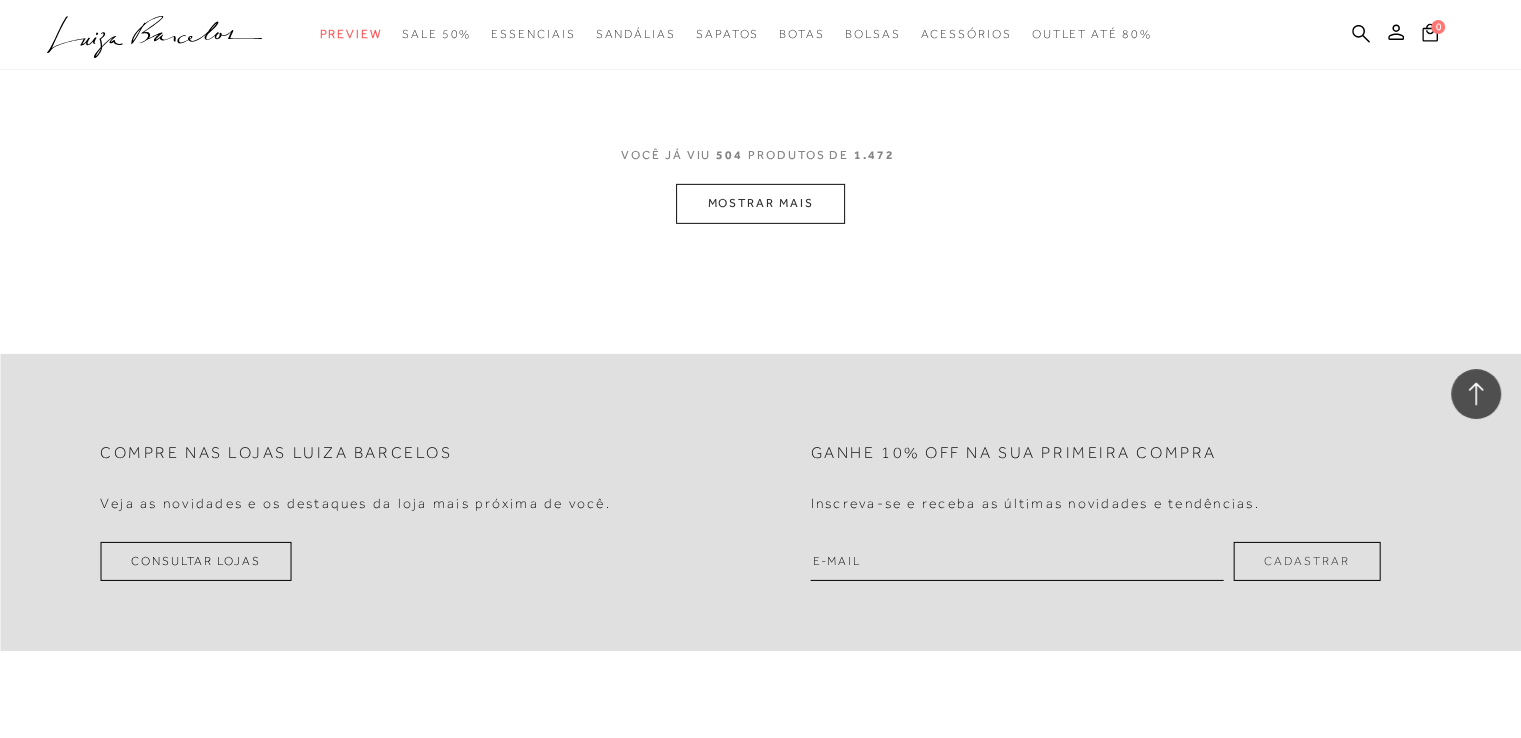 scroll, scrollTop: 90008, scrollLeft: 0, axis: vertical 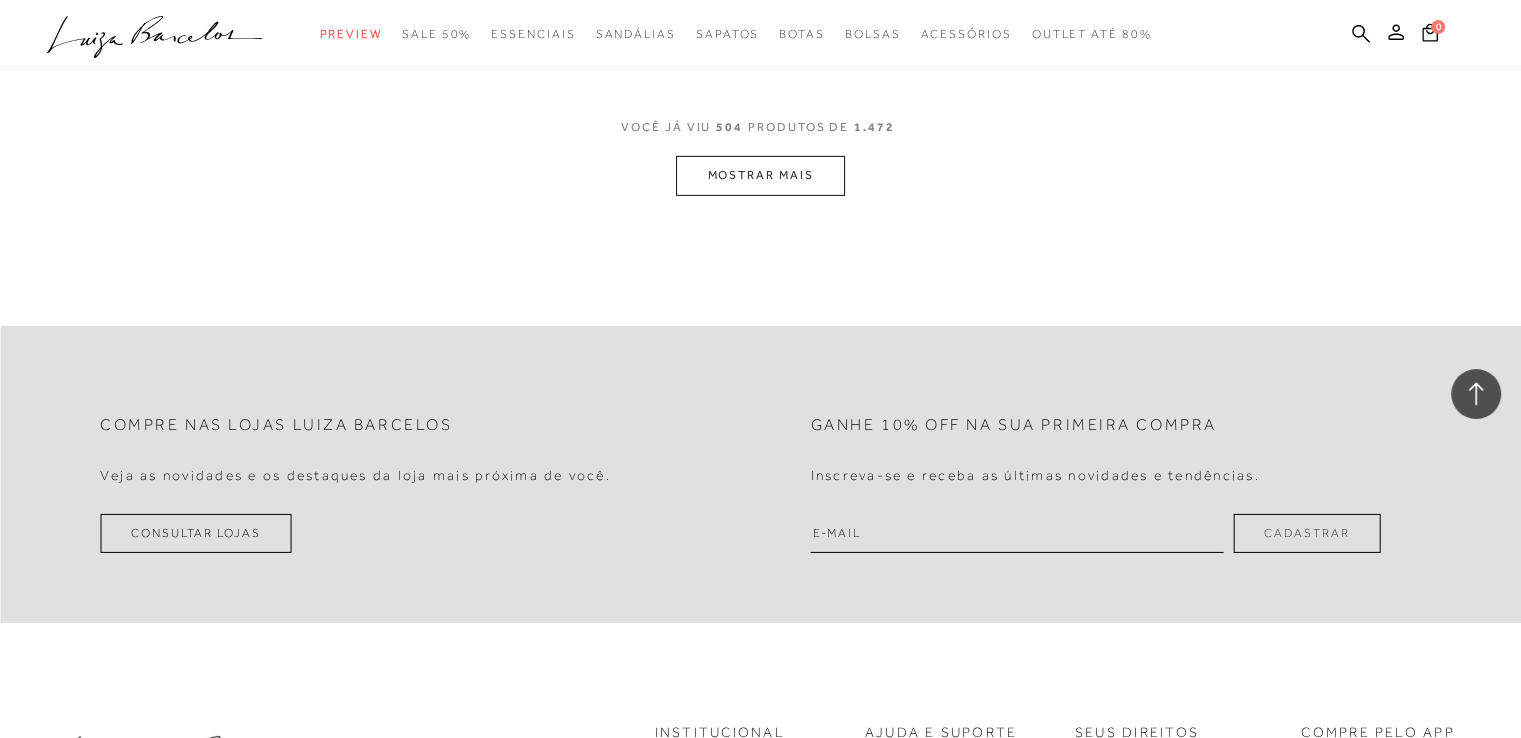 click on "MOSTRAR MAIS" at bounding box center (760, 175) 